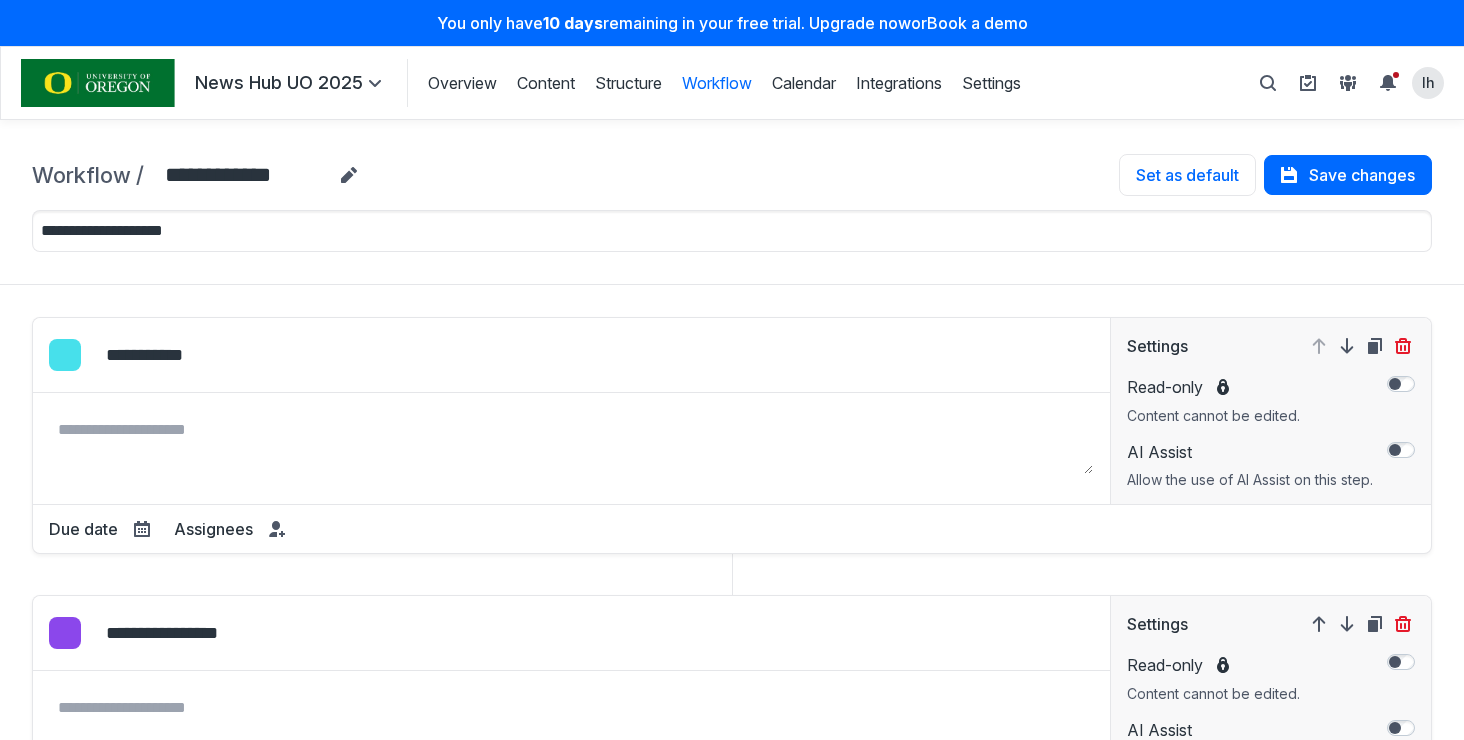 select on "*****" 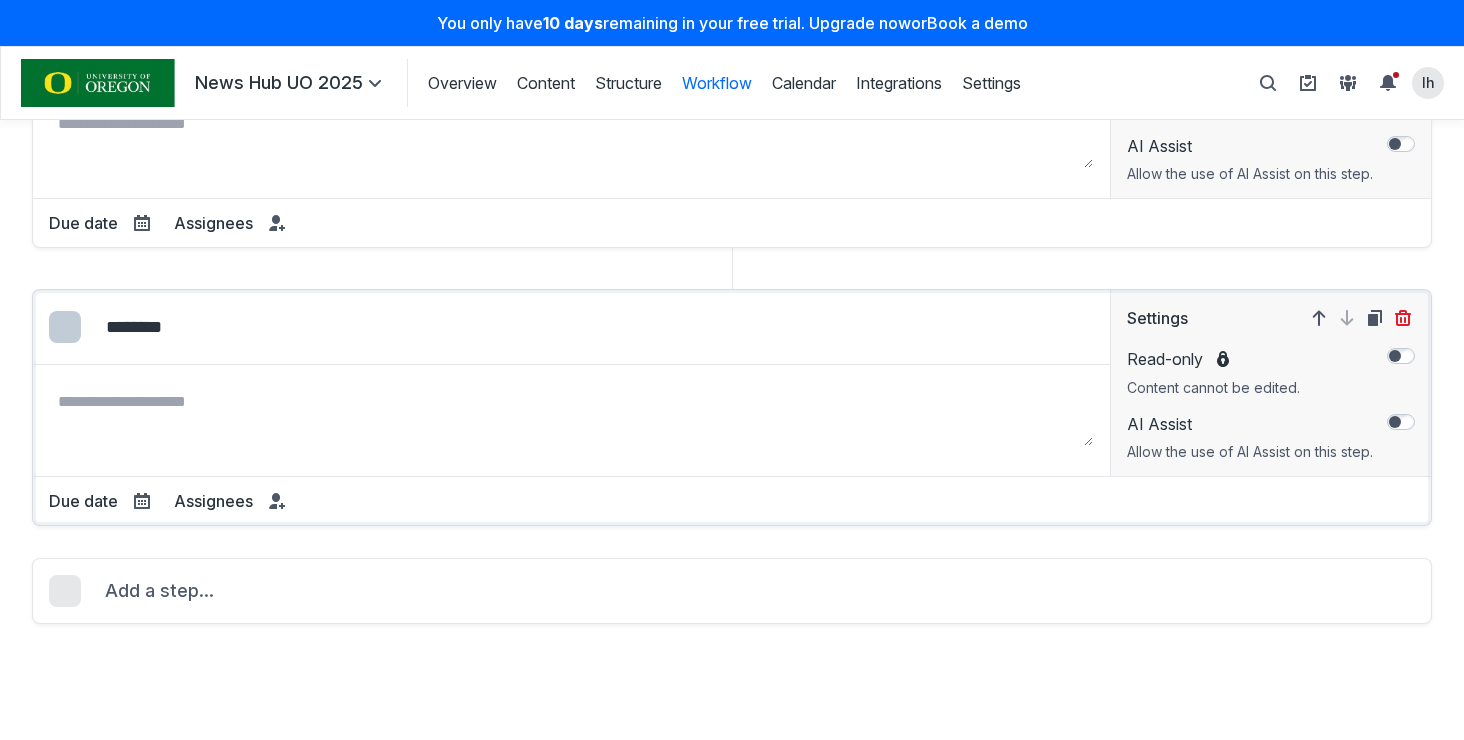 scroll, scrollTop: 1970, scrollLeft: 0, axis: vertical 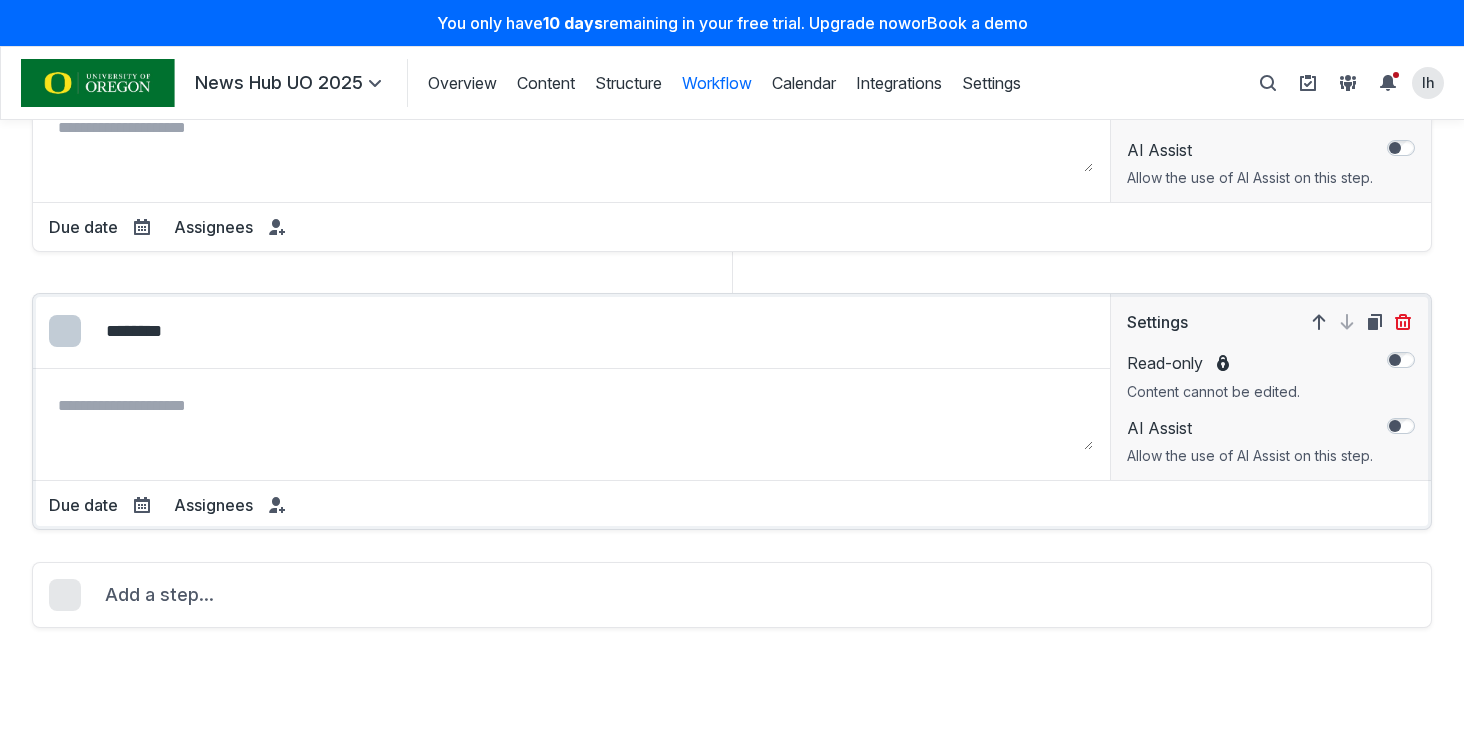 click at bounding box center [1401, 441] 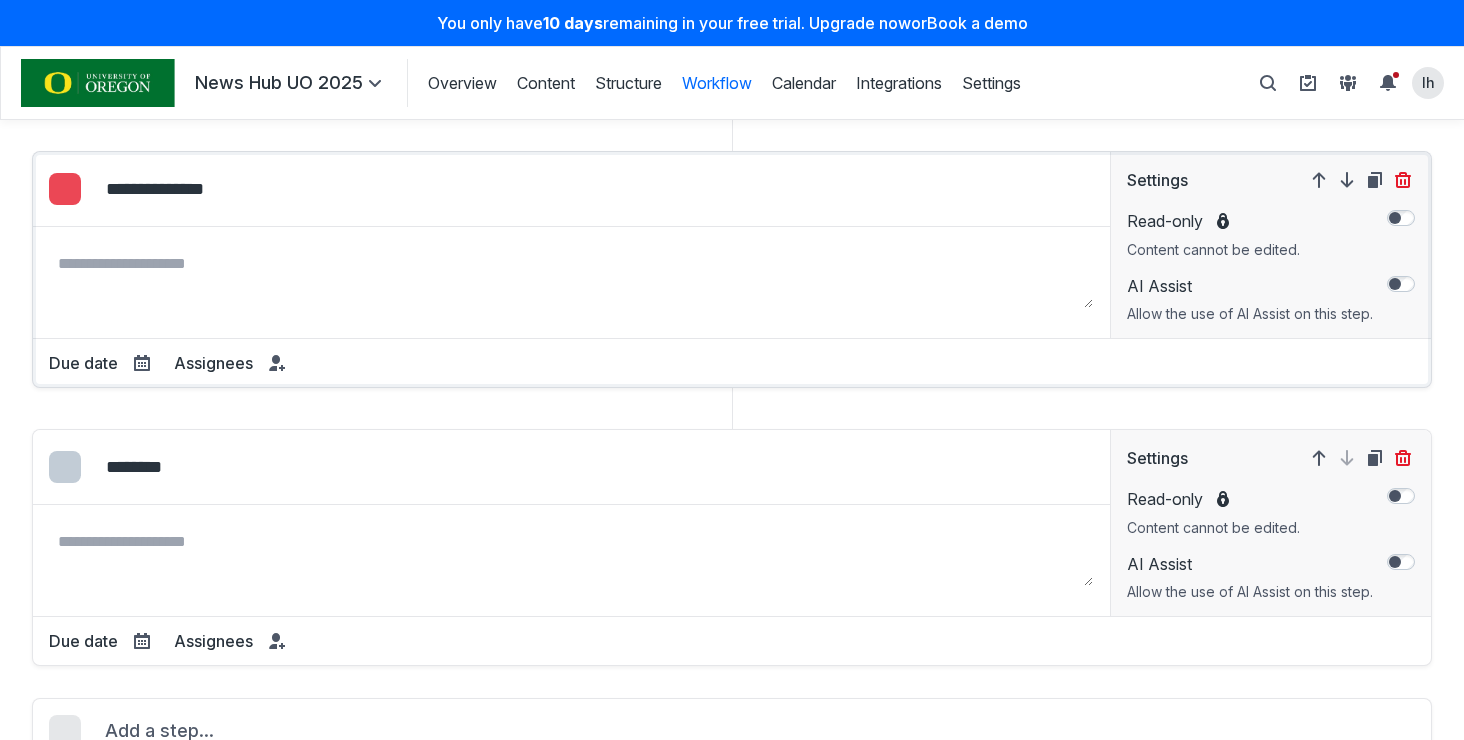 click at bounding box center [1401, 299] 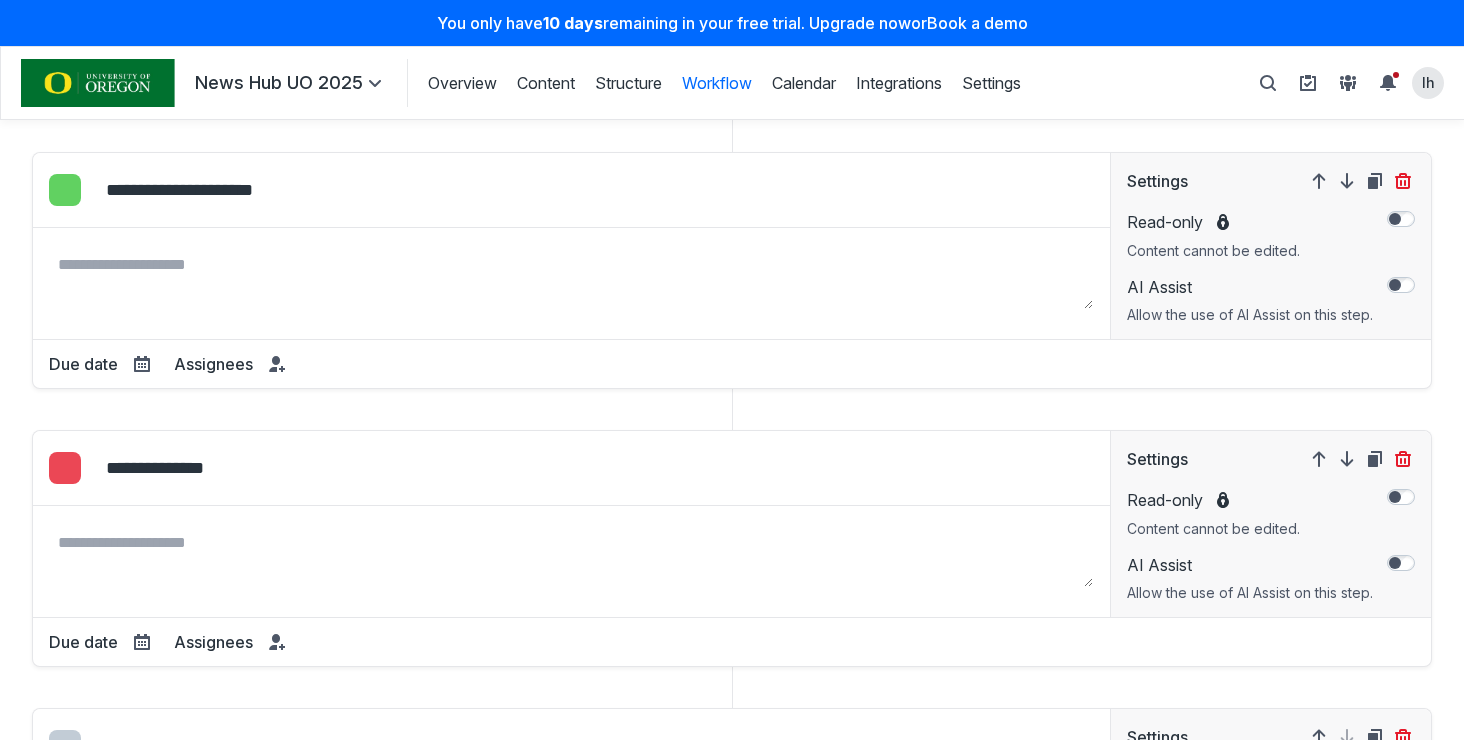 scroll, scrollTop: 1148, scrollLeft: 0, axis: vertical 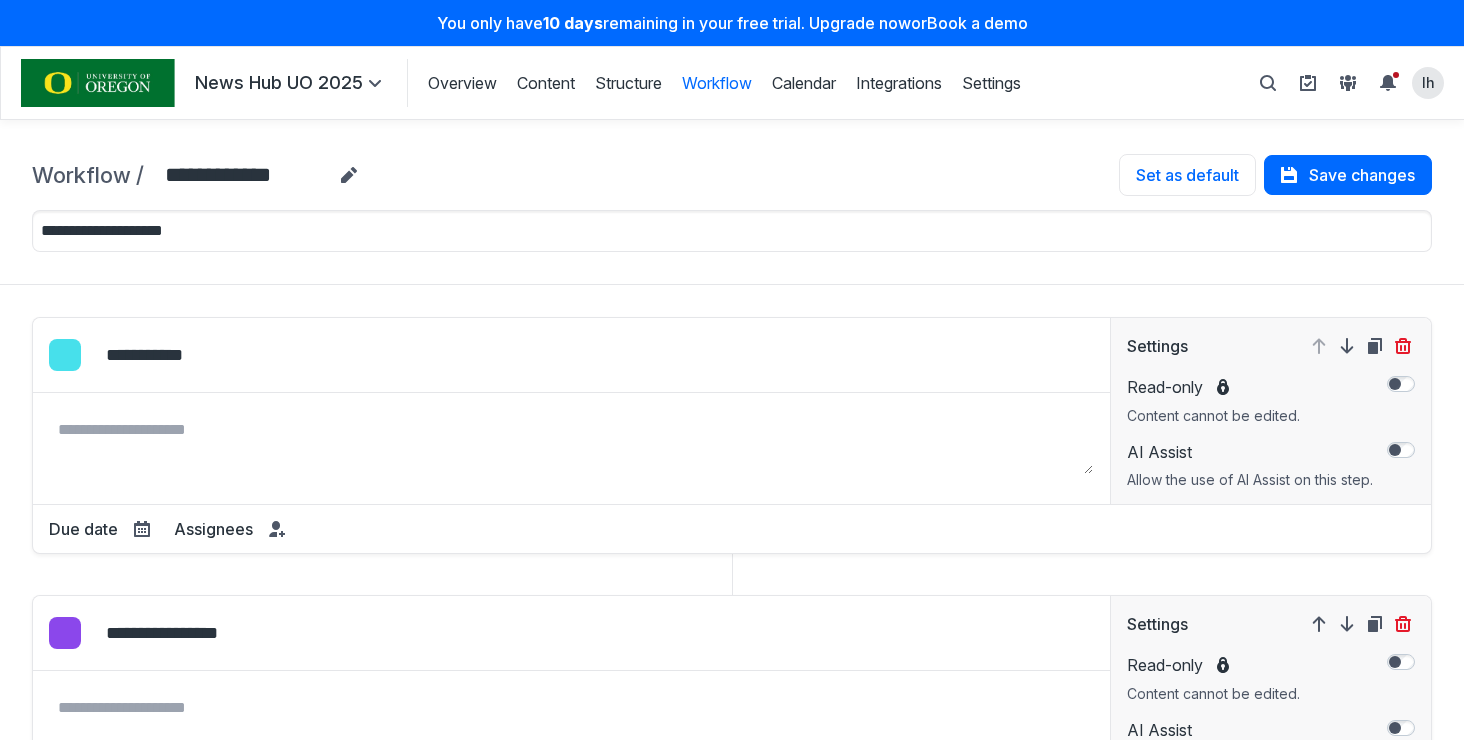 select on "*****" 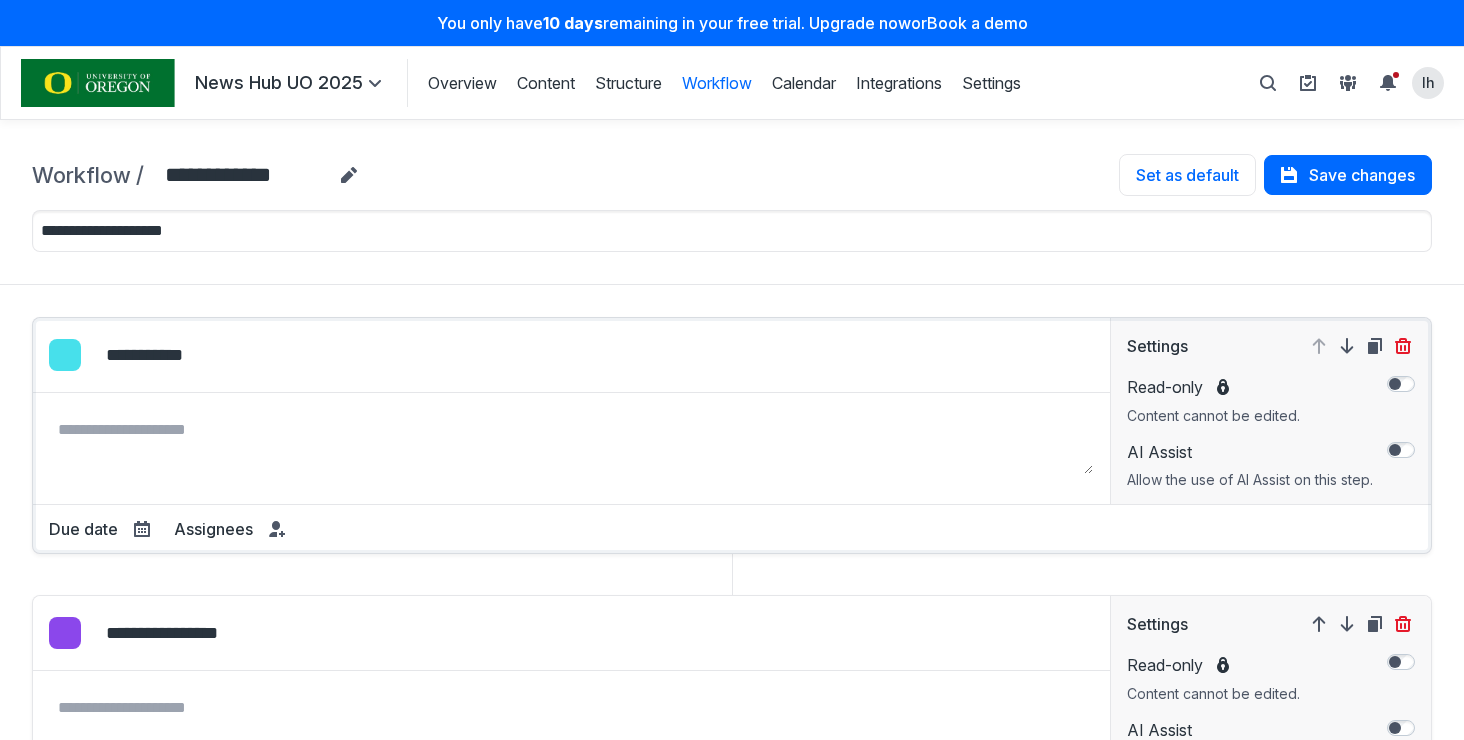 scroll, scrollTop: 0, scrollLeft: 0, axis: both 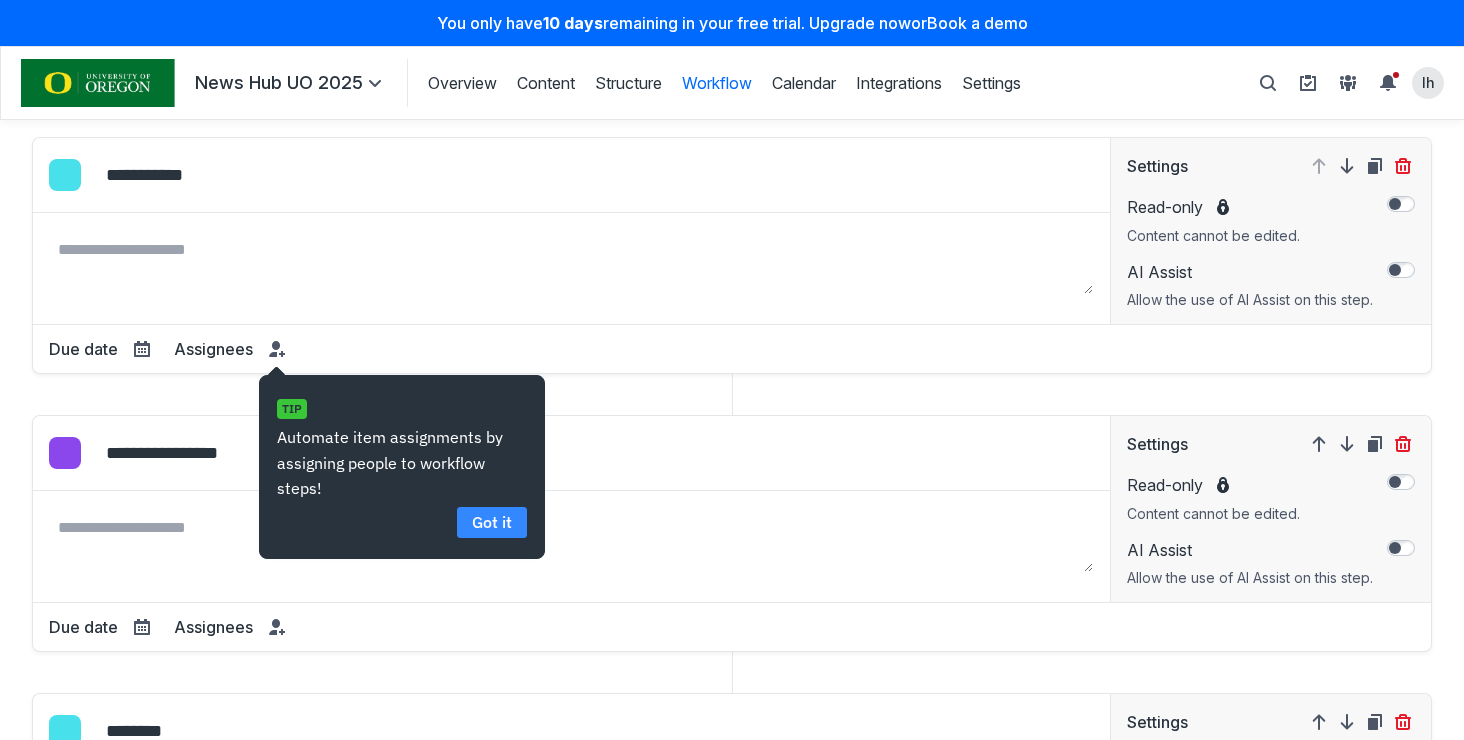 click on "Got it" at bounding box center (491, 522) 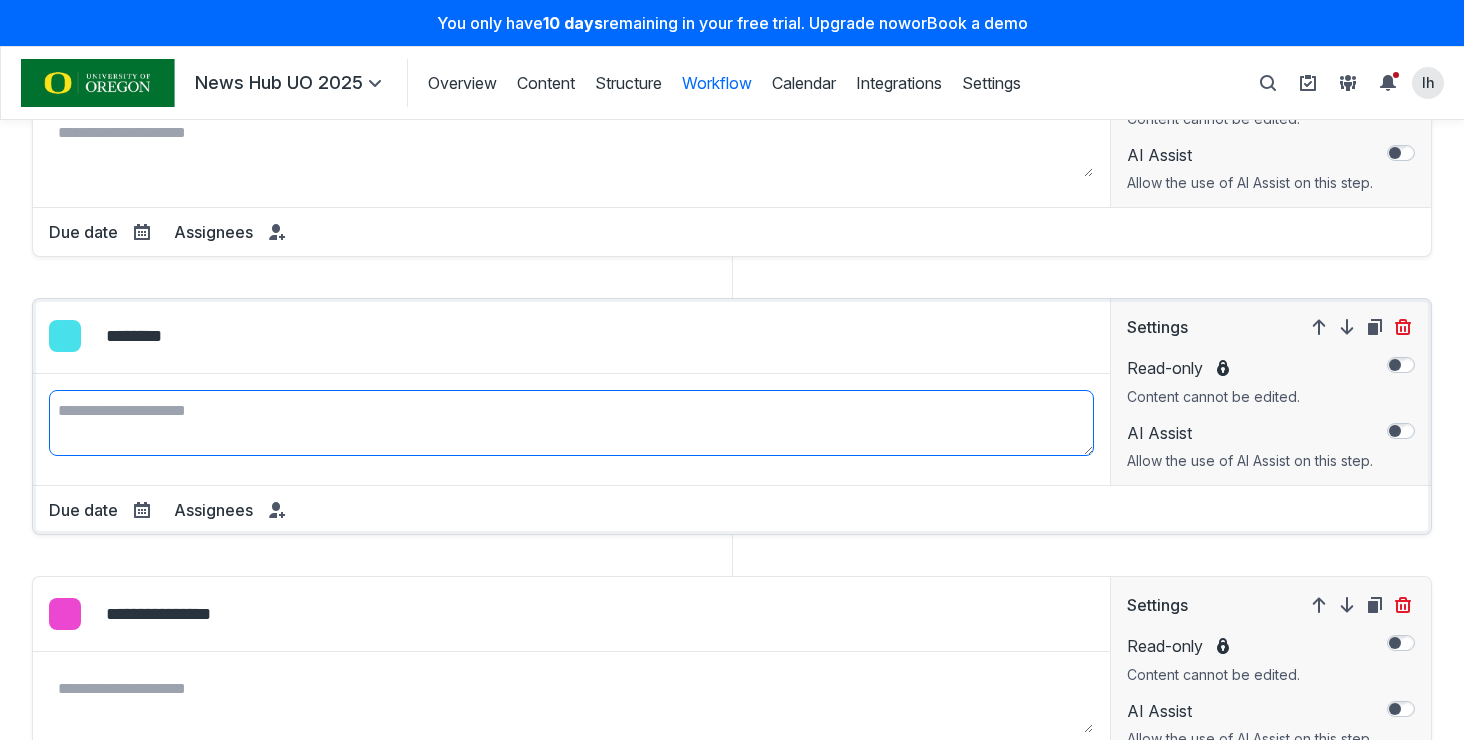 scroll, scrollTop: 211, scrollLeft: 0, axis: vertical 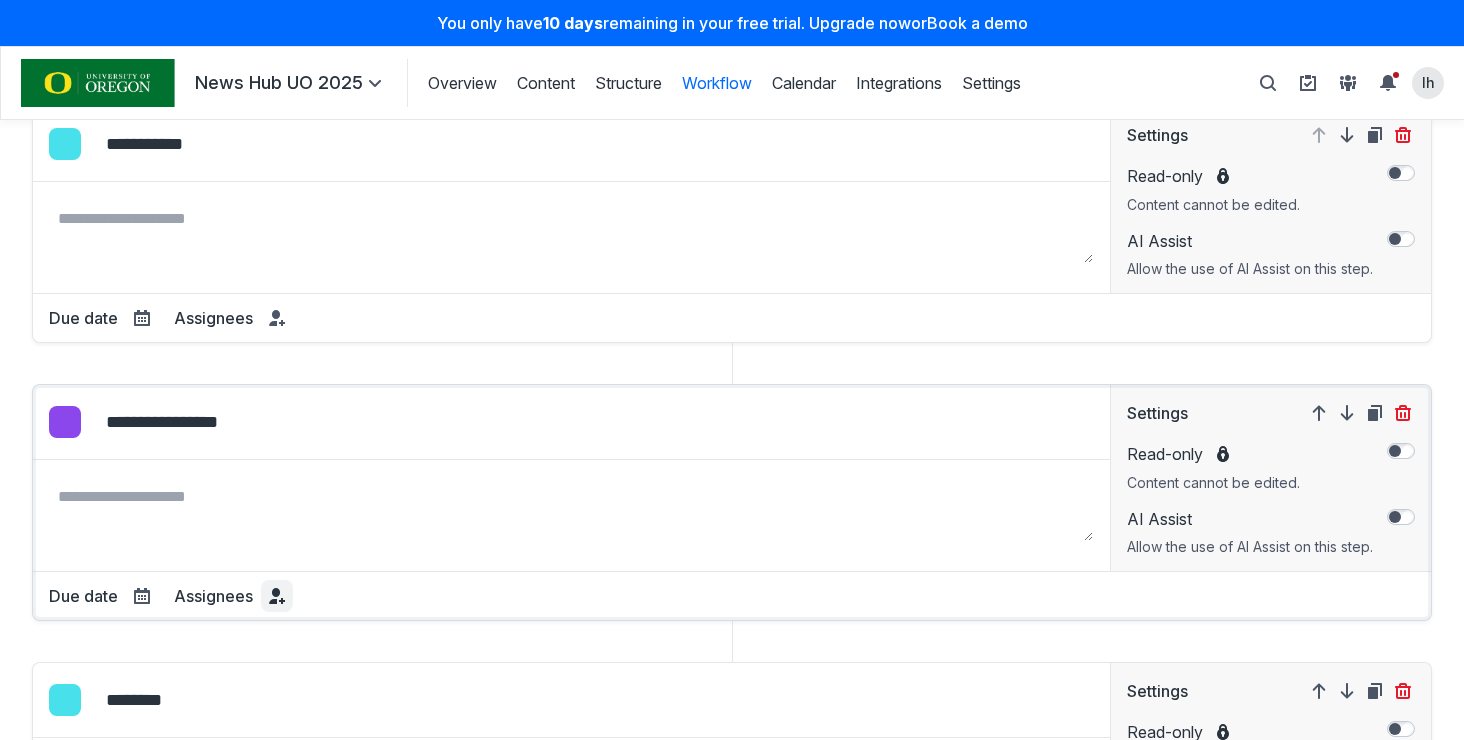 click at bounding box center [277, 596] 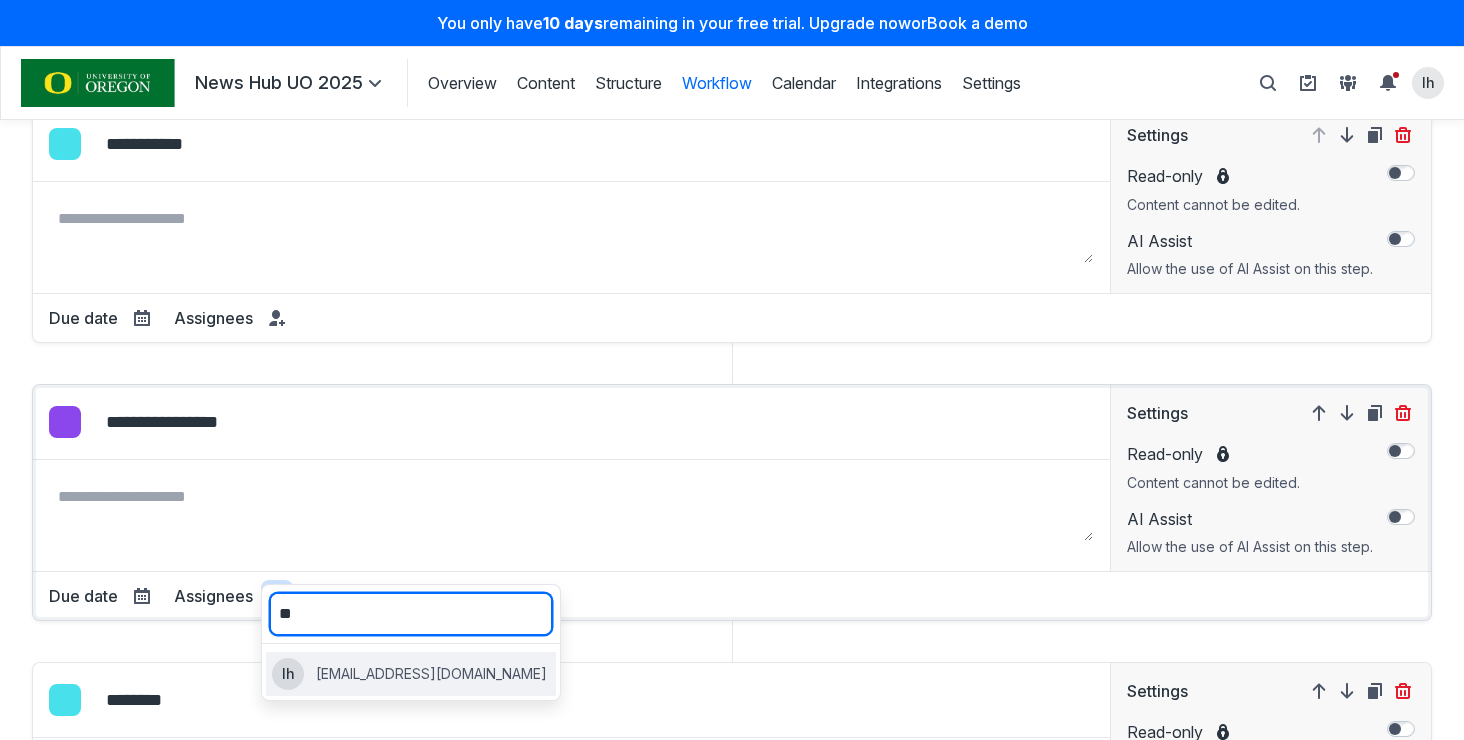 type on "**" 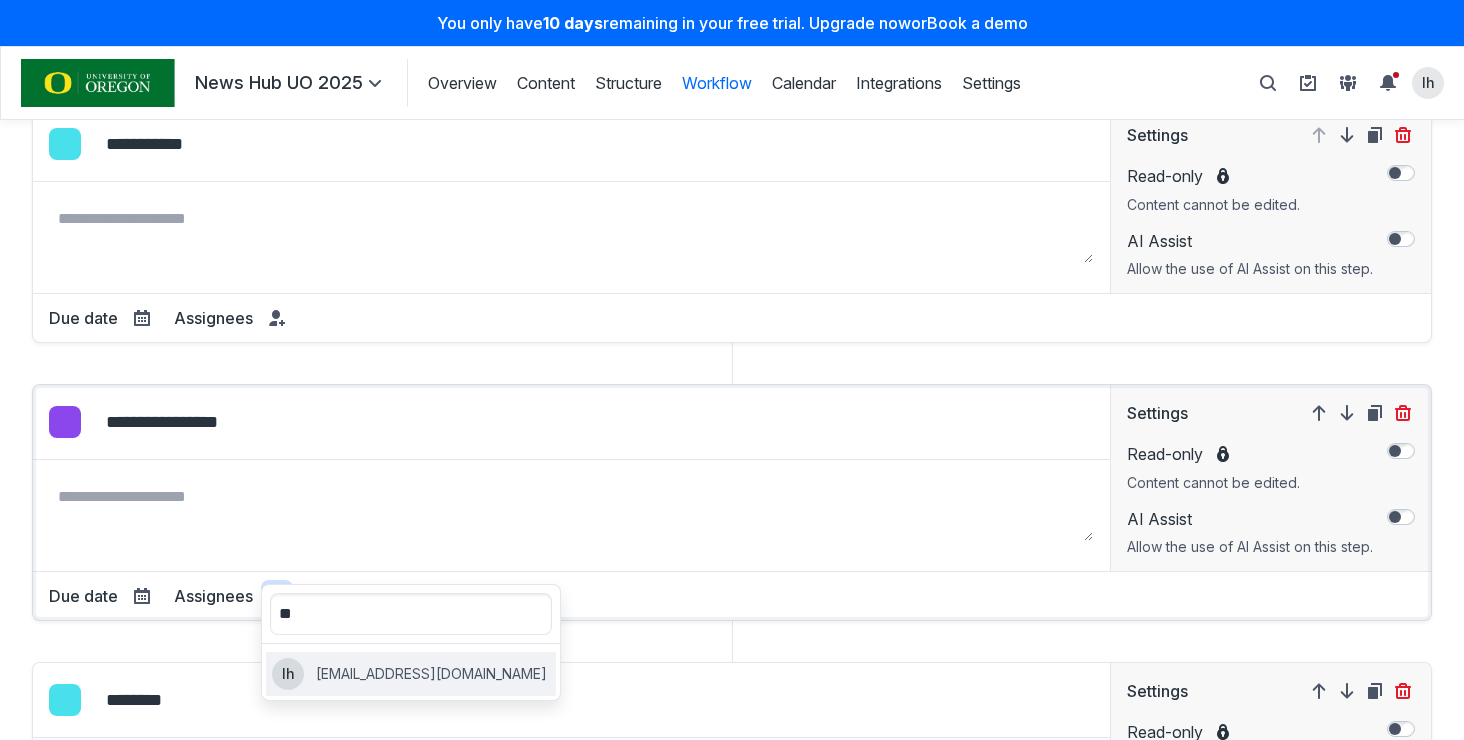 click on "lhamers@uoregon.edu" at bounding box center (431, 674) 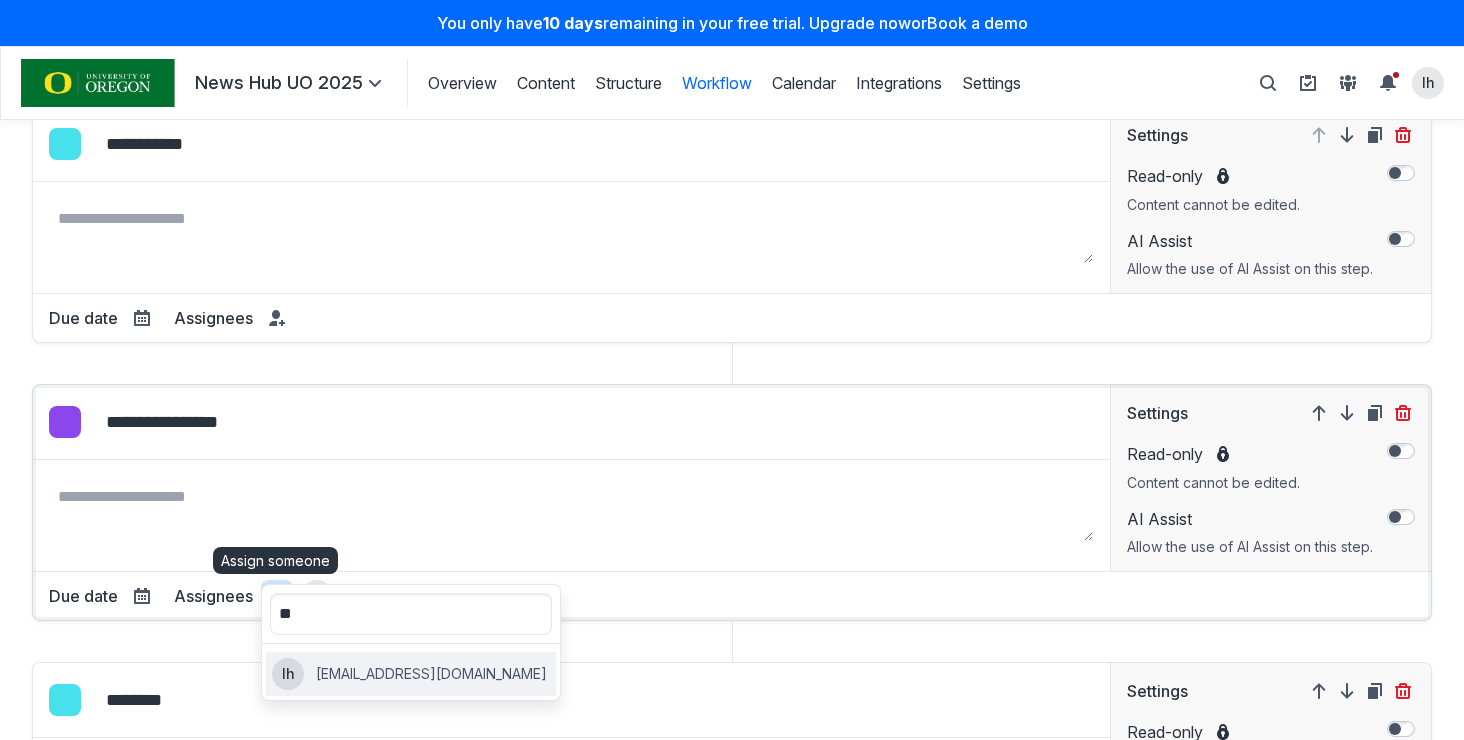 click on "lhamers@uoregon.edu" at bounding box center [431, 674] 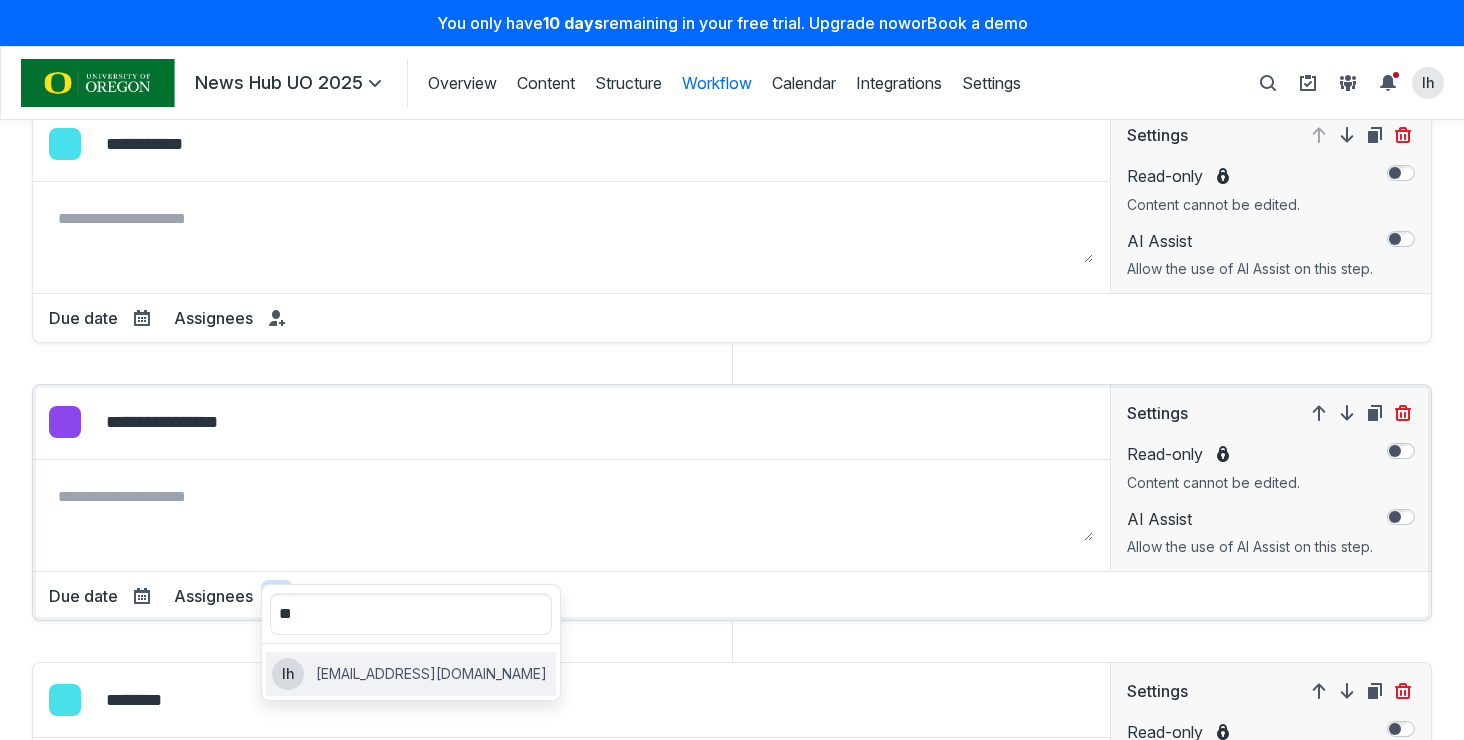 click on "lhamers@uoregon.edu" at bounding box center [431, 674] 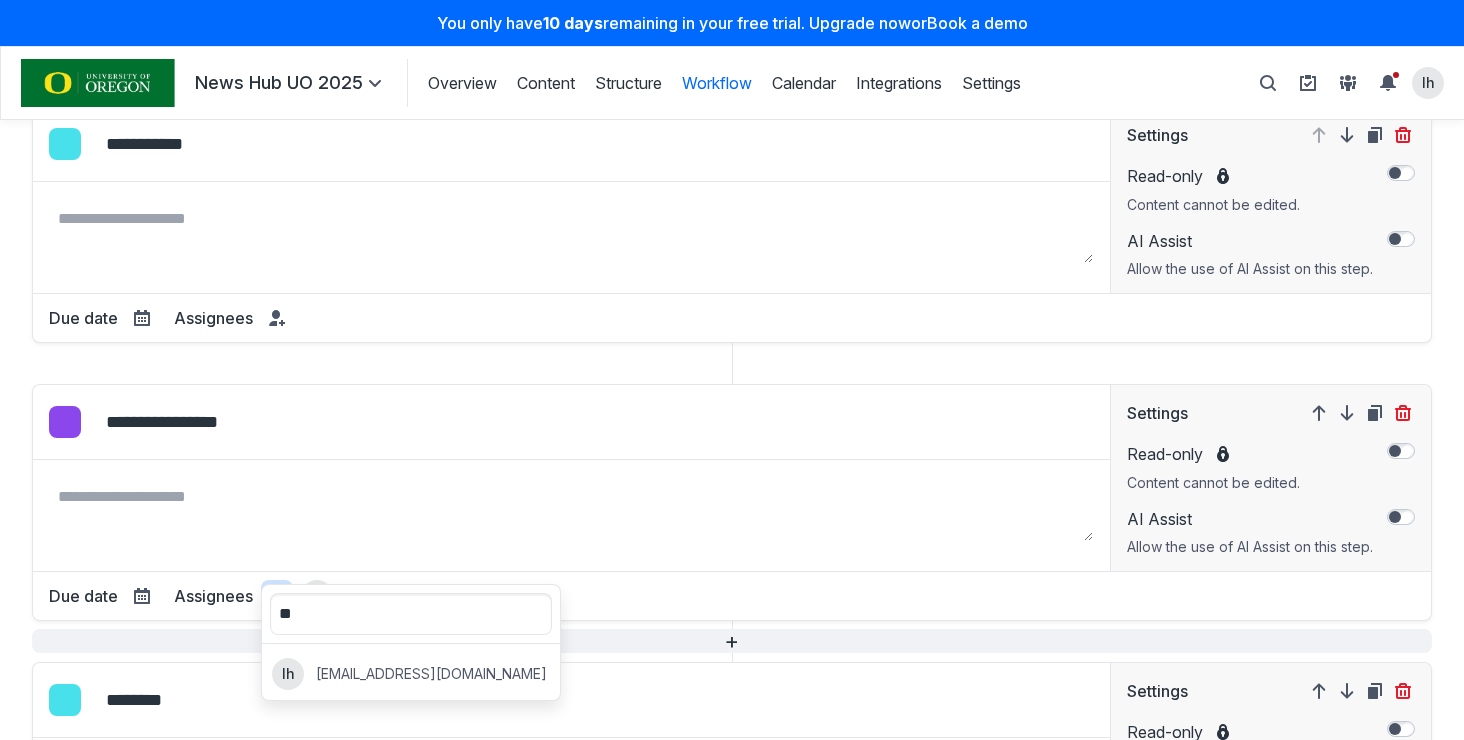 click on "+" at bounding box center (732, 641) 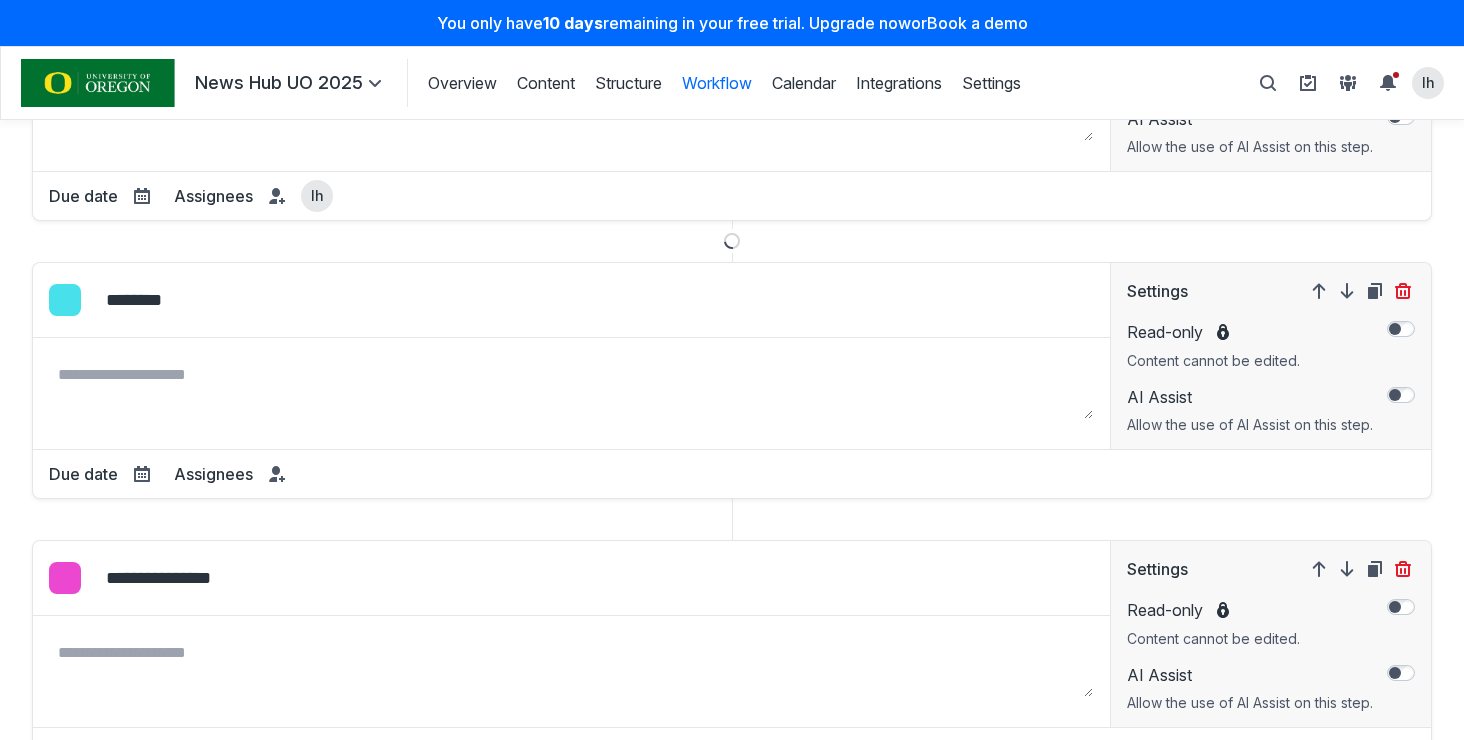 select on "*****" 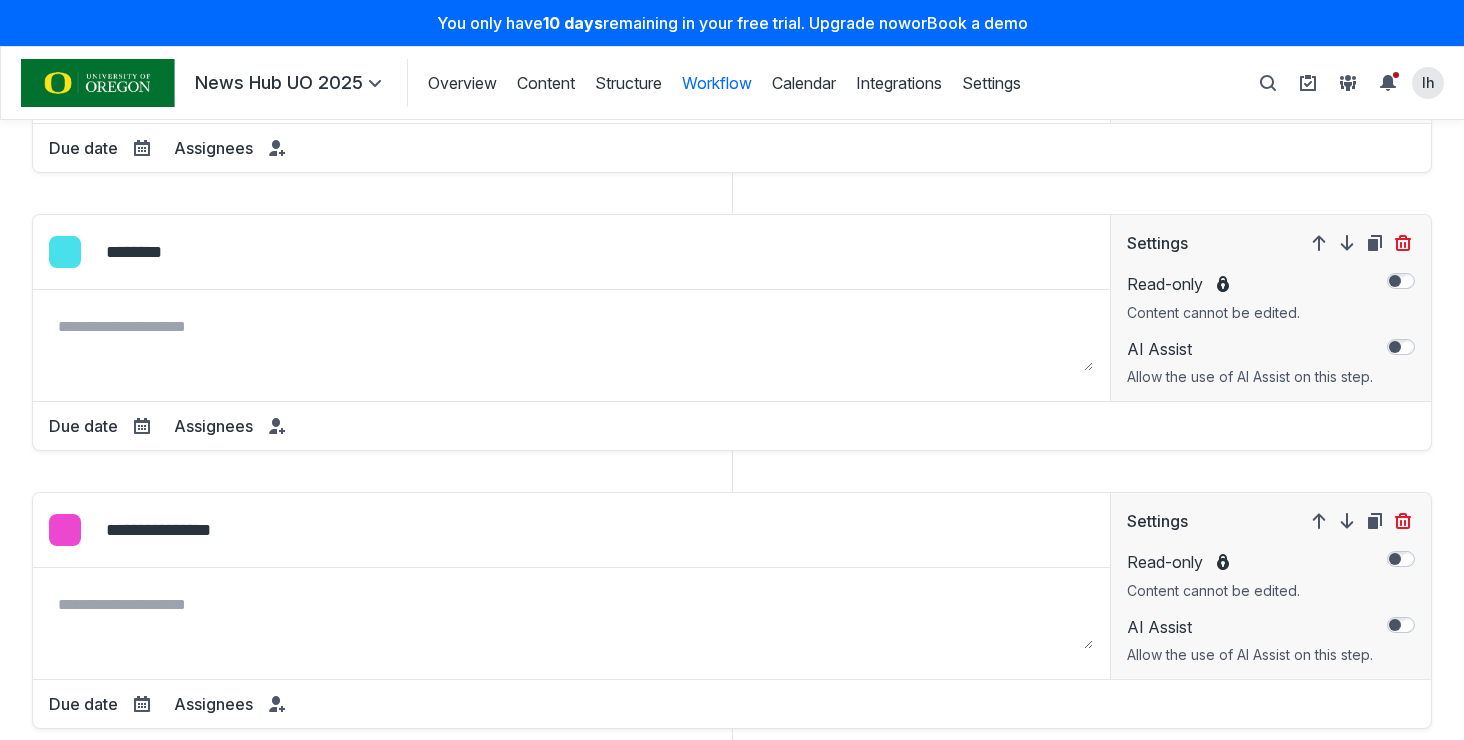 scroll, scrollTop: 1025, scrollLeft: 0, axis: vertical 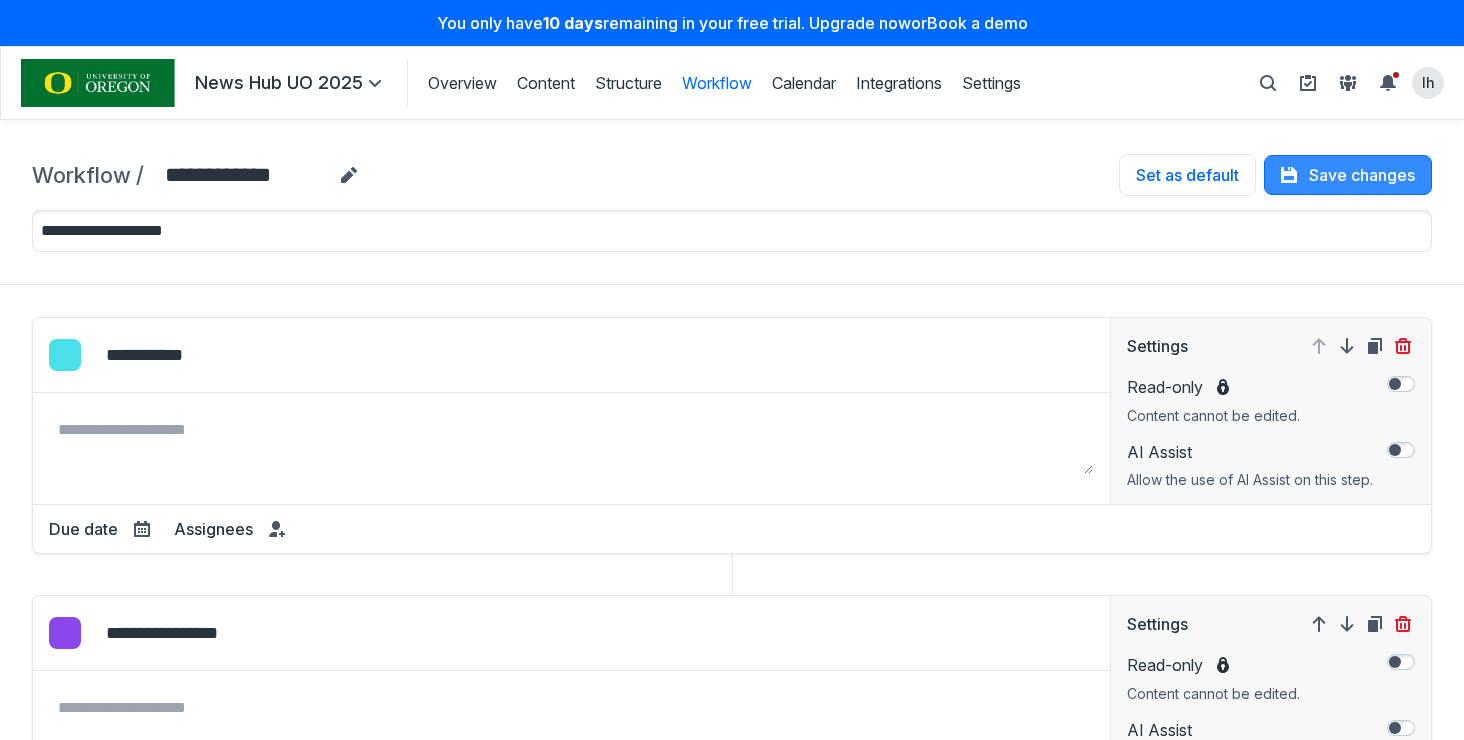 click on "Save changes" at bounding box center [1348, 175] 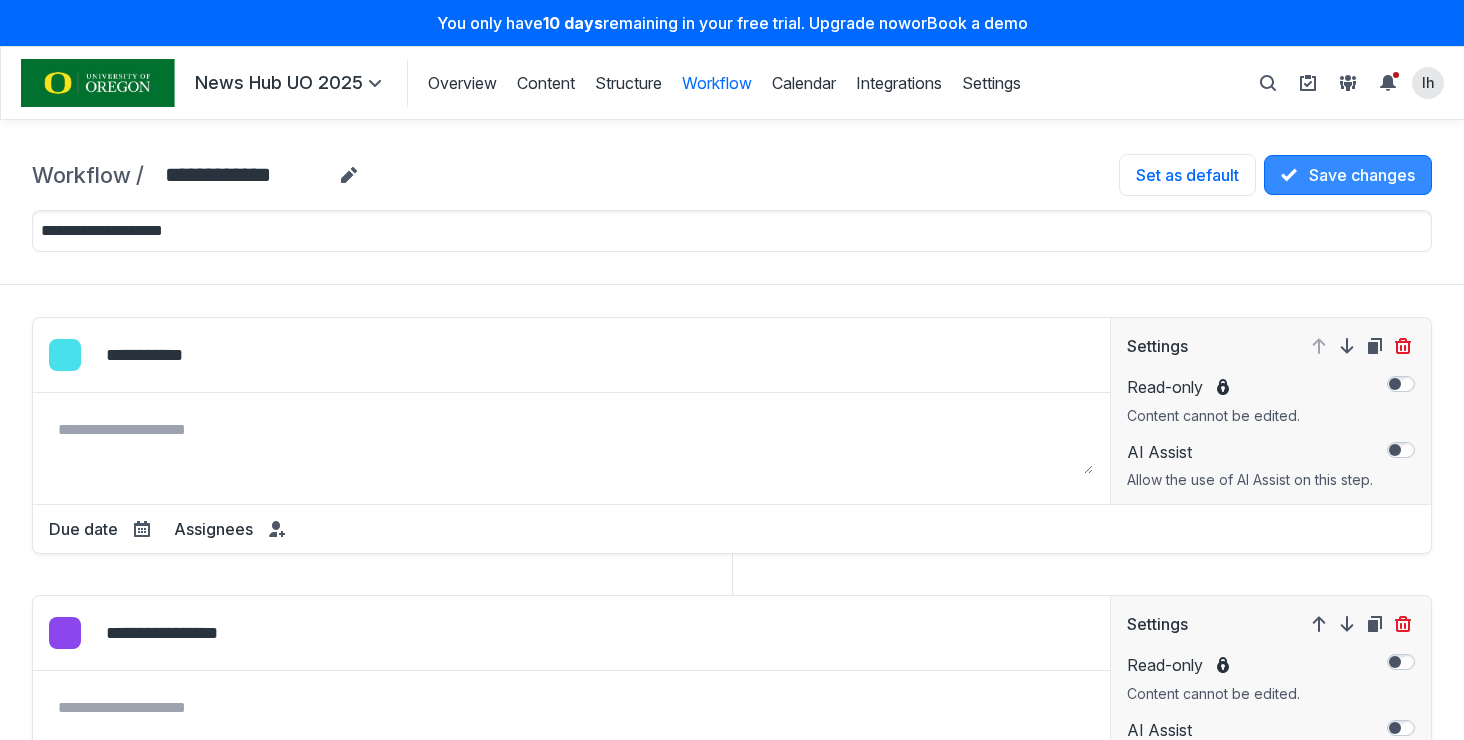 click at bounding box center [1293, 175] 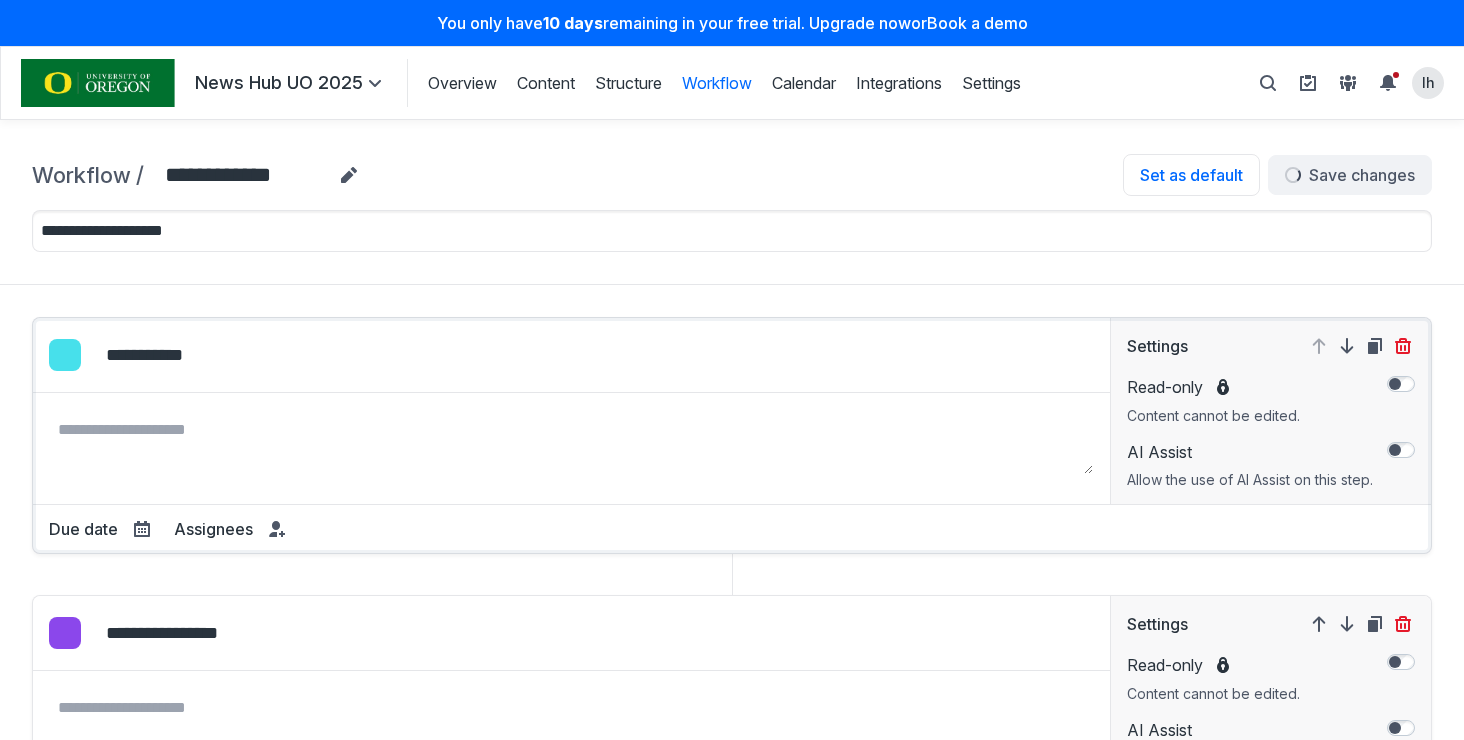 scroll, scrollTop: 655, scrollLeft: 0, axis: vertical 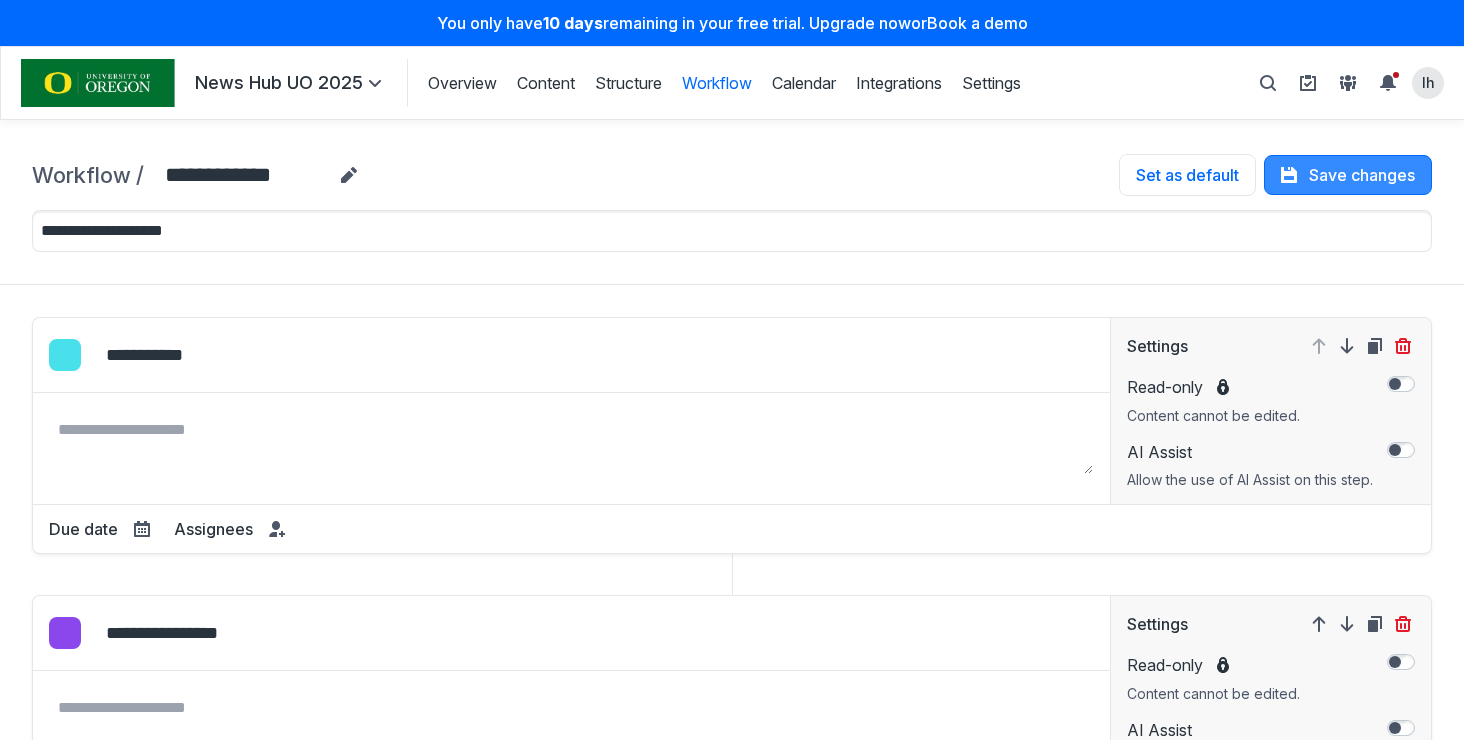 click on "Save changes" at bounding box center (1348, 175) 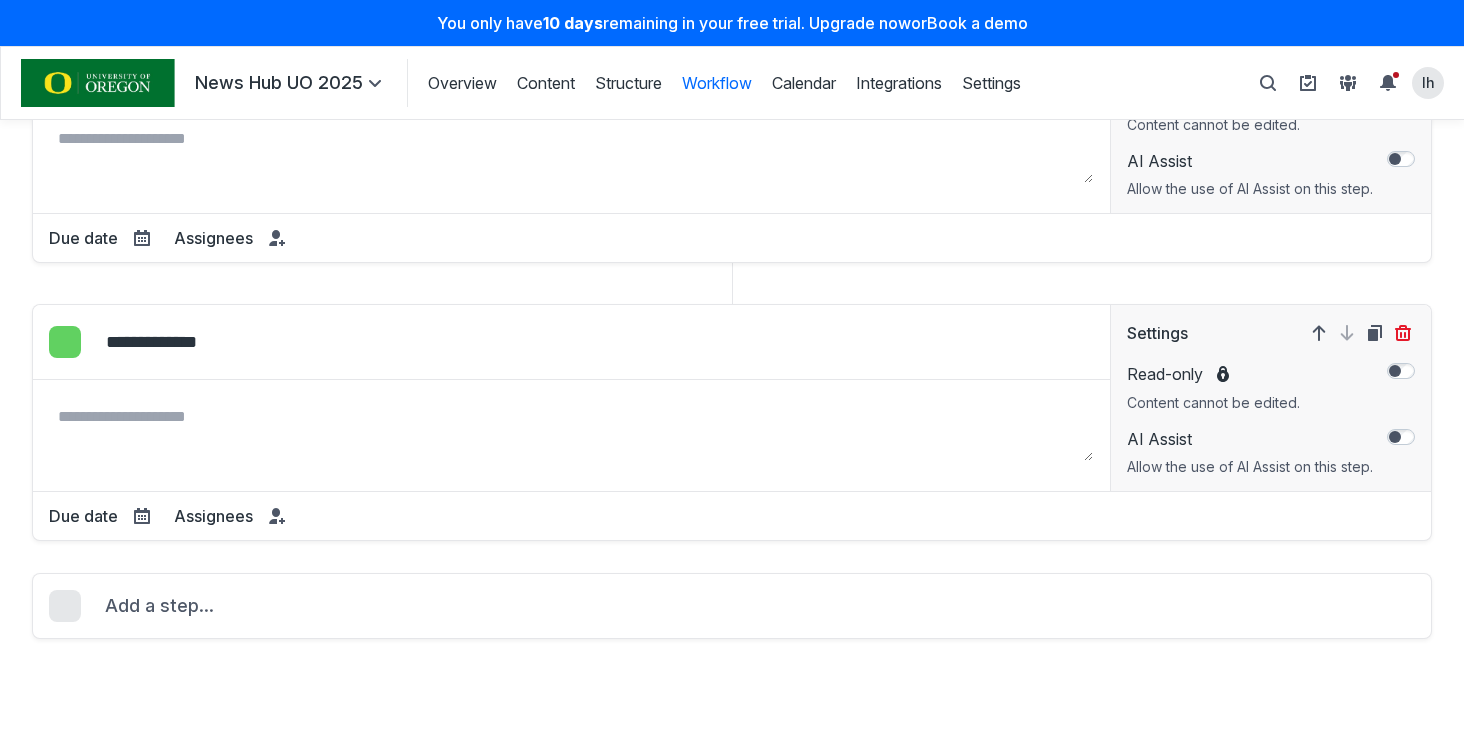 scroll, scrollTop: 1701, scrollLeft: 0, axis: vertical 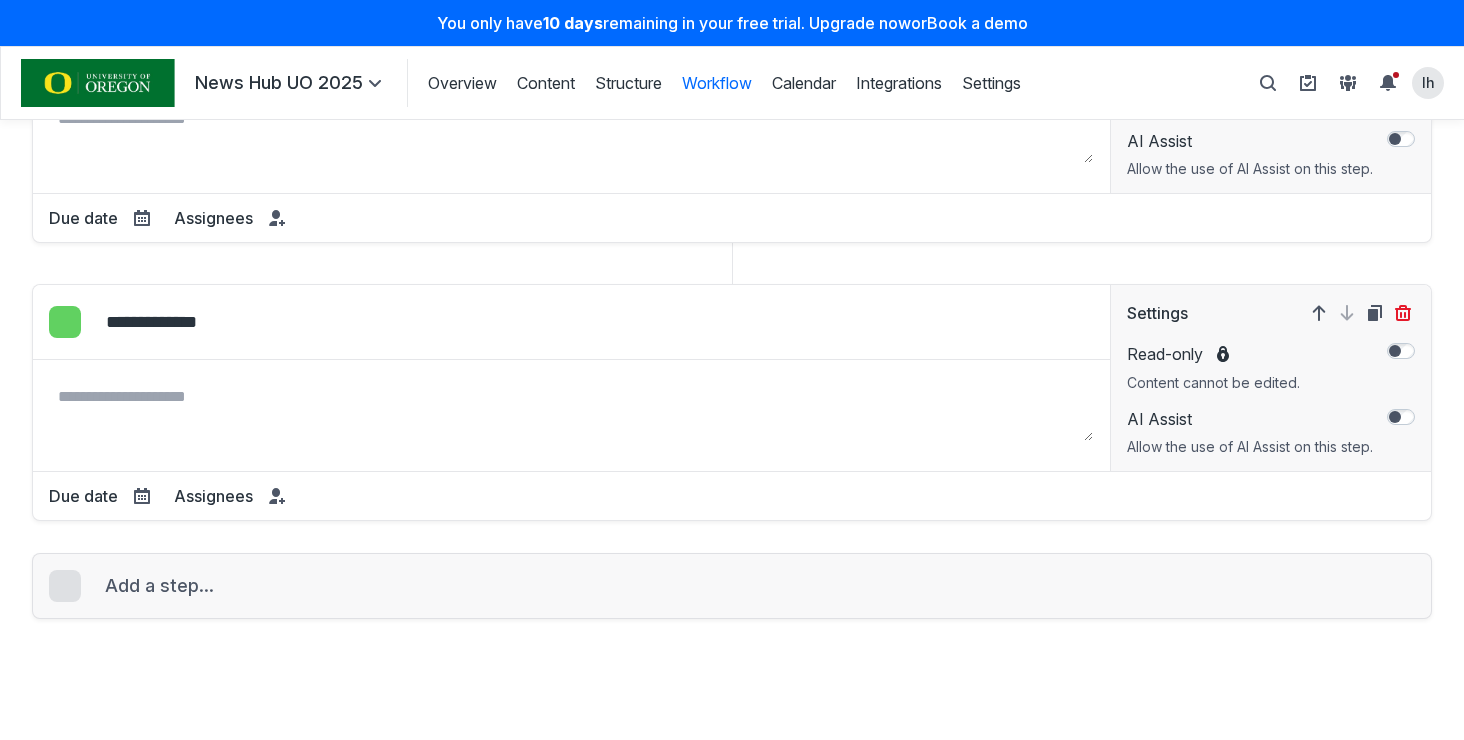 click on "Add a step..." at bounding box center (131, 586) 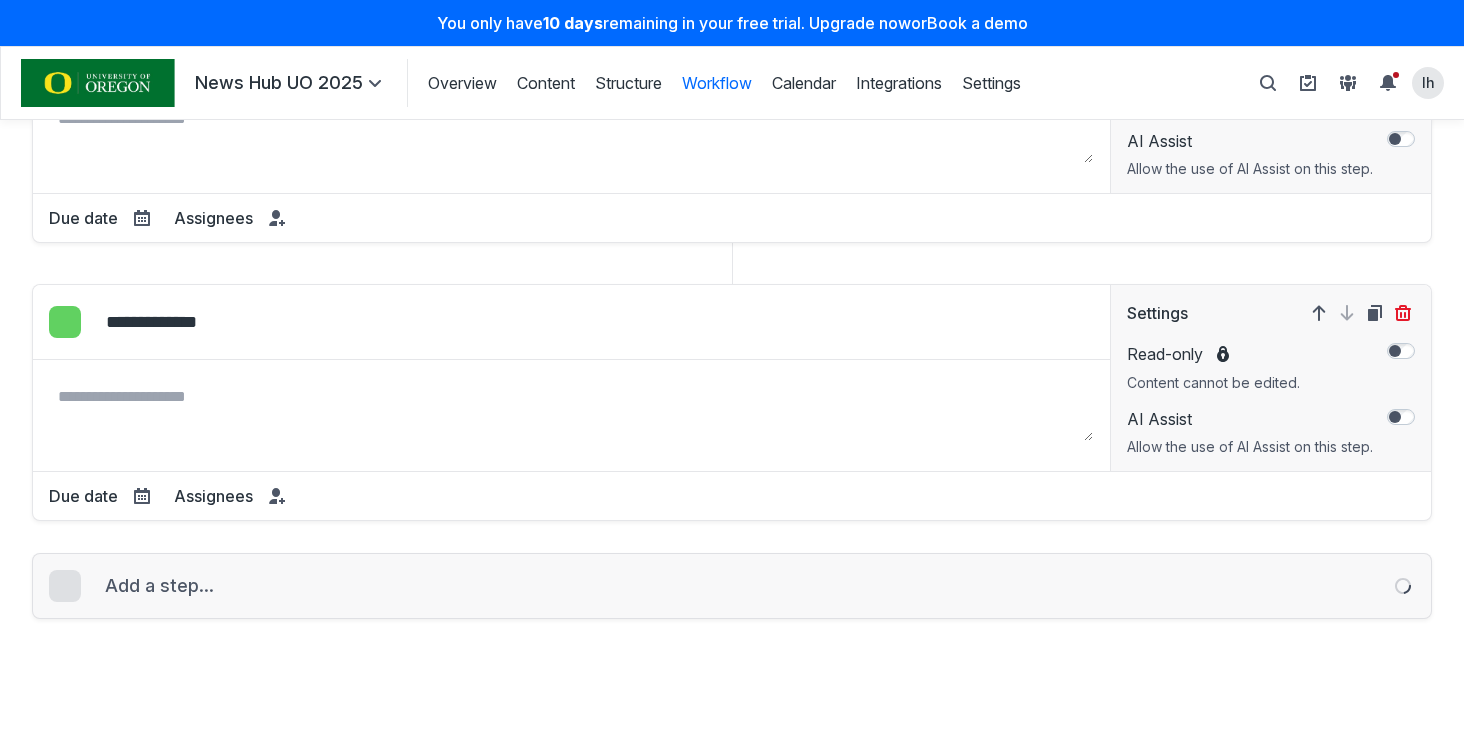 select on "*****" 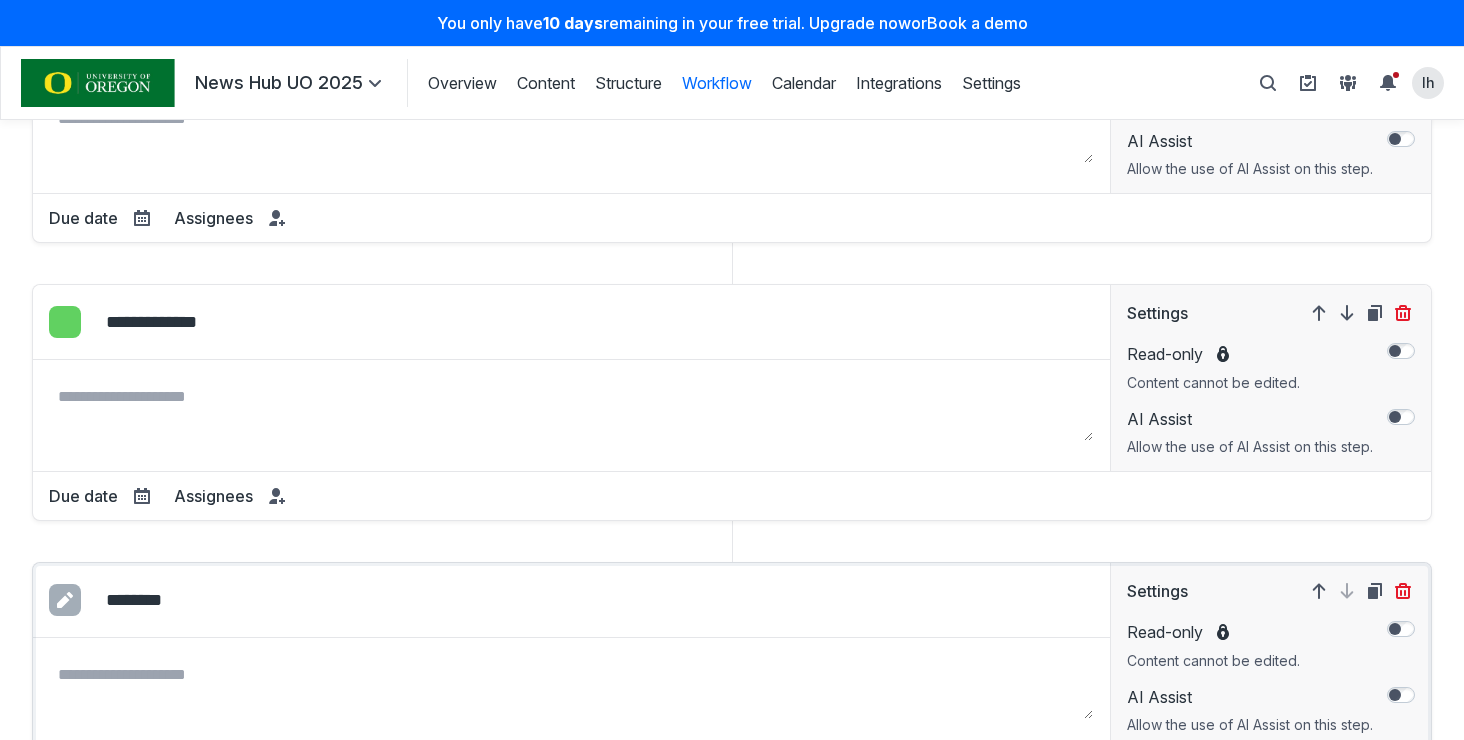 drag, startPoint x: 441, startPoint y: 577, endPoint x: 54, endPoint y: 583, distance: 387.0465 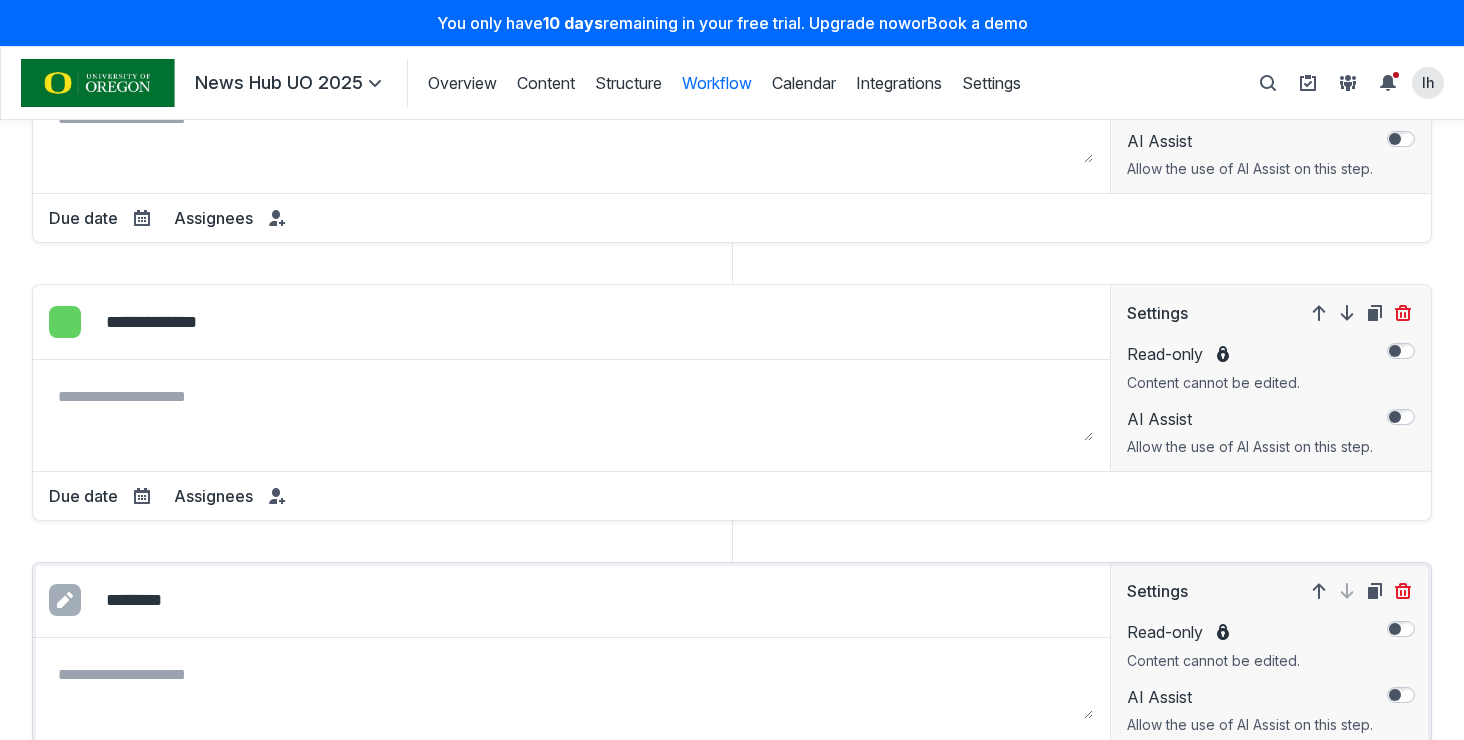 click on "Edit colour Select colour:  #338BFF Select colour:  #FADA38 Select colour:  #EB4755 Select colour:  #8B47EB Select colour:  #61D161 Select colour:  #8599AD Select colour:  #47E0EB Select colour:  #FA9938 Select colour:  #EB47D0 Select colour:  #B87A7A Select colour:  #DBDB57 Select colour:  #C2CCD6 ******* New step Workflow step name ********" at bounding box center [571, 600] 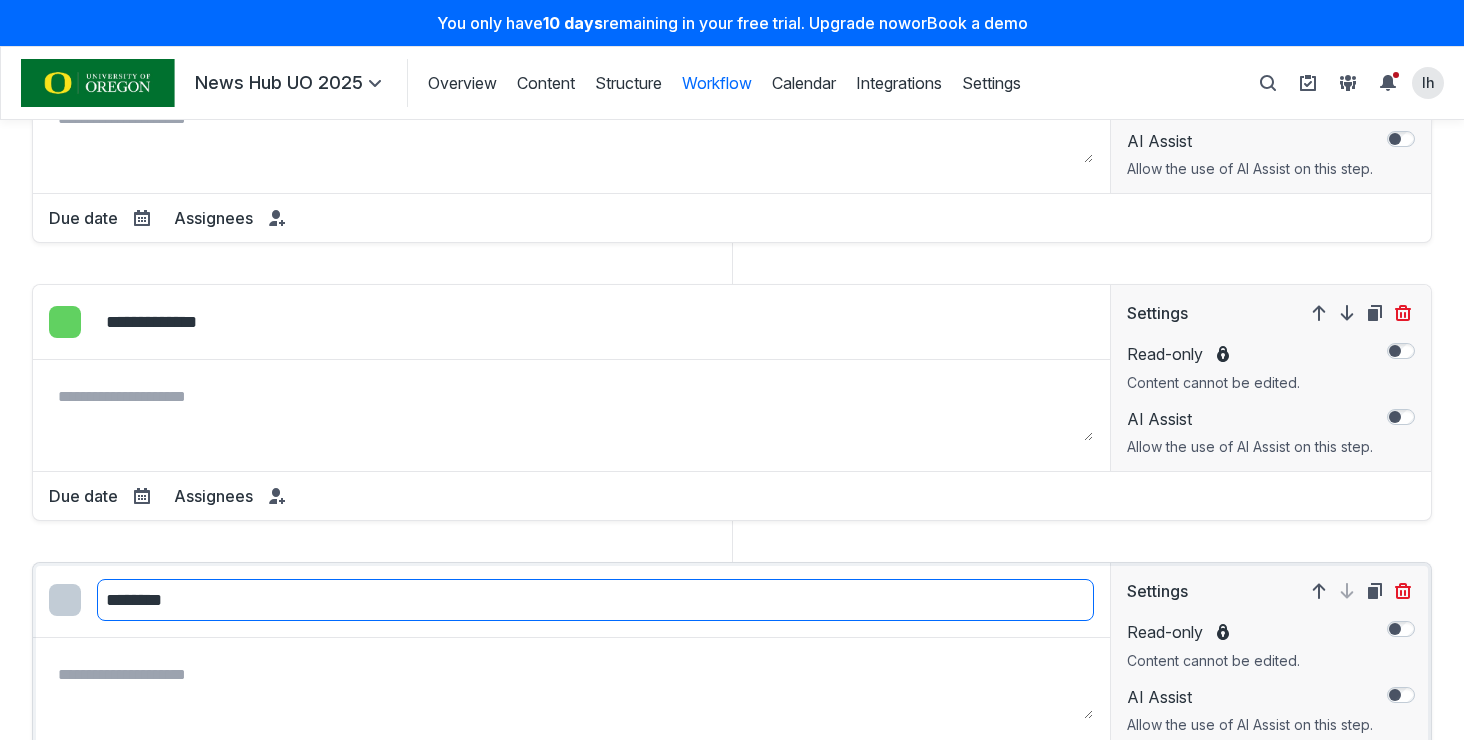 click on "********" at bounding box center [595, 600] 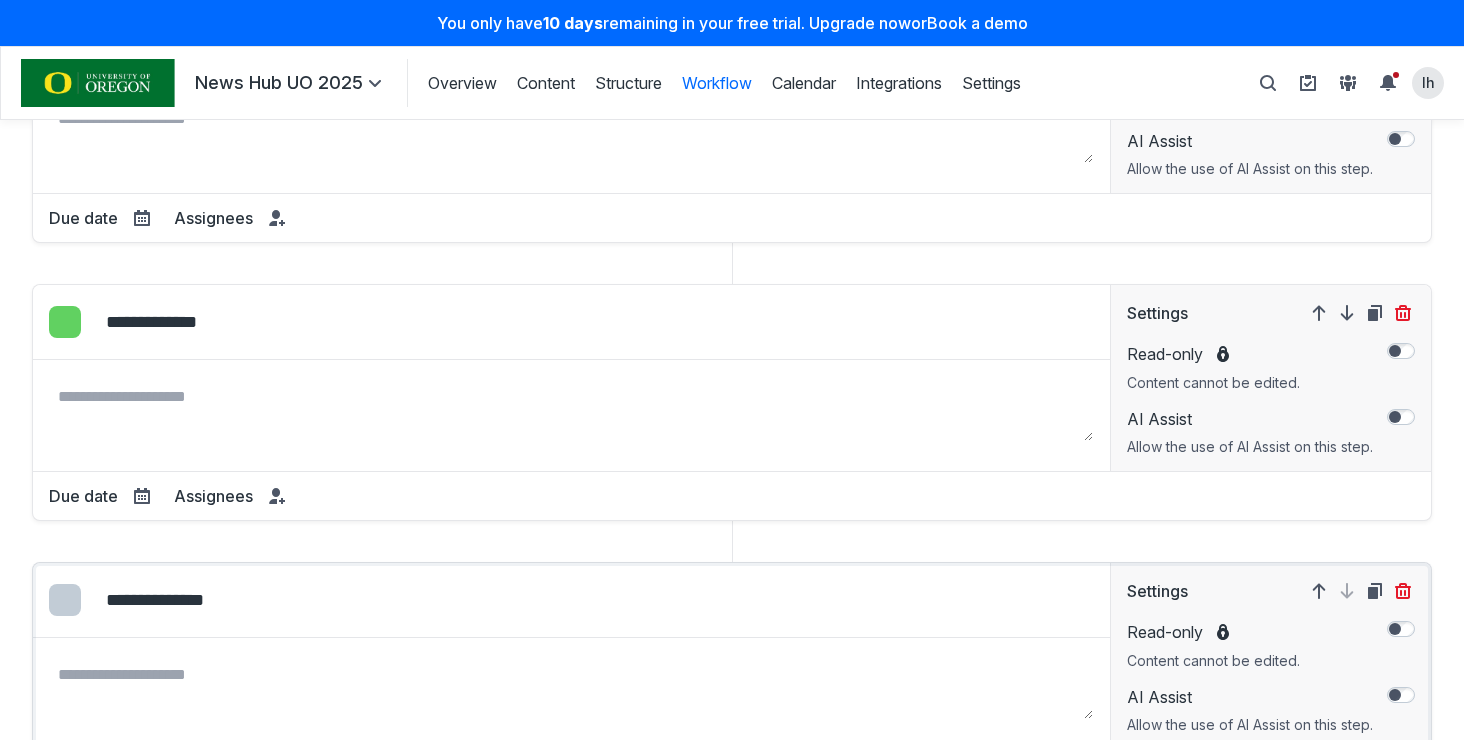 type on "**********" 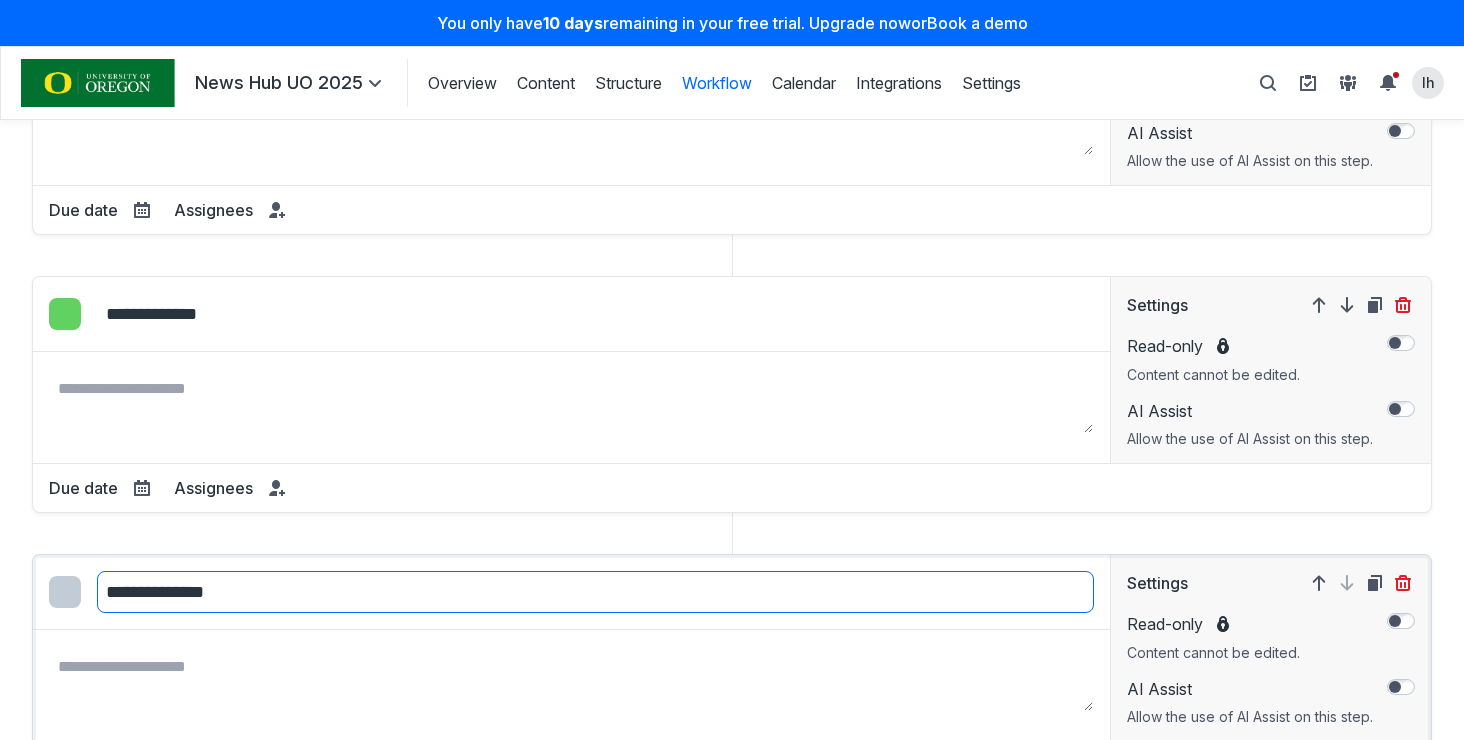 scroll, scrollTop: 1786, scrollLeft: 0, axis: vertical 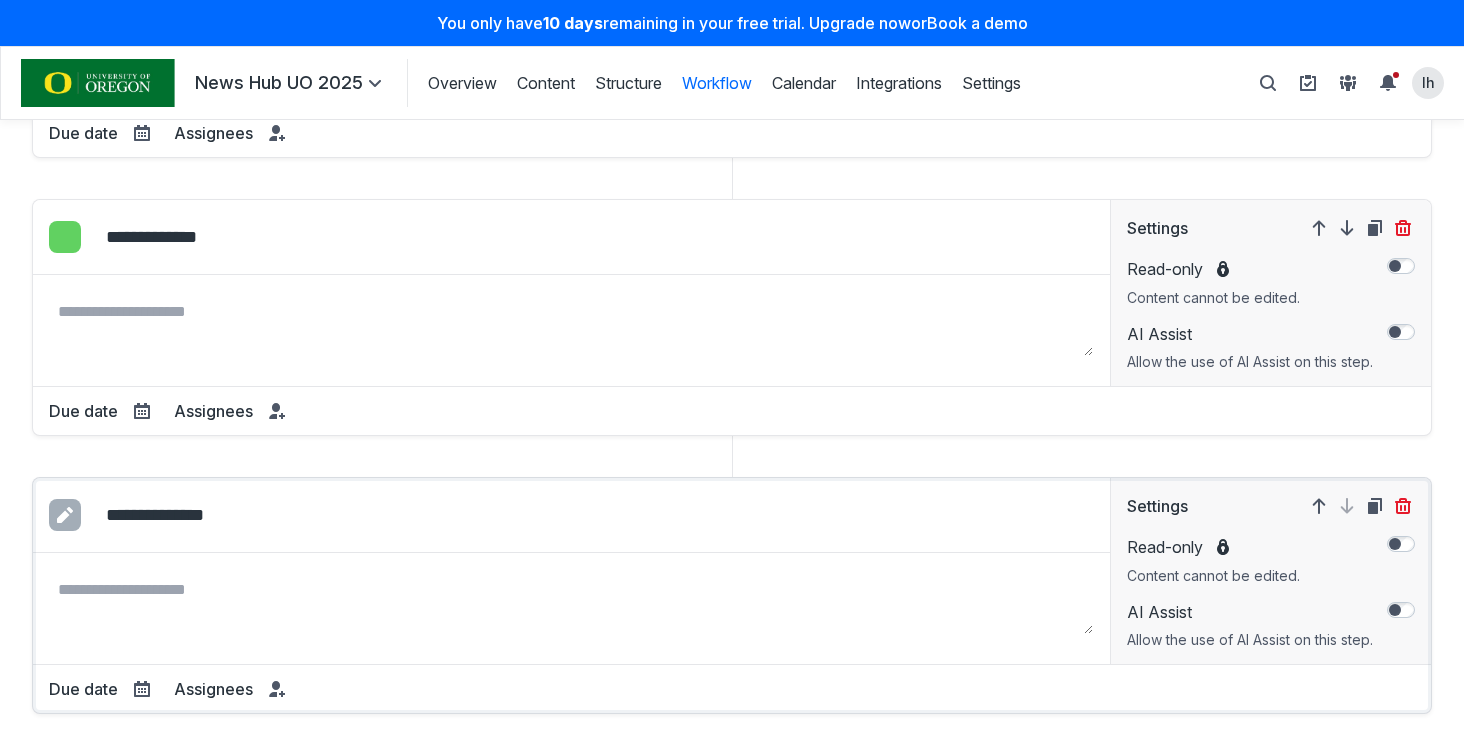 click at bounding box center (65, 515) 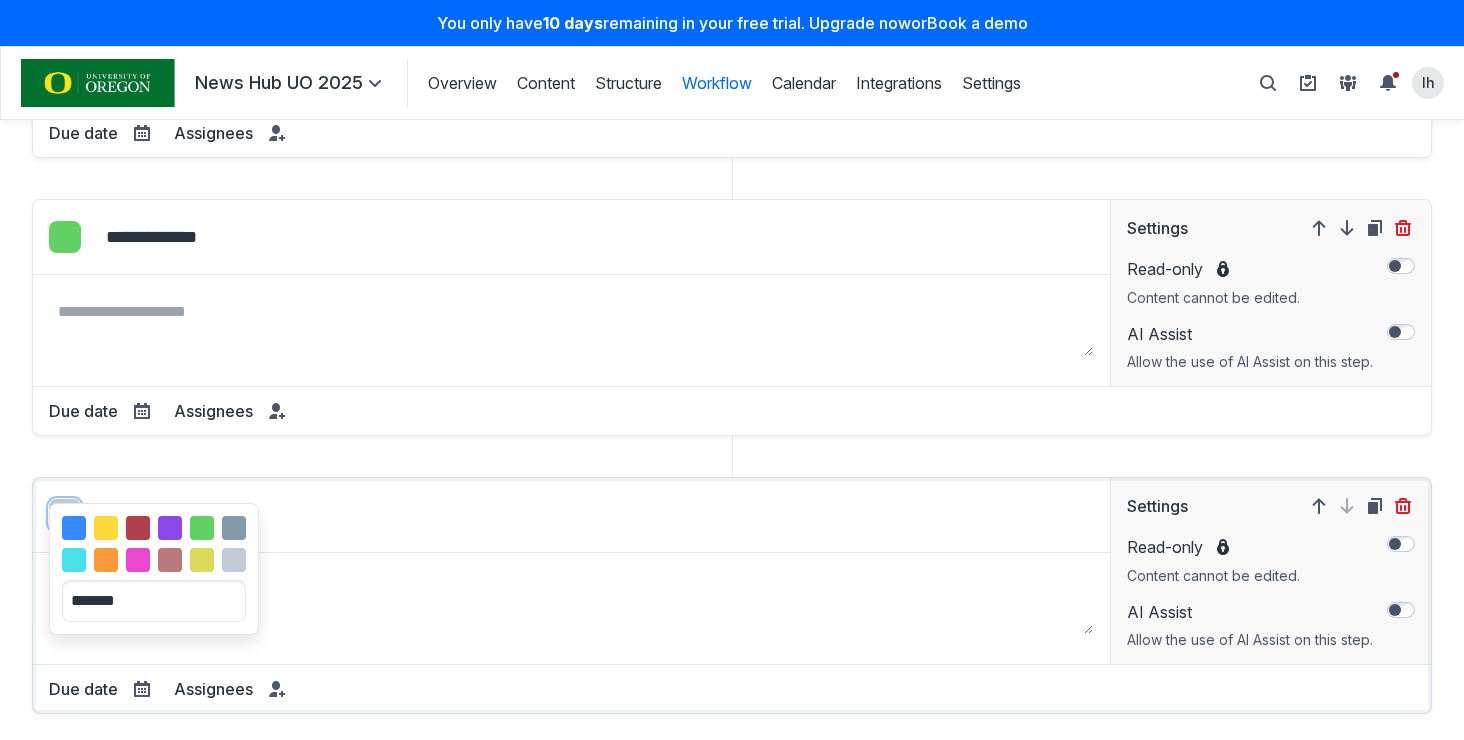 click on "Select colour:  #EB4755" at bounding box center (138, 528) 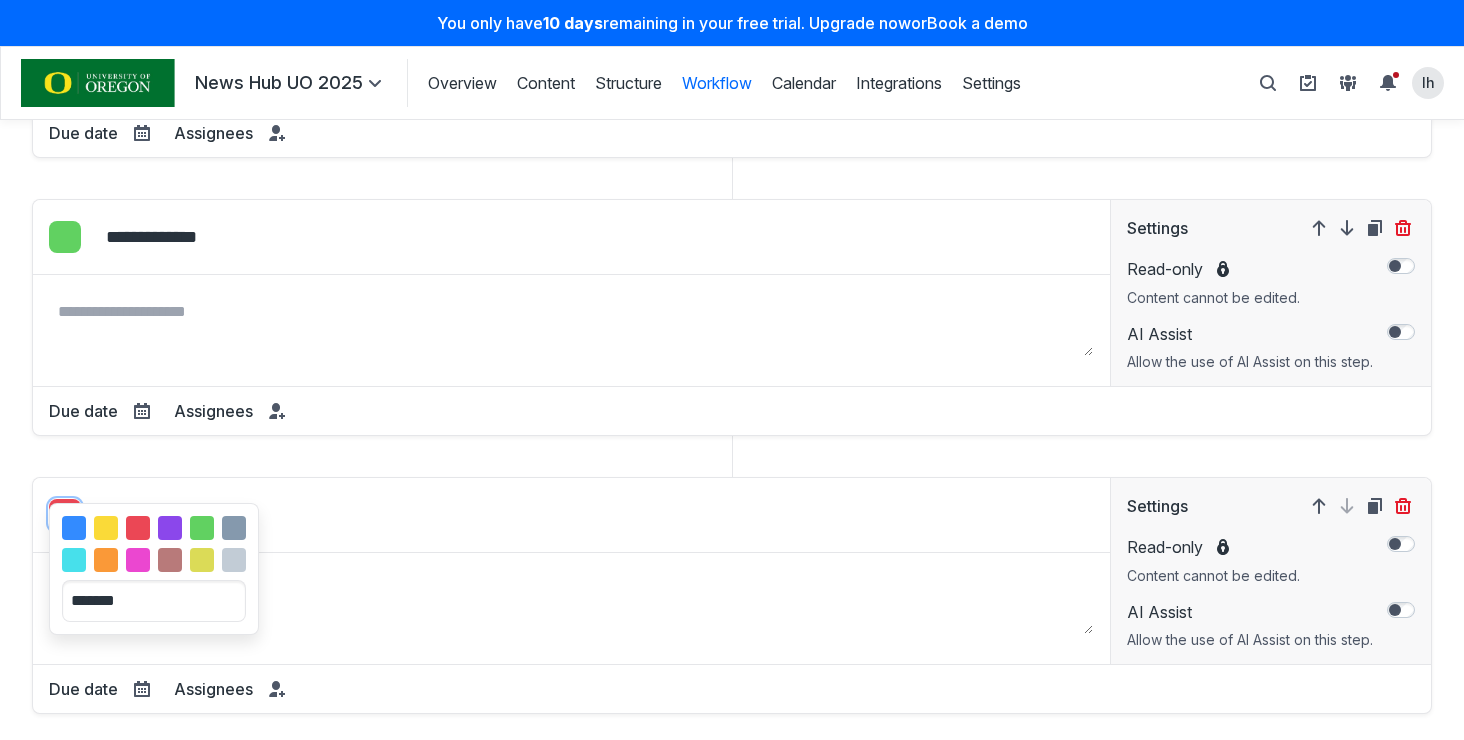 click on "**********" at bounding box center [732, -427] 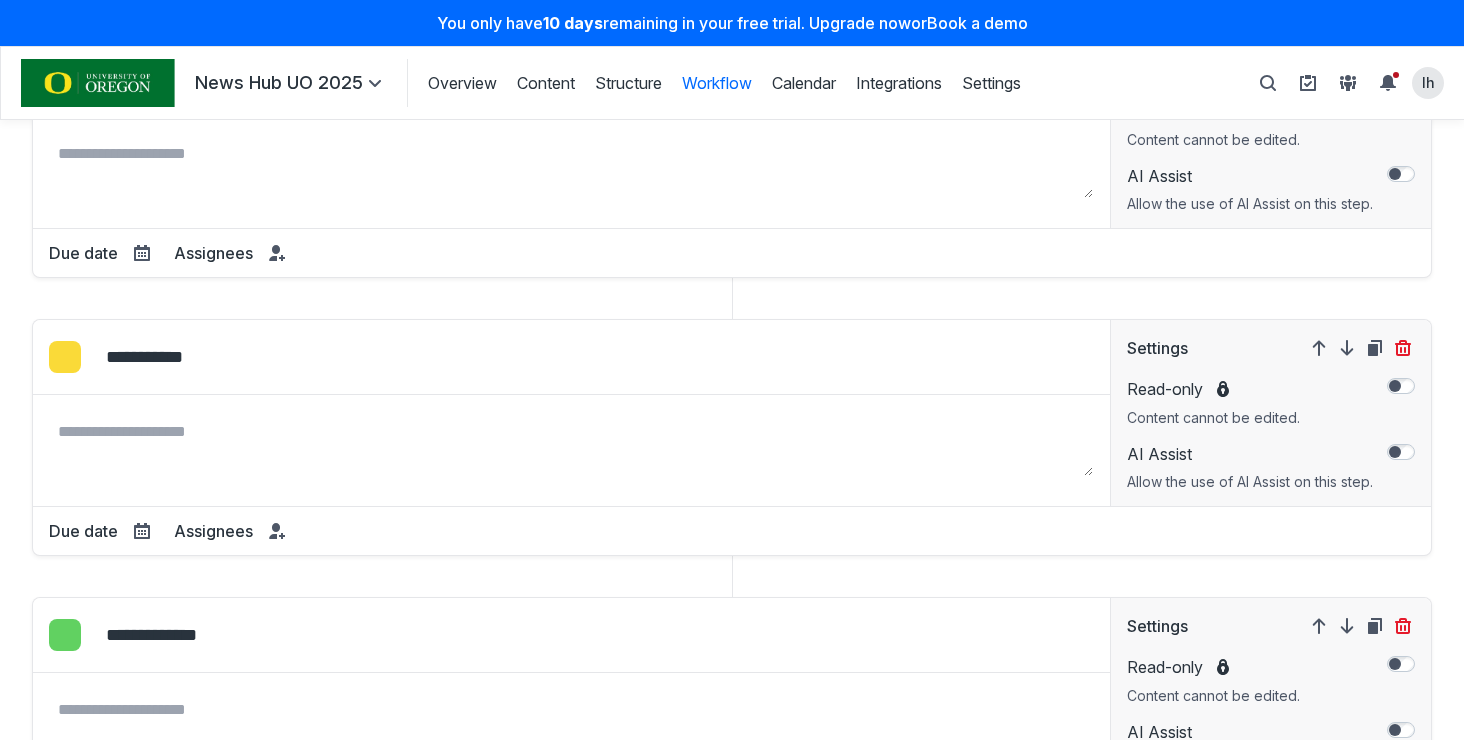 scroll, scrollTop: 0, scrollLeft: 0, axis: both 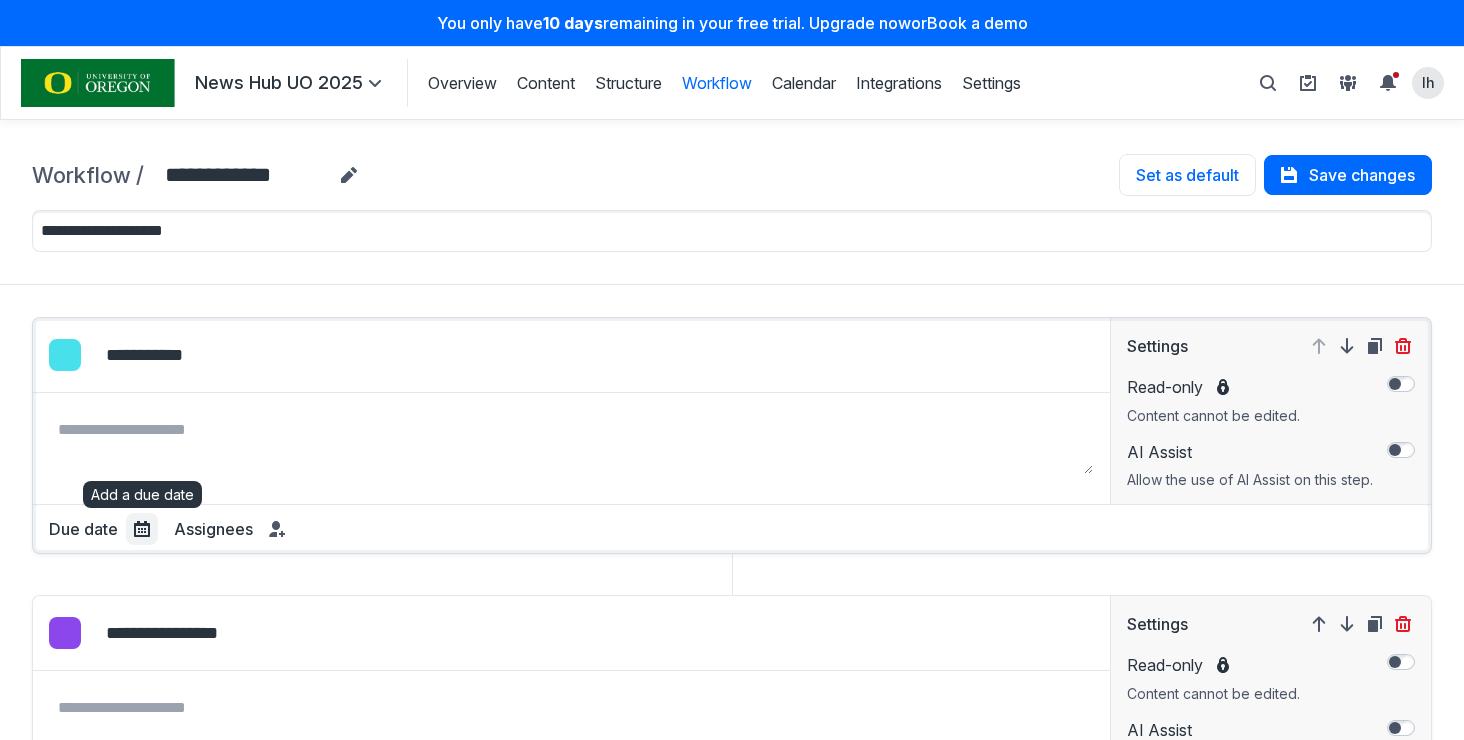 click 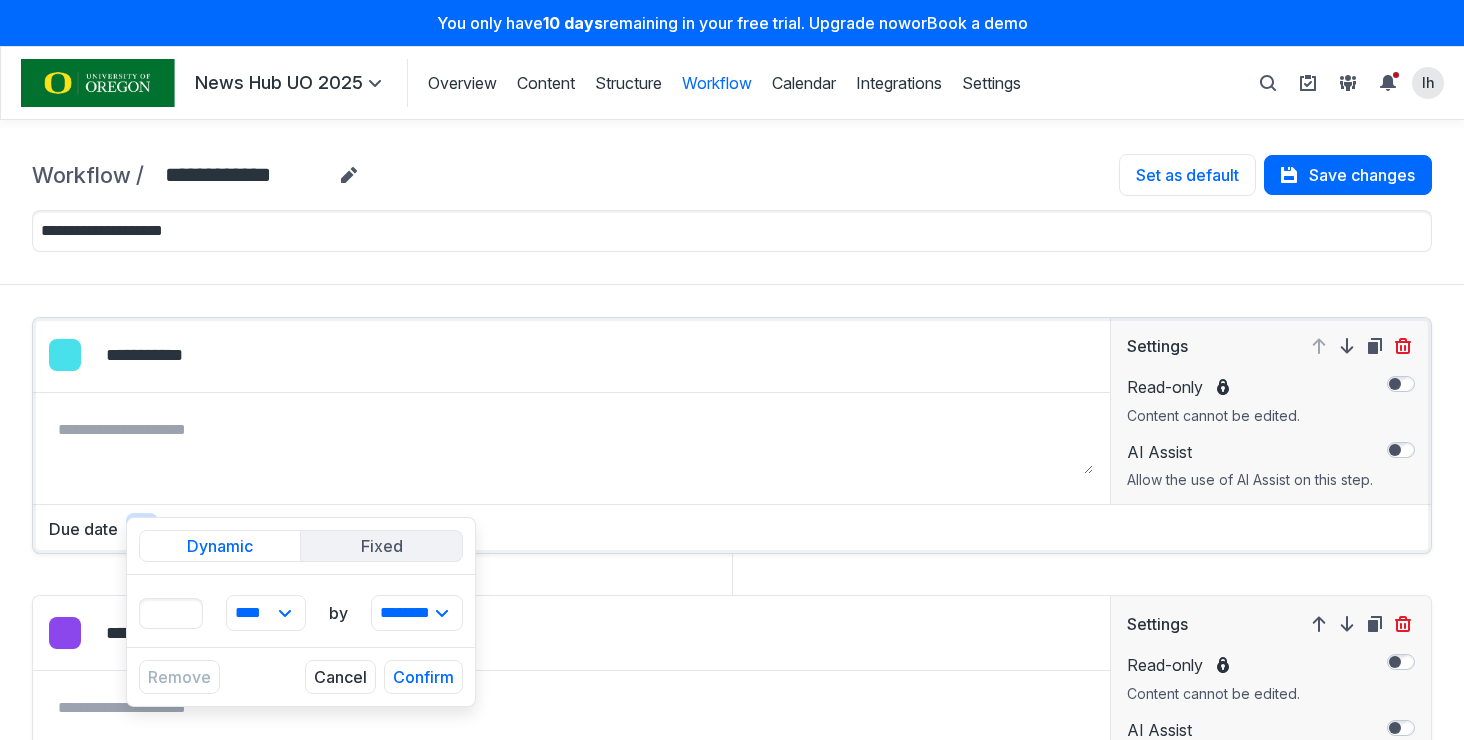 click on "Fixed" at bounding box center (382, 546) 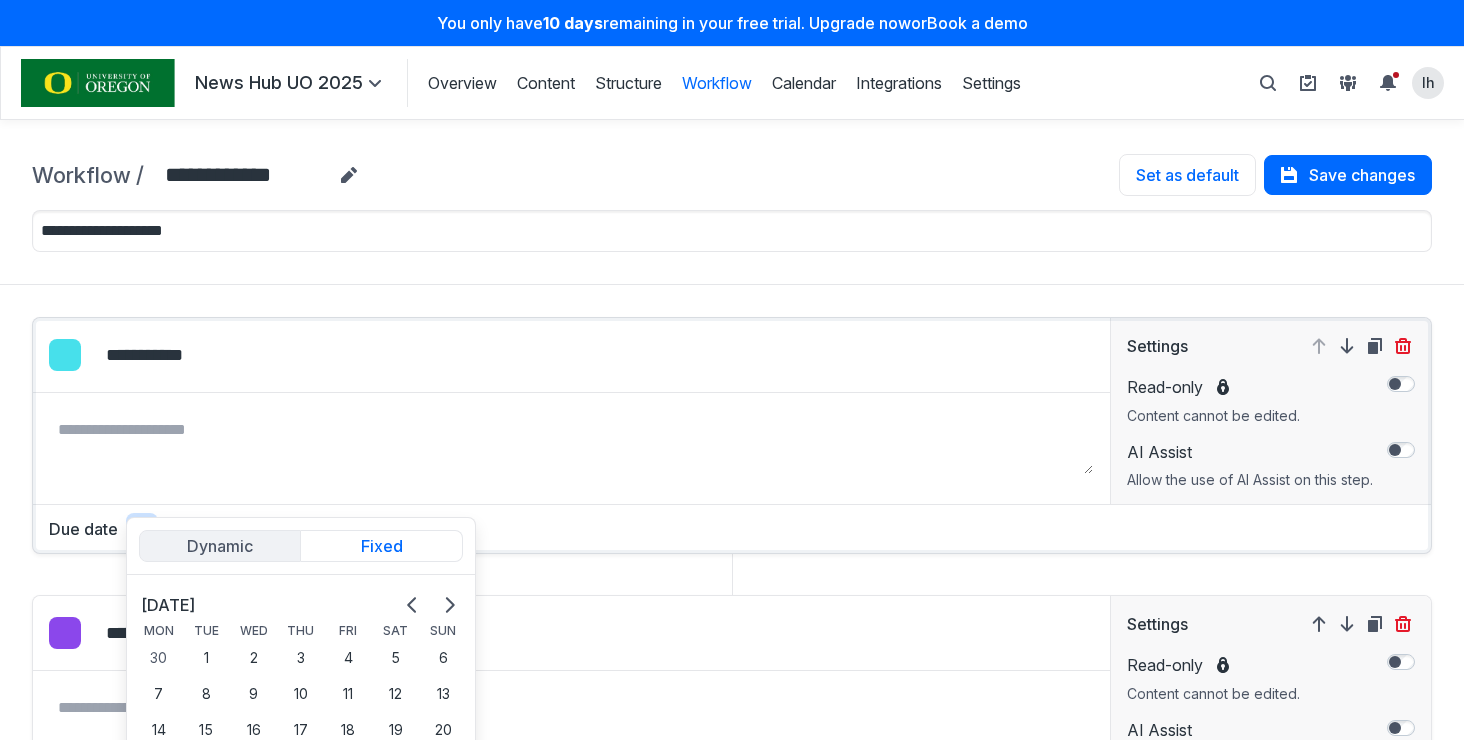 click on "Dynamic" at bounding box center [220, 546] 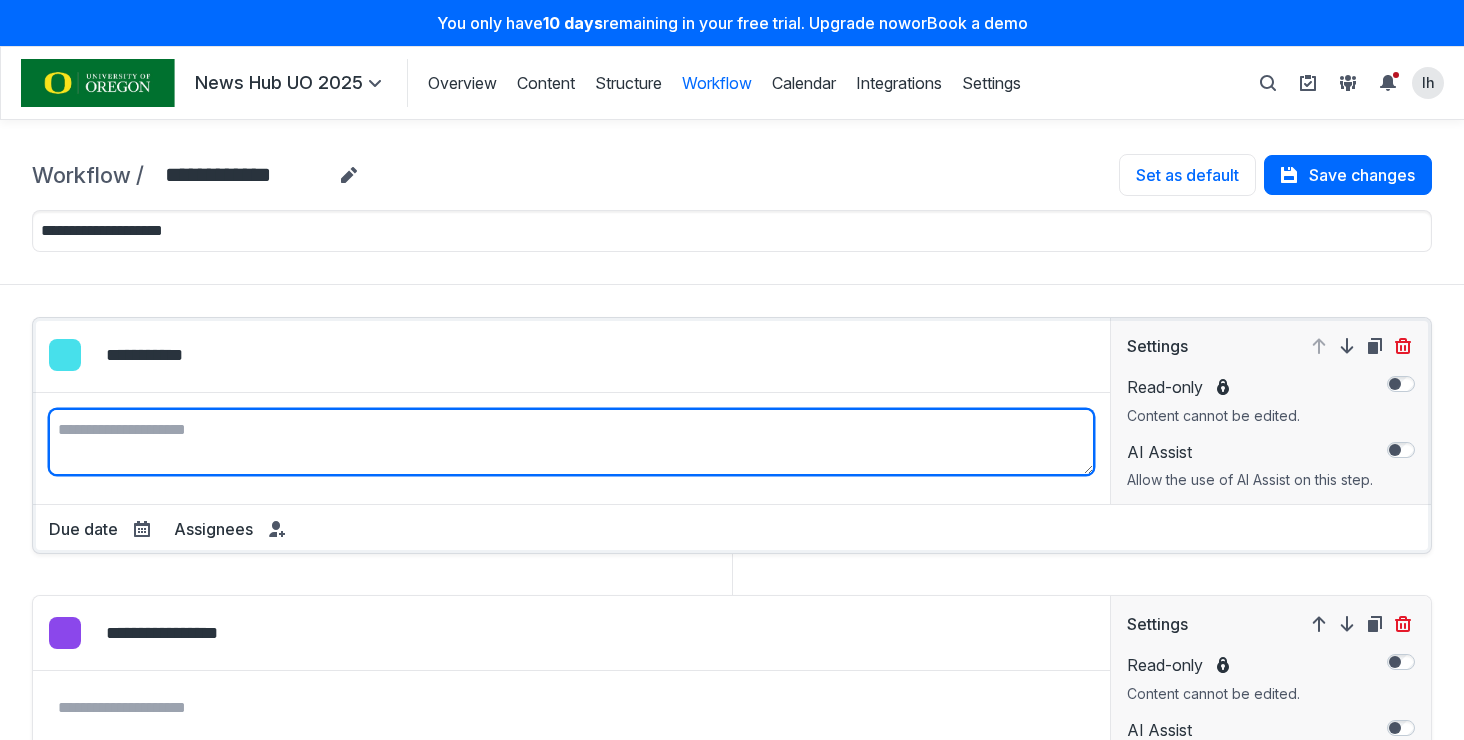 click on "Workflow step description" at bounding box center [571, 442] 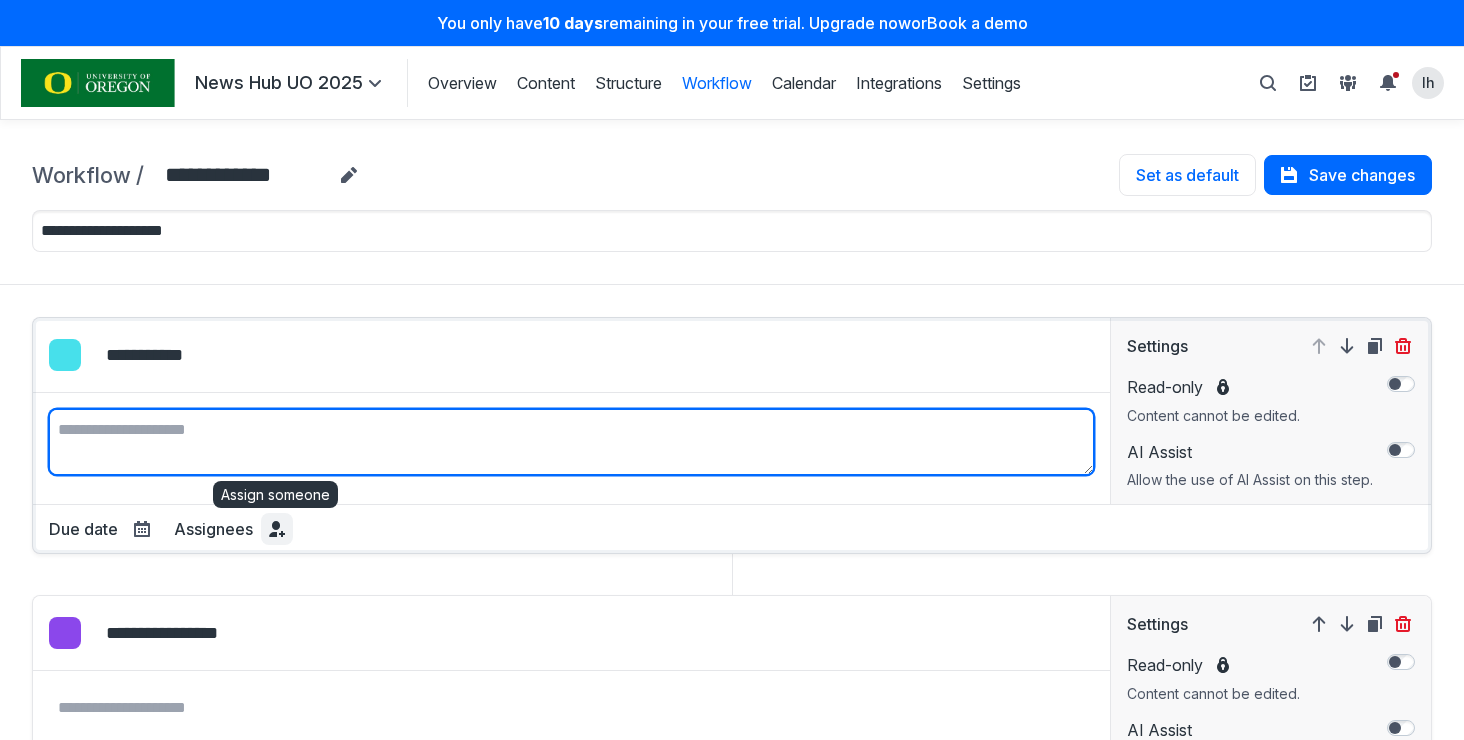 click 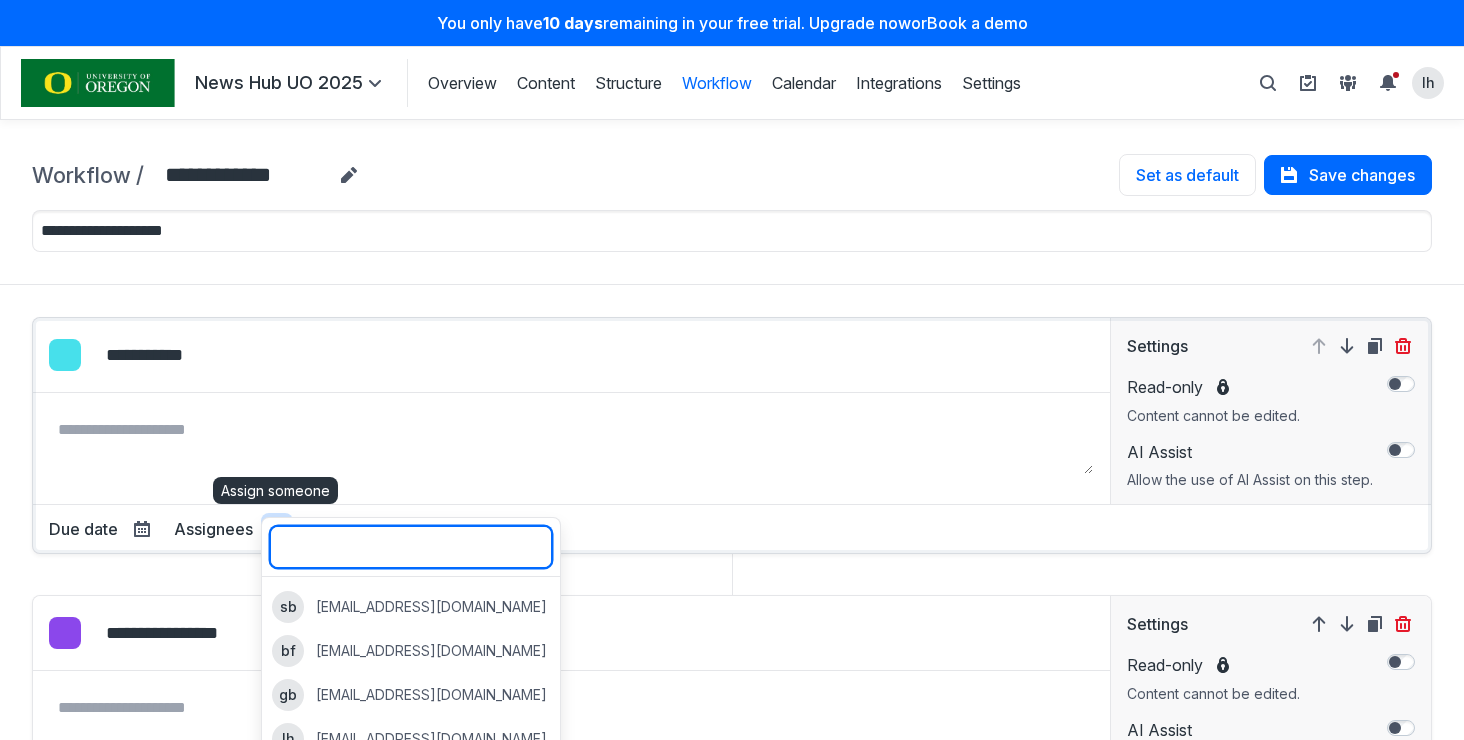 scroll, scrollTop: 186, scrollLeft: 0, axis: vertical 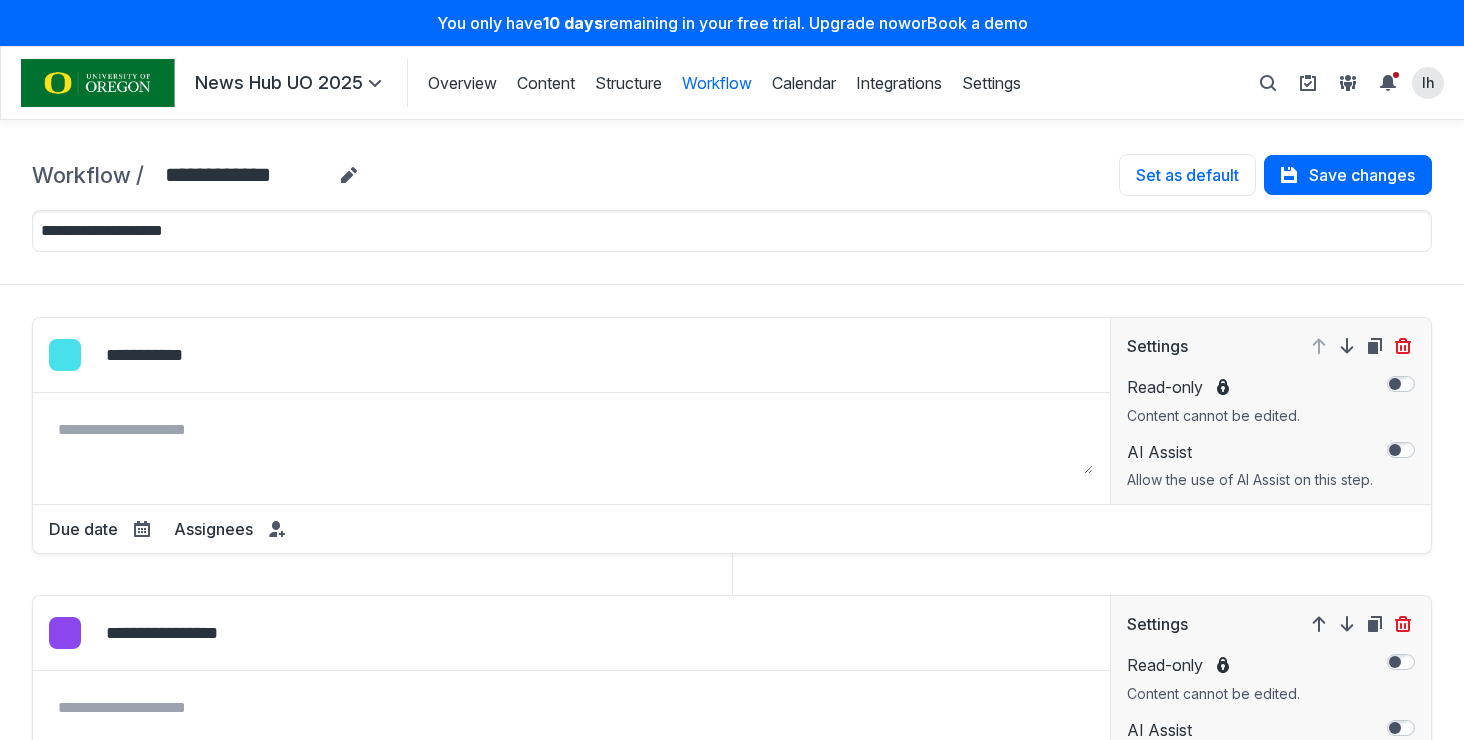 click on "**********" at bounding box center (732, 175) 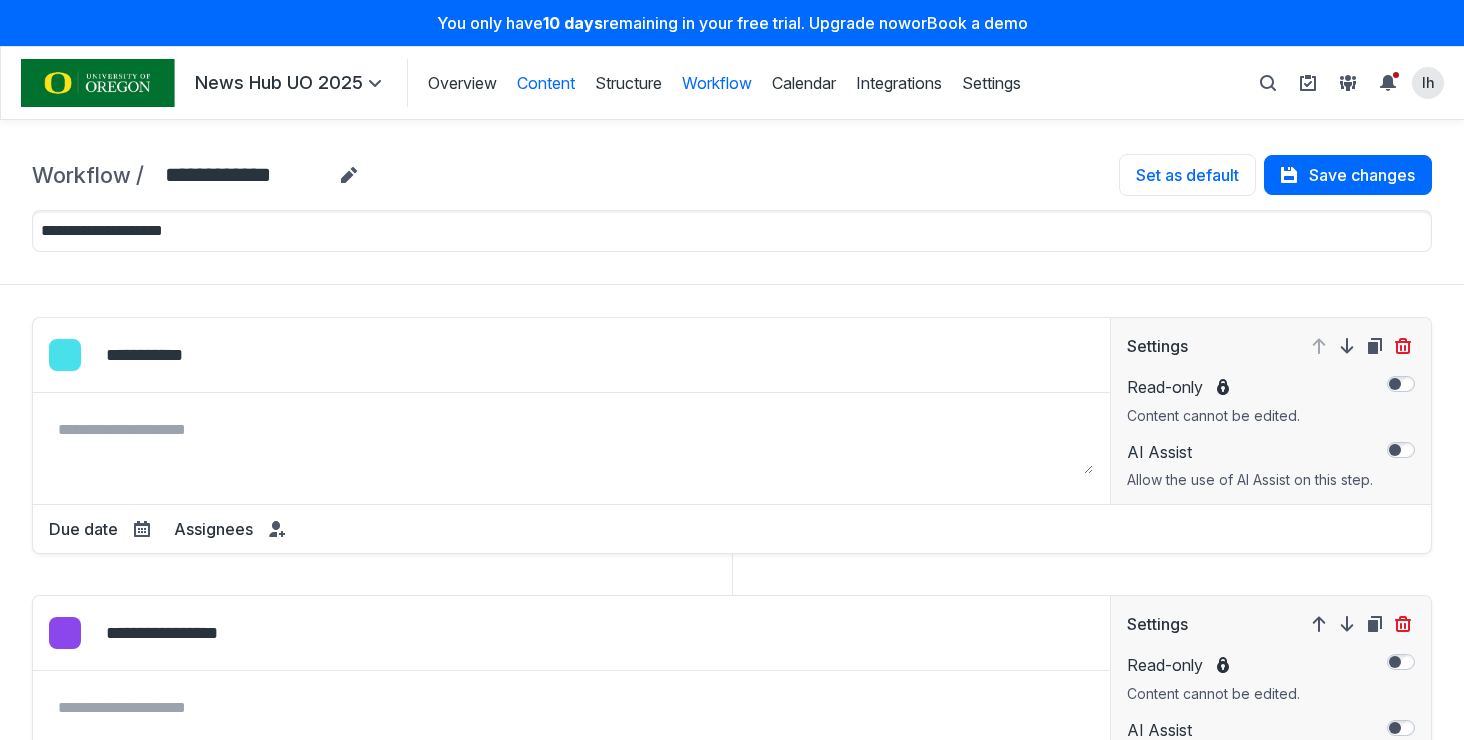 click on "Content" at bounding box center (546, 83) 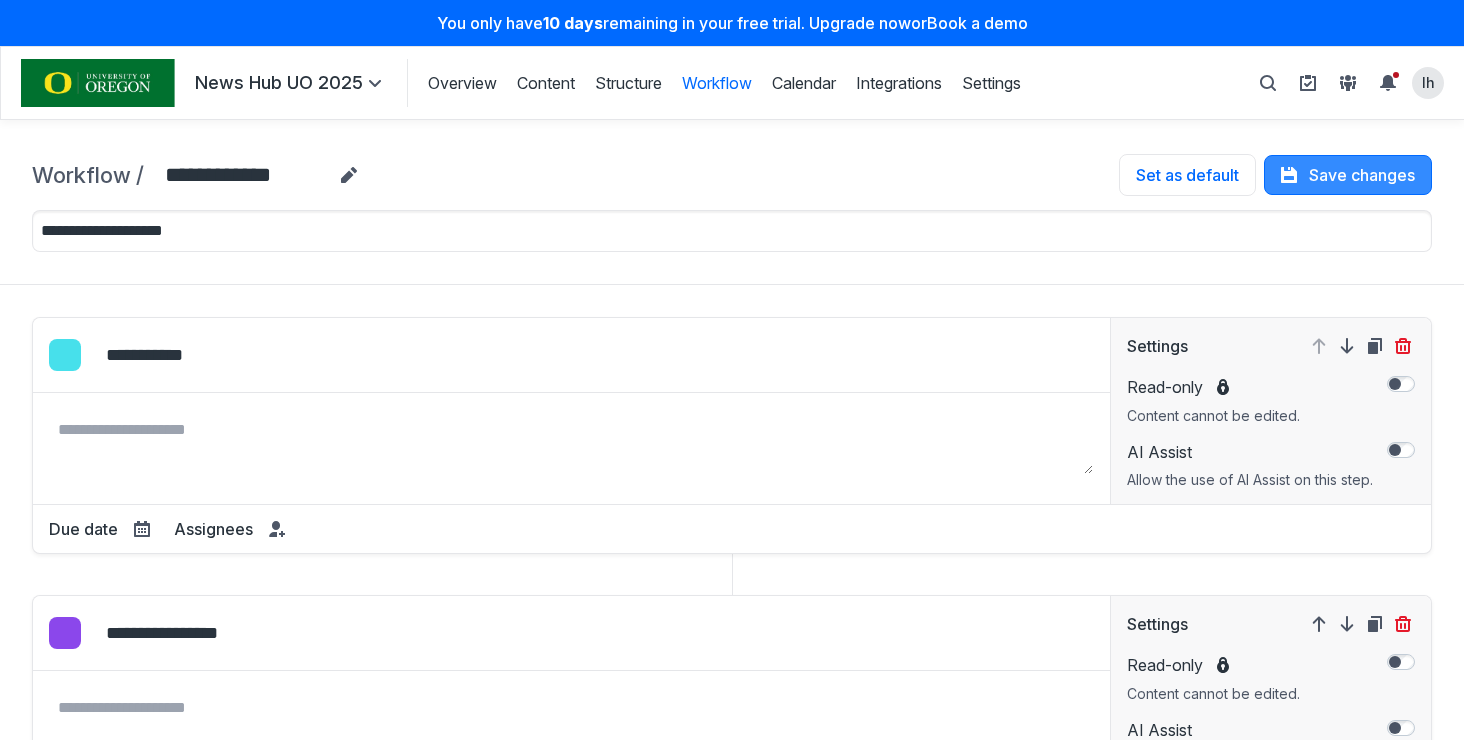 click on "Save changes" at bounding box center [1348, 175] 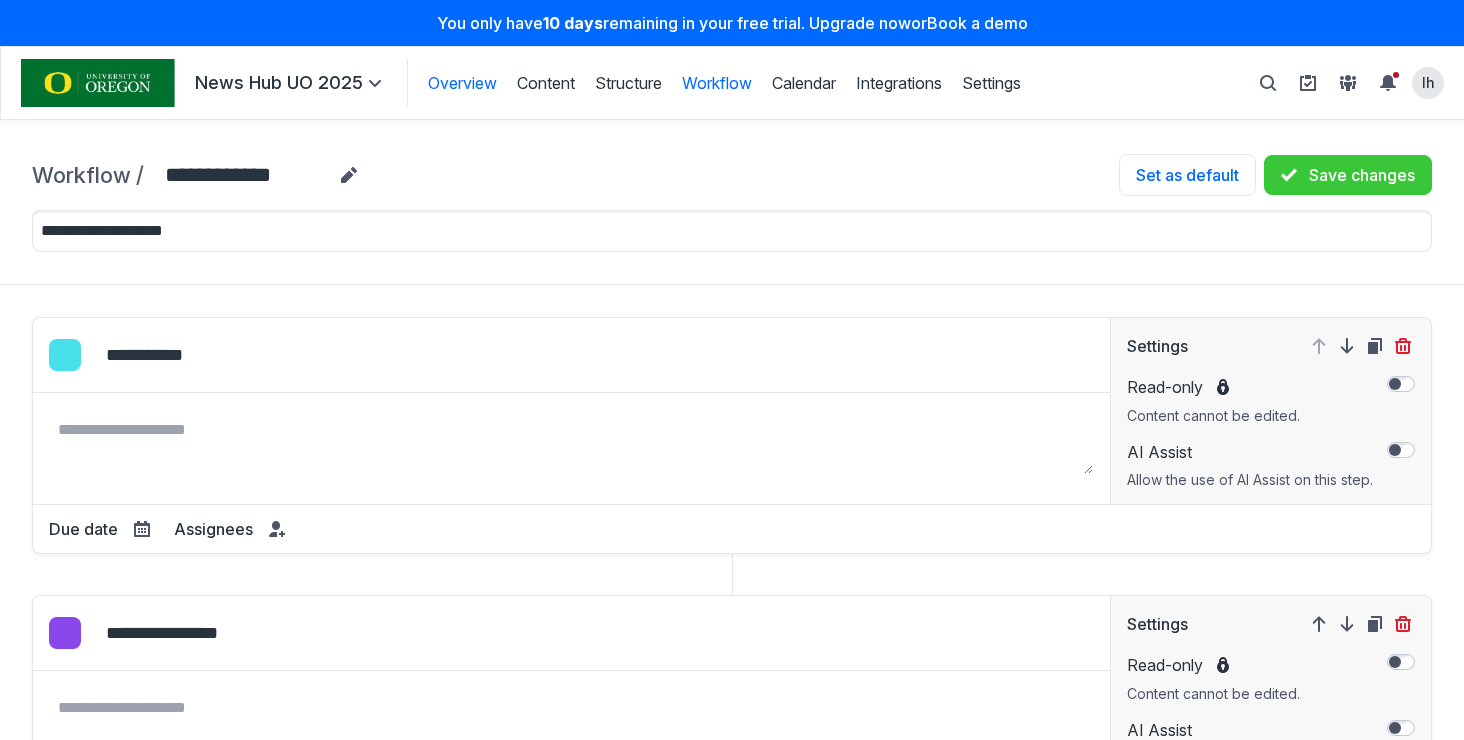 click on "Overview" at bounding box center (462, 83) 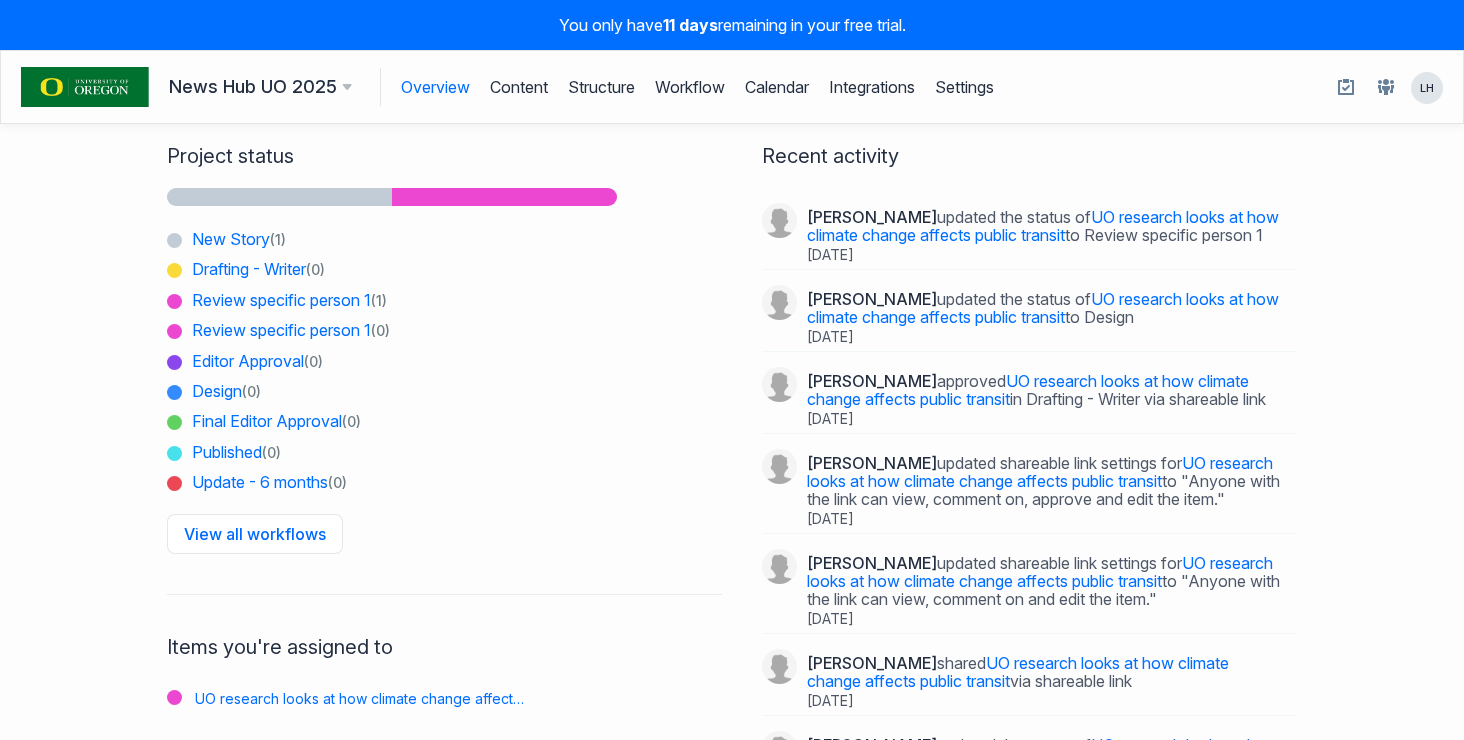 scroll, scrollTop: 0, scrollLeft: 0, axis: both 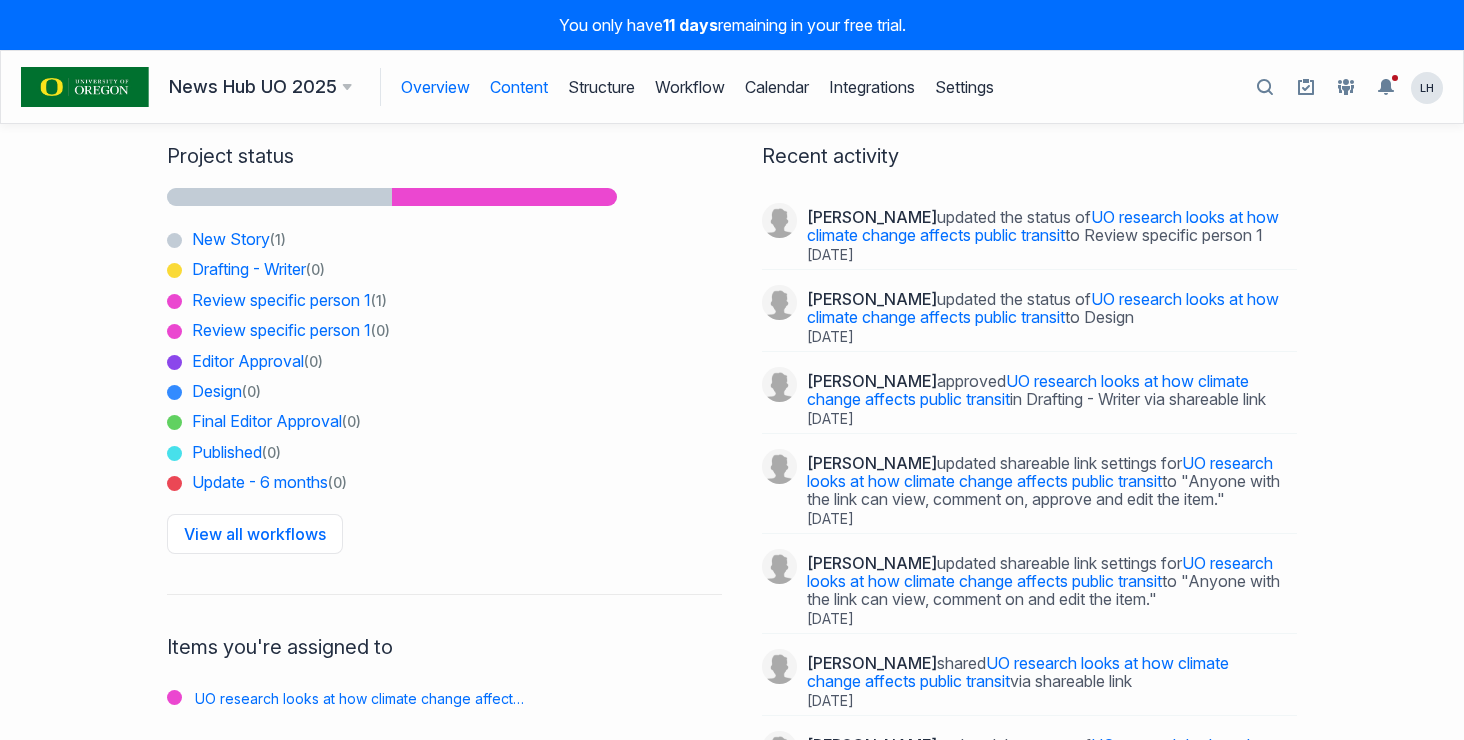 click on "Content" at bounding box center (519, 87) 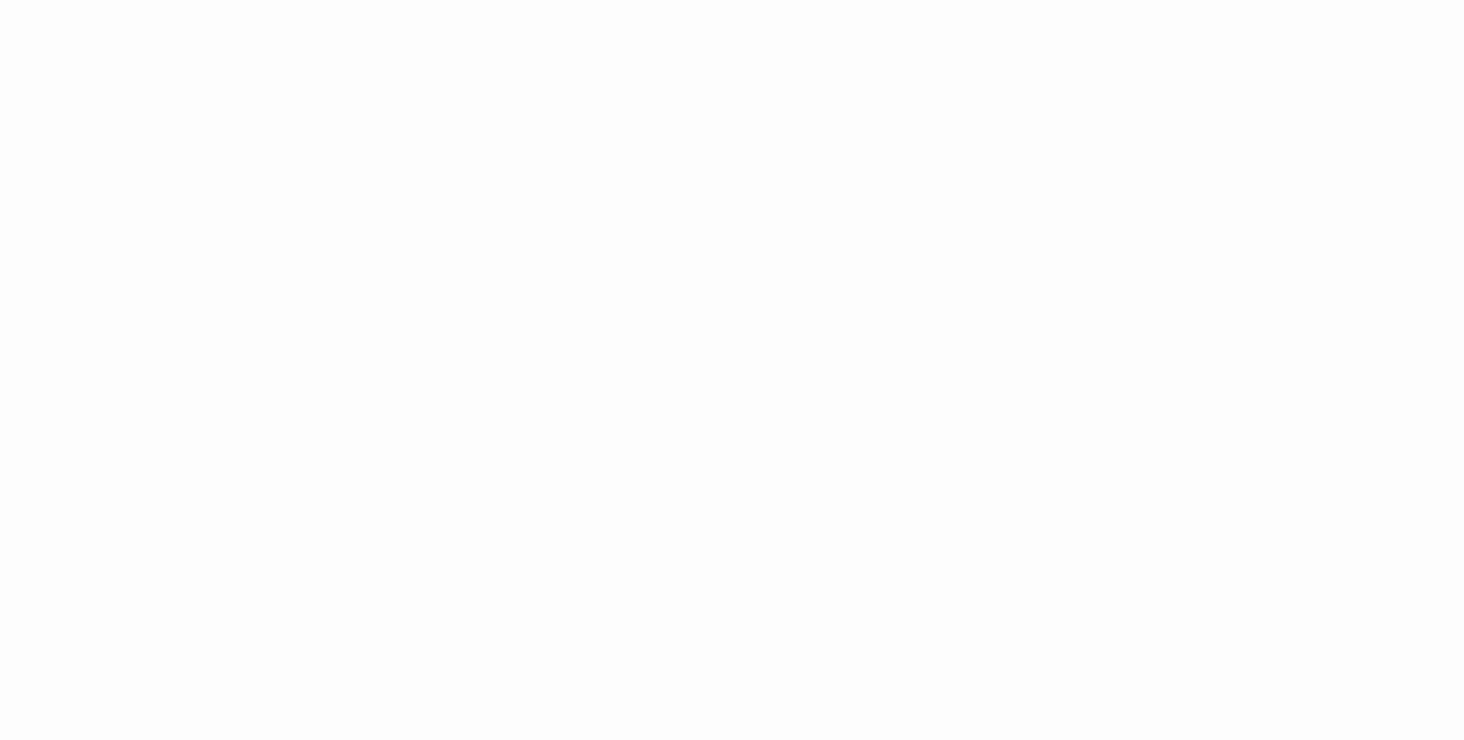 scroll, scrollTop: 0, scrollLeft: 0, axis: both 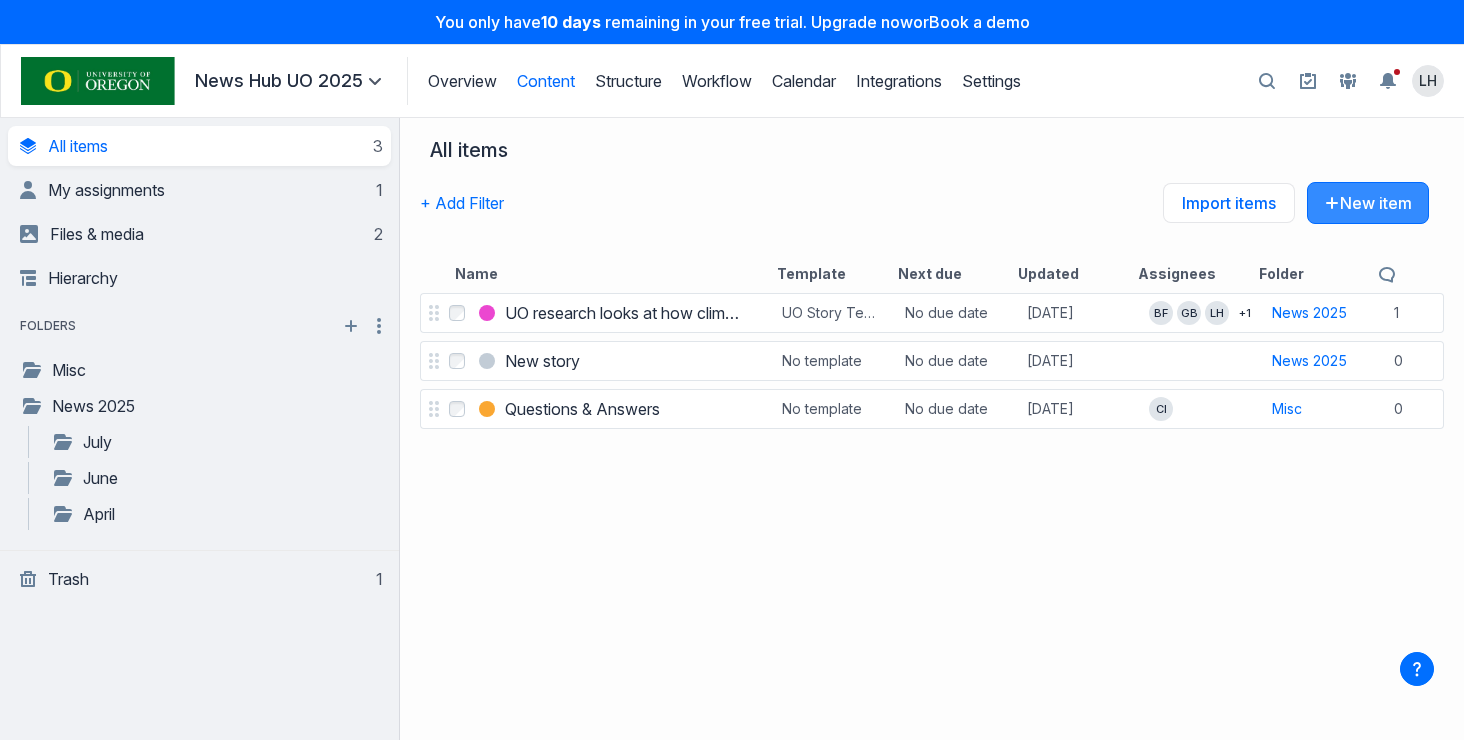click on "New item" at bounding box center (1368, 203) 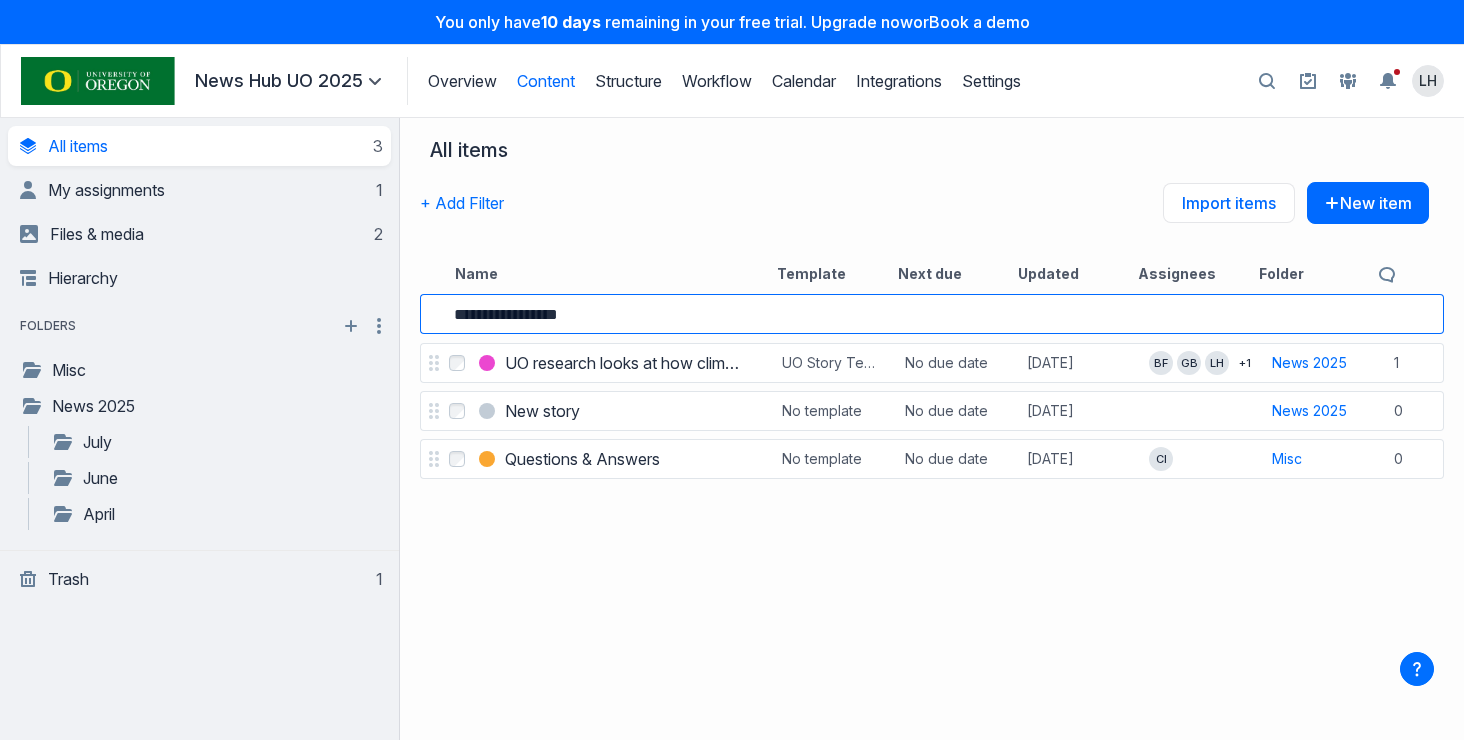 type on "**********" 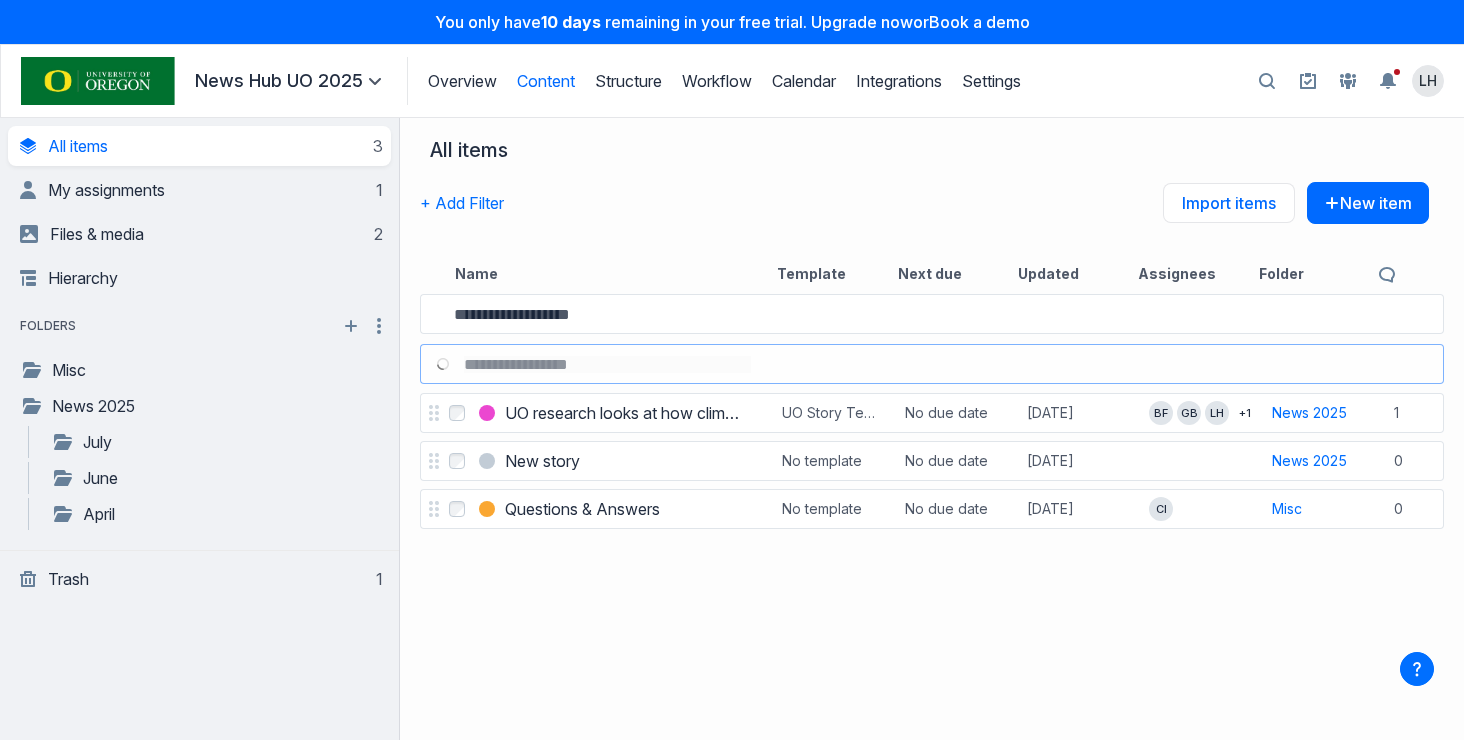 drag, startPoint x: 809, startPoint y: 304, endPoint x: 720, endPoint y: 369, distance: 110.20889 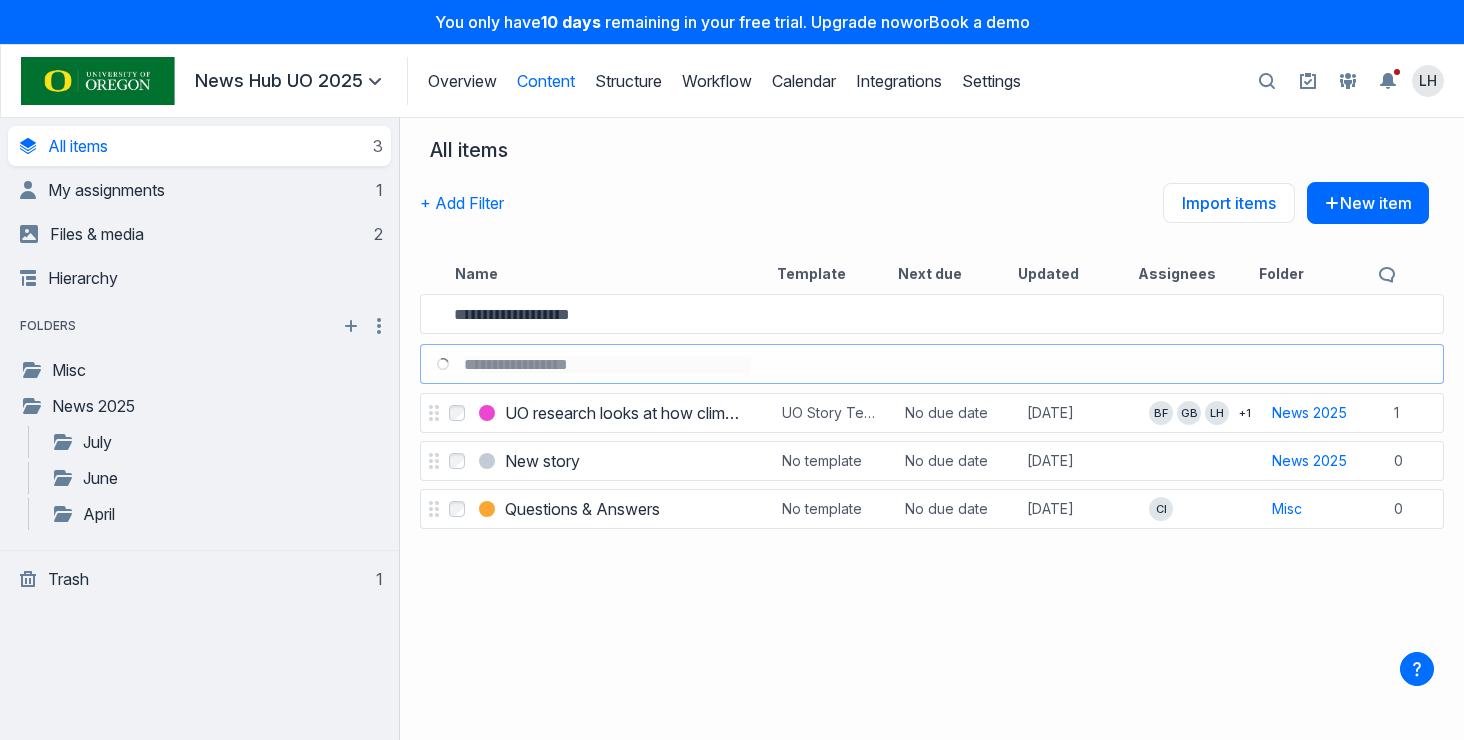 click on "**********" at bounding box center [932, 514] 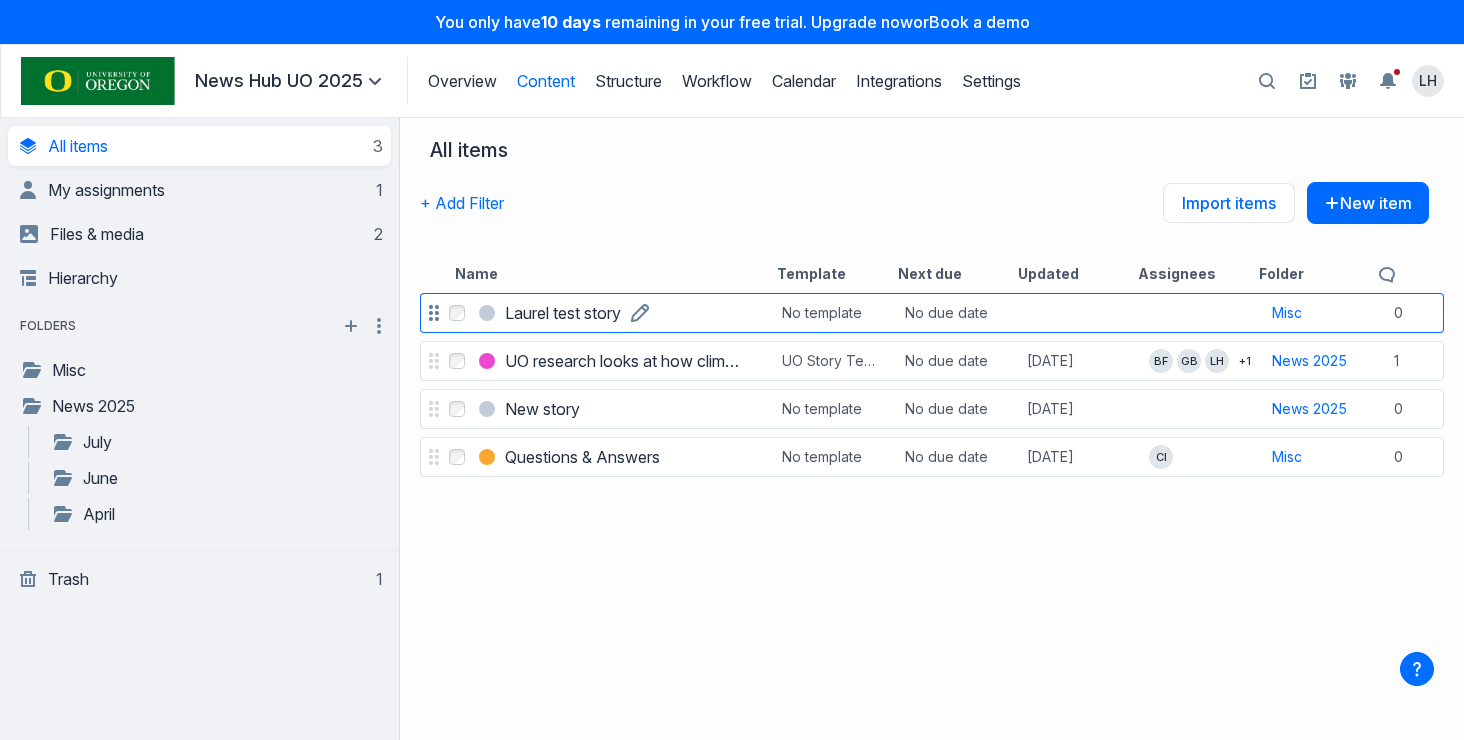 click on "Laurel test story" at bounding box center [563, 313] 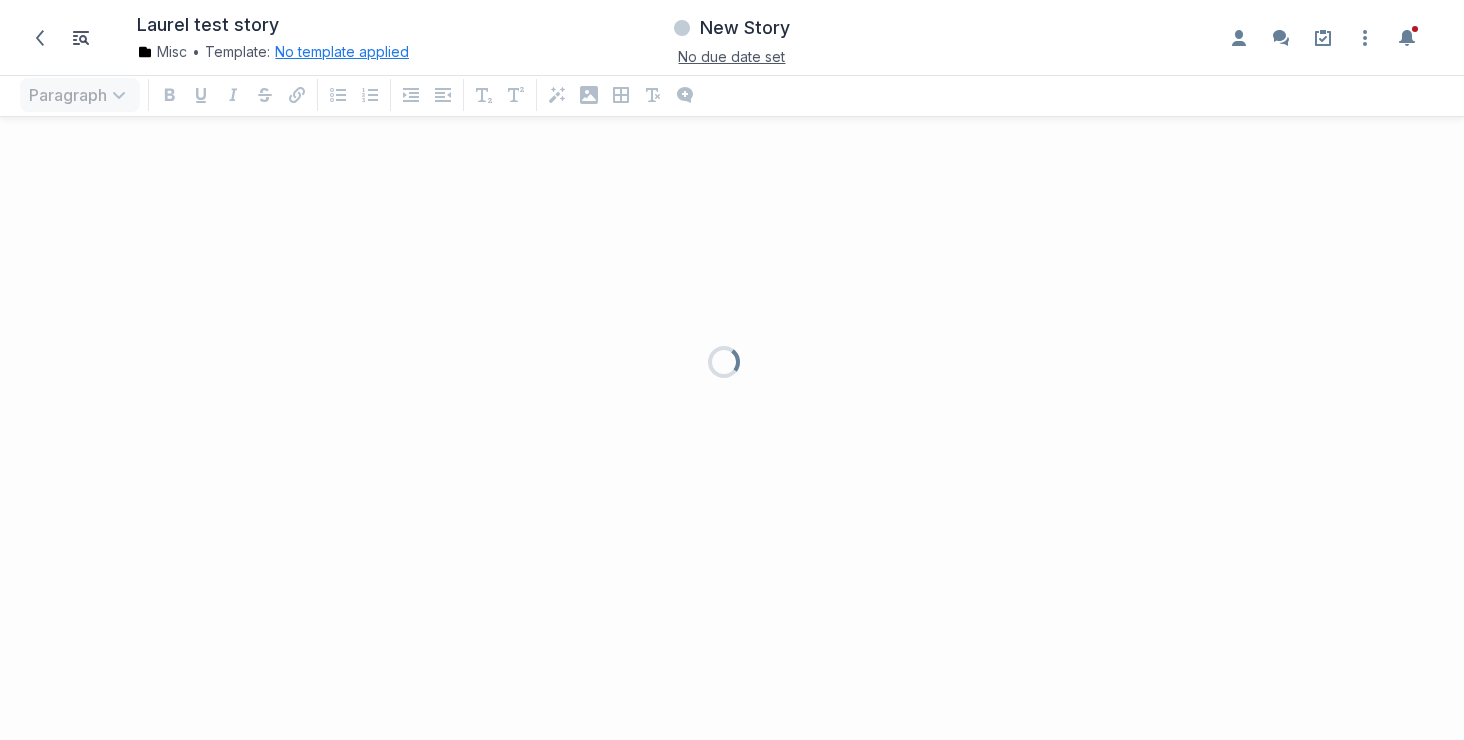click on "No template applied" at bounding box center [342, 52] 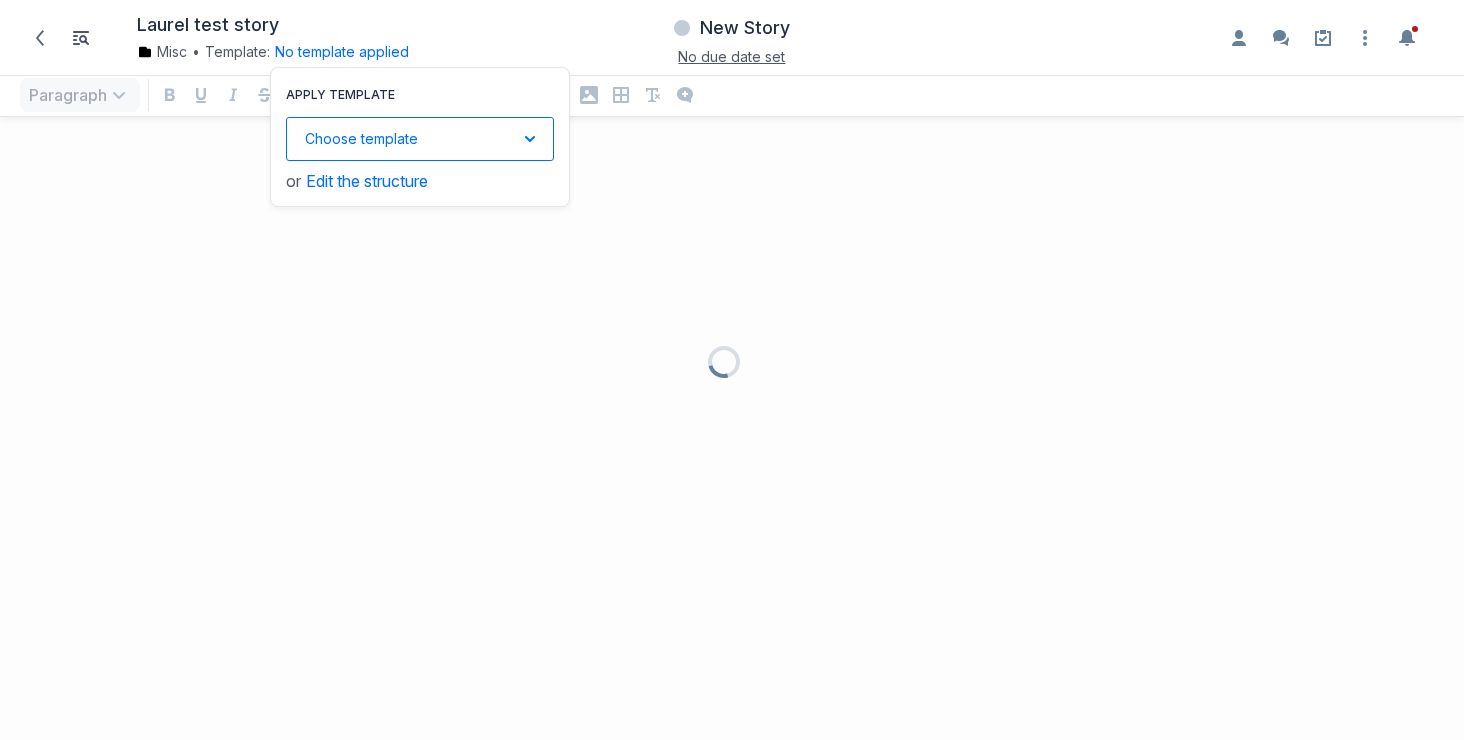 click on "Choose template Down icon" at bounding box center (420, 139) 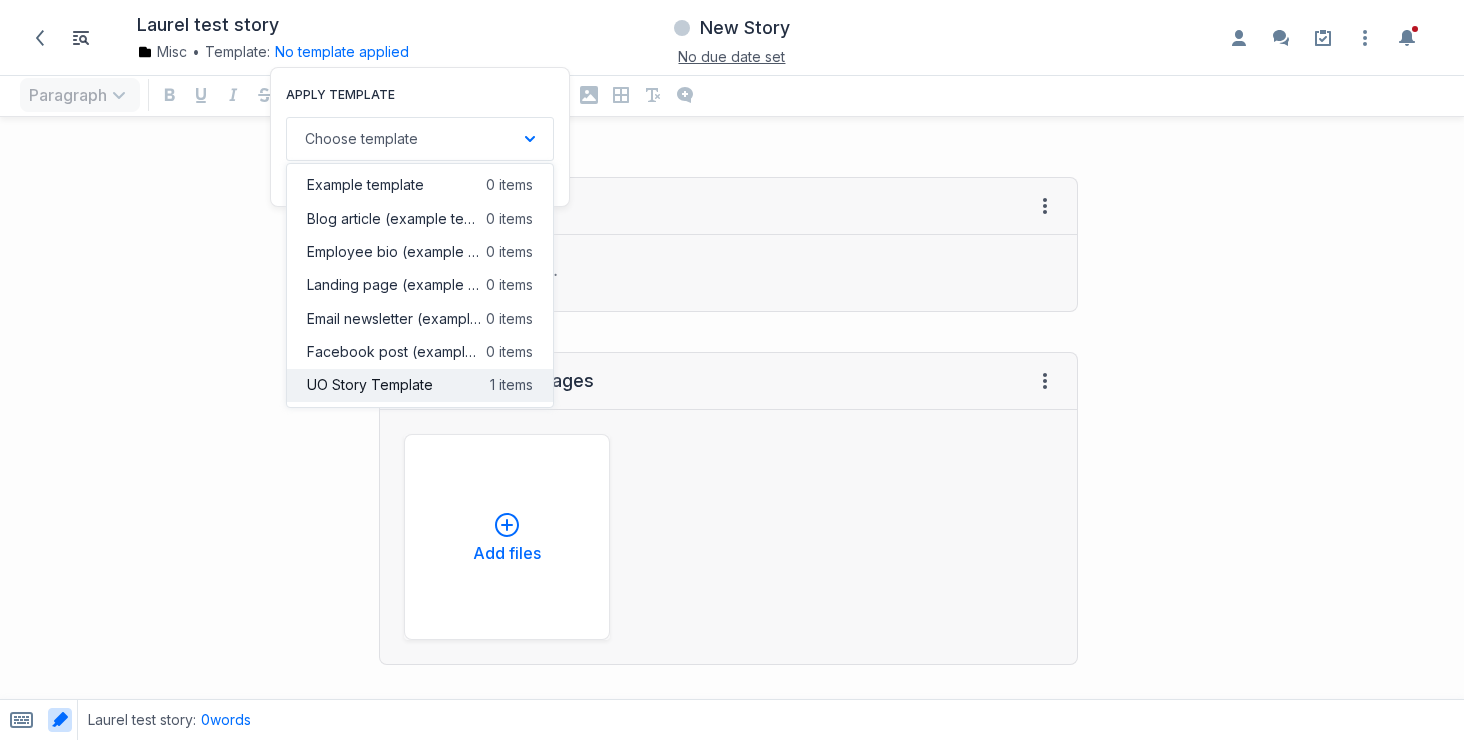 click on "UO Story Template" at bounding box center (370, 385) 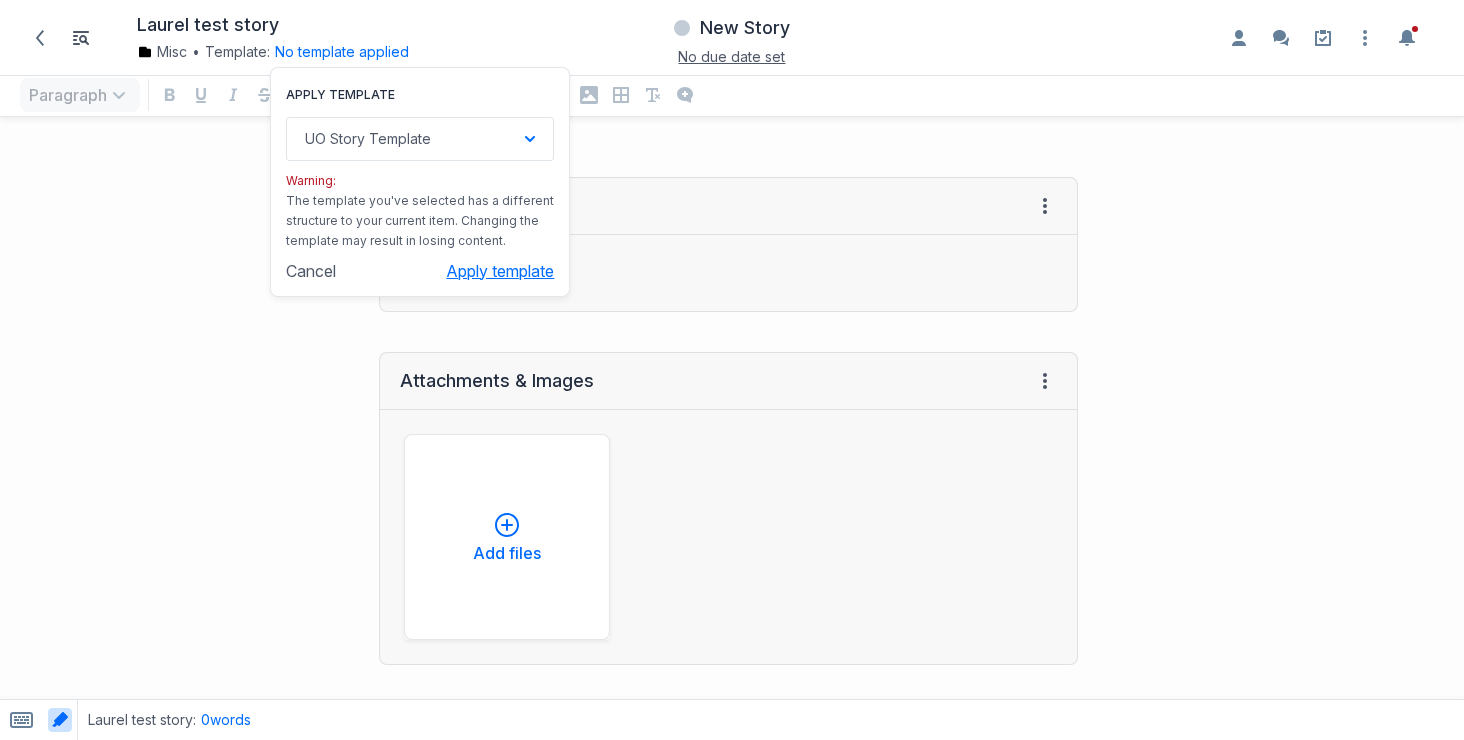 click on "Apply template" at bounding box center [500, 271] 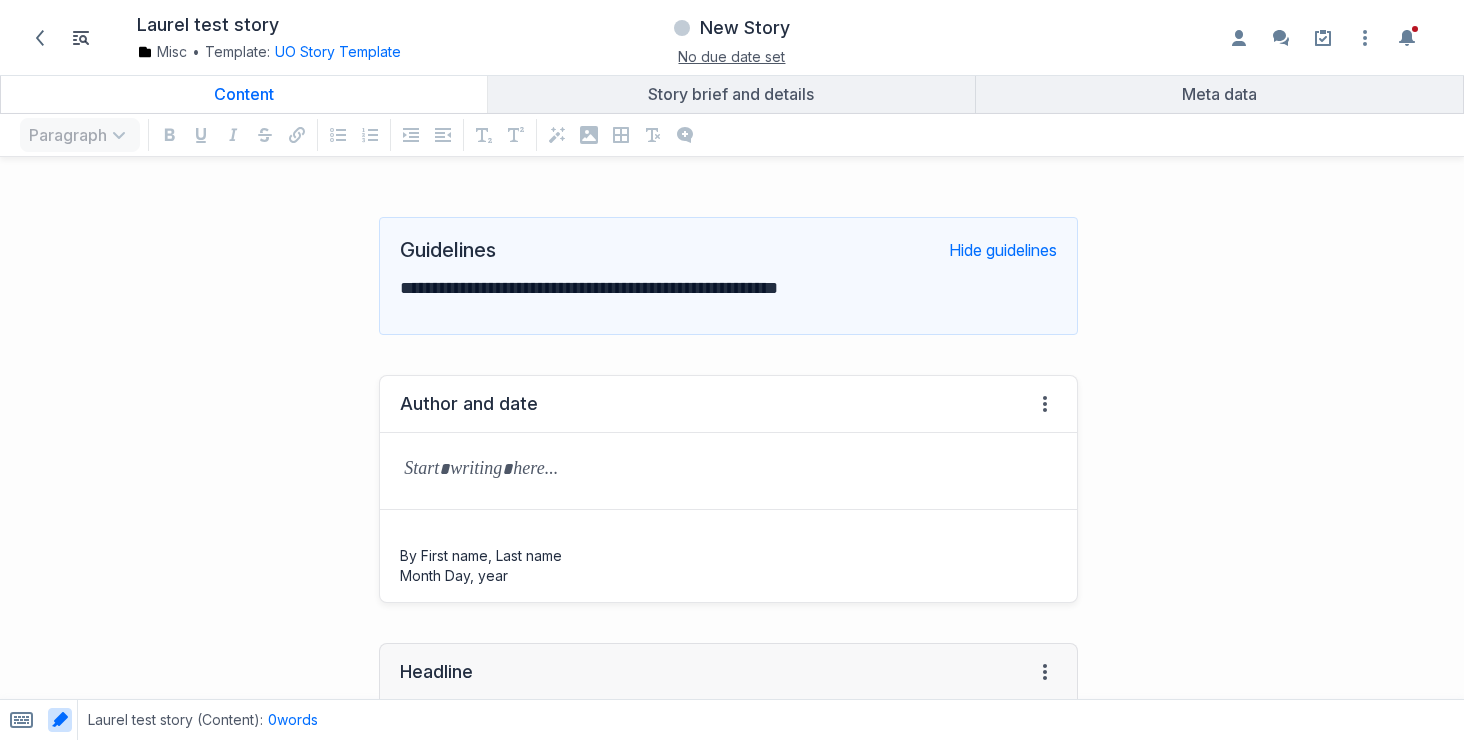 click on "Author and date" at bounding box center [469, 404] 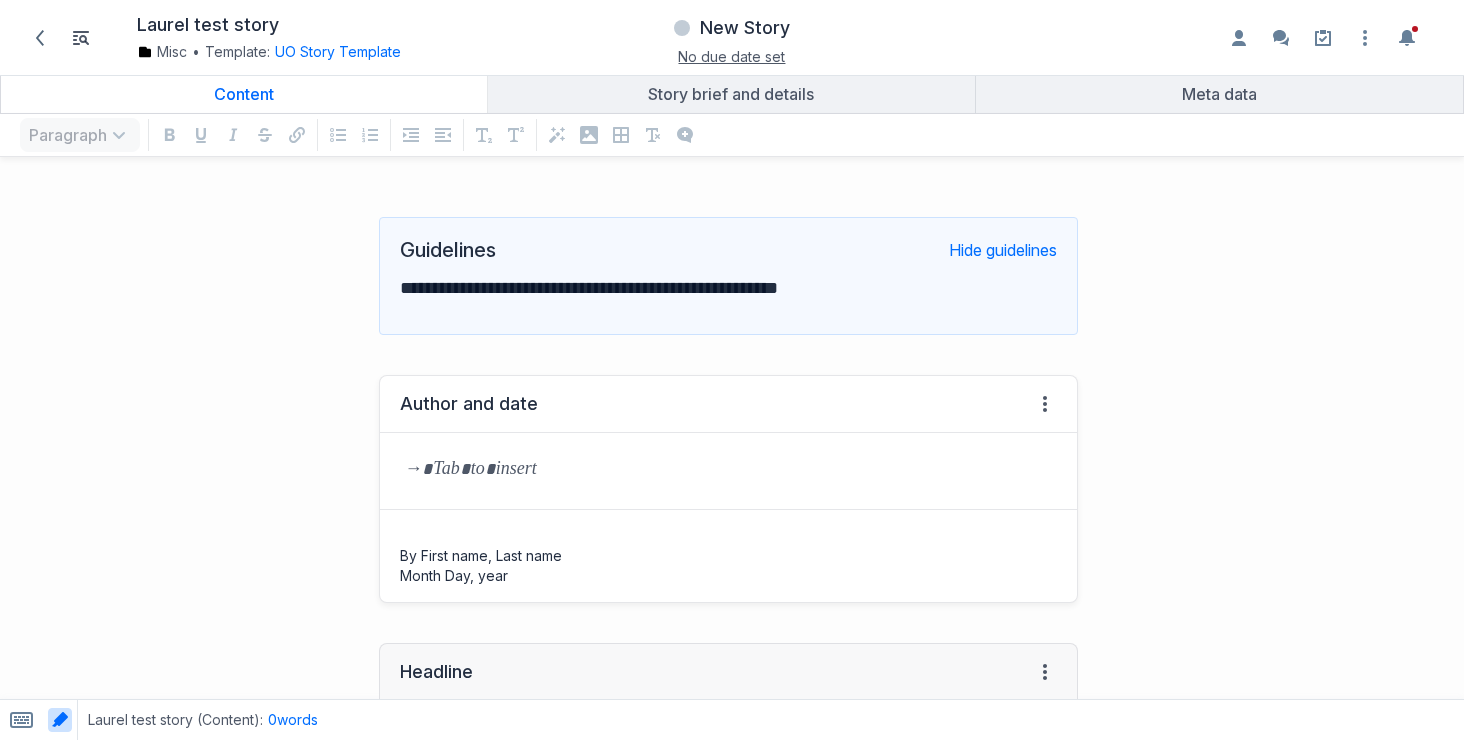 click at bounding box center [728, 471] 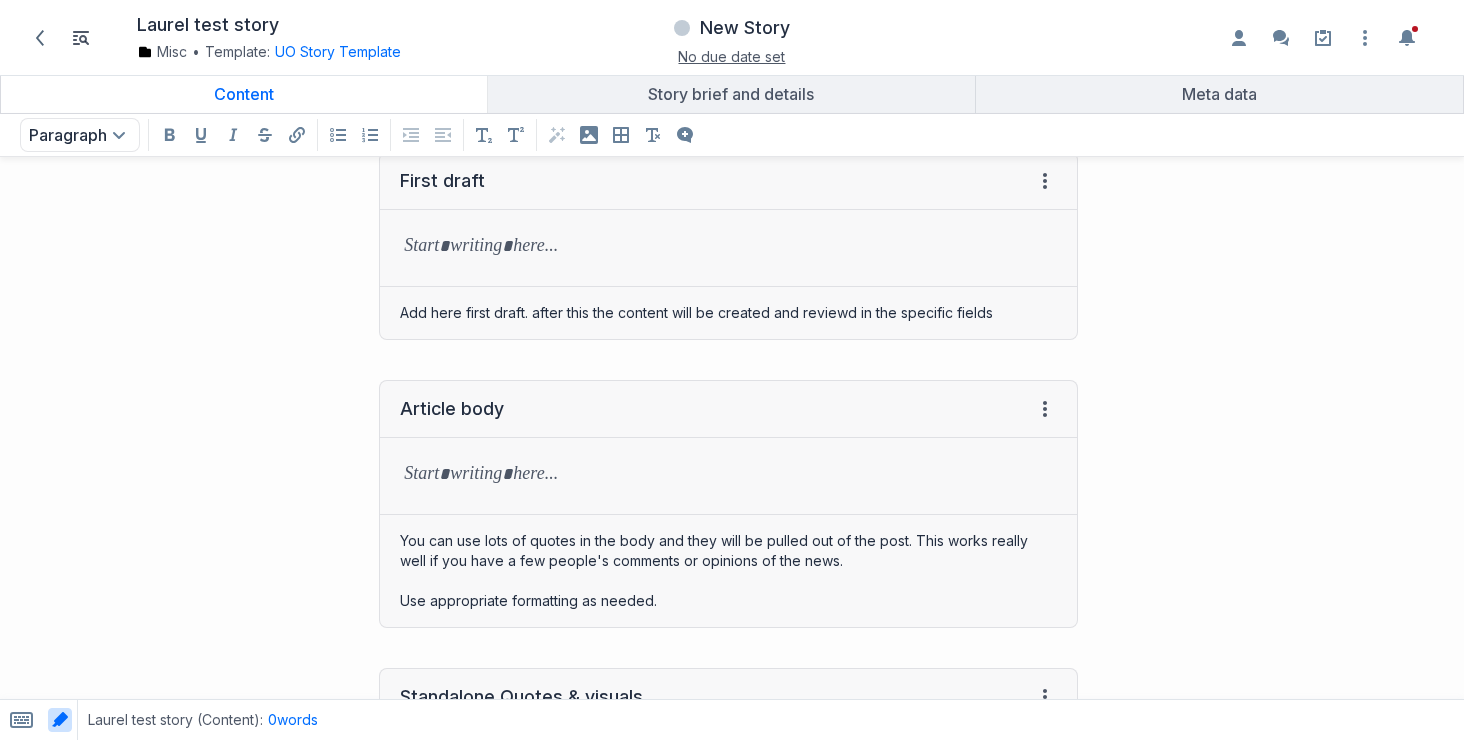 scroll, scrollTop: 0, scrollLeft: 0, axis: both 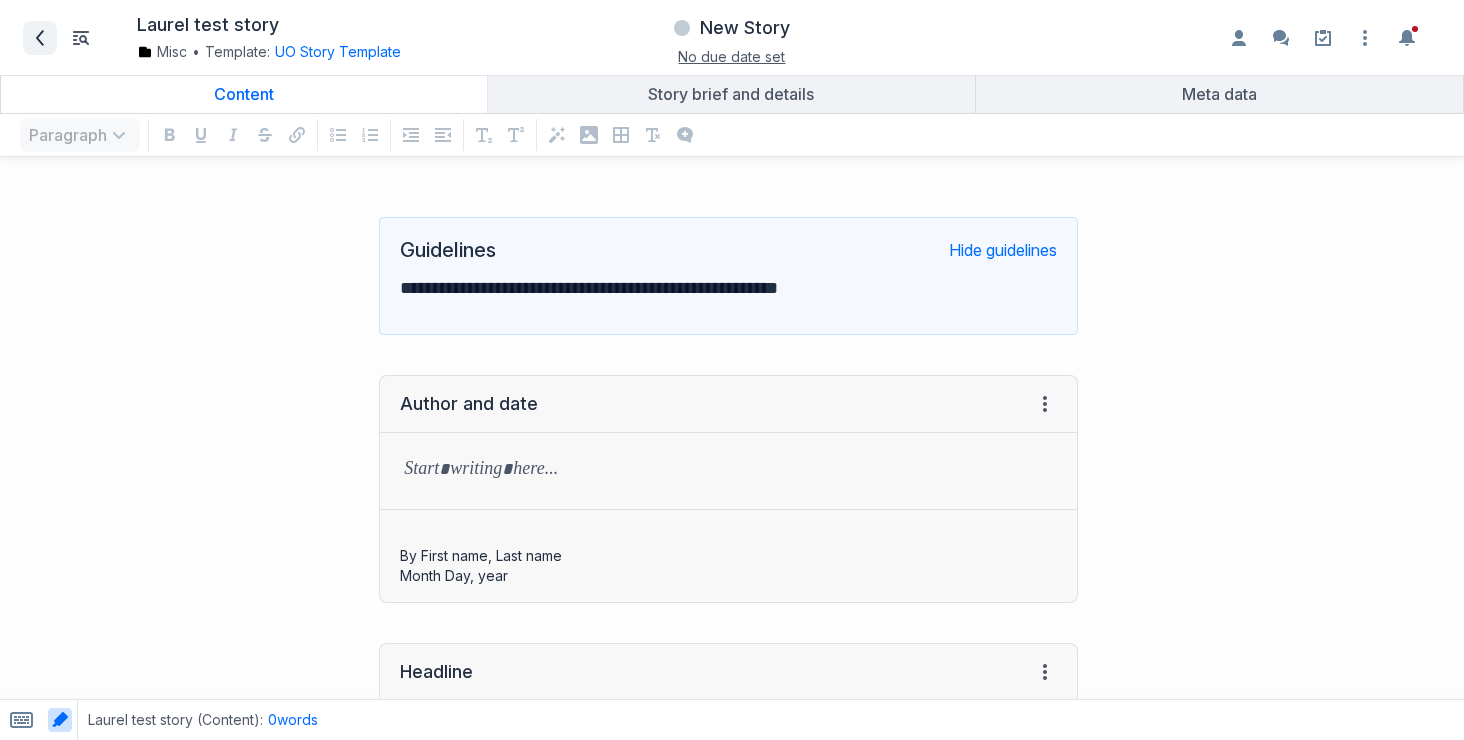 click at bounding box center [40, 38] 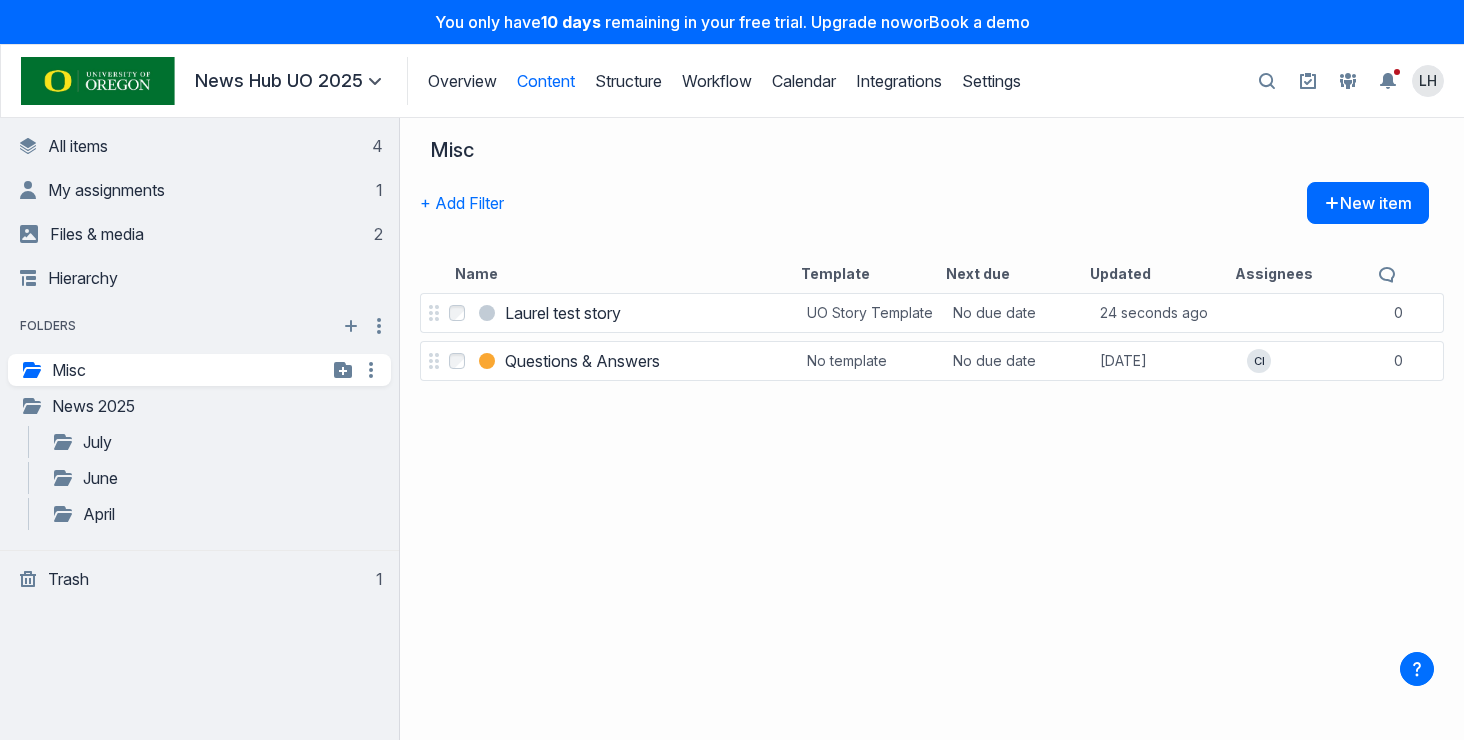 click on "Misc" at bounding box center (173, 370) 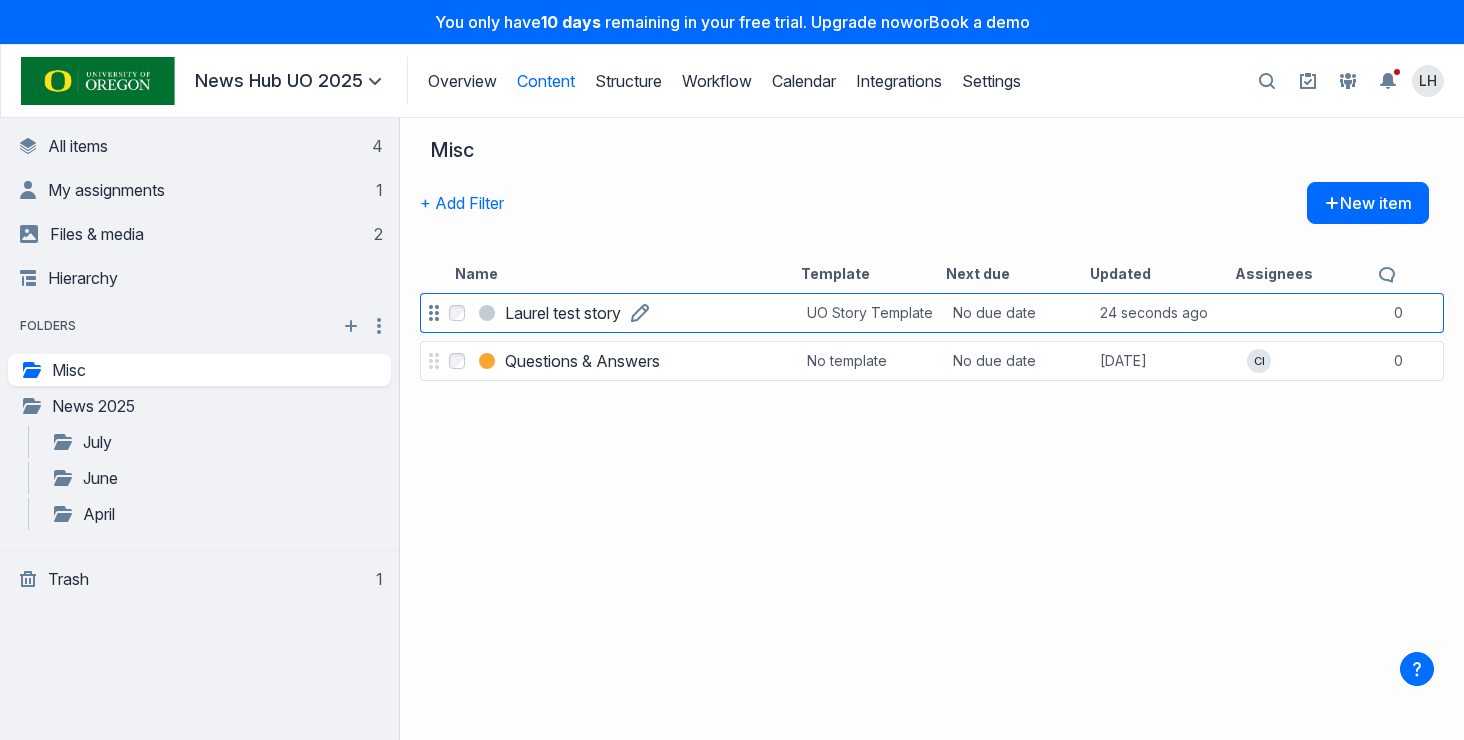 click on "Laurel test story" at bounding box center (563, 313) 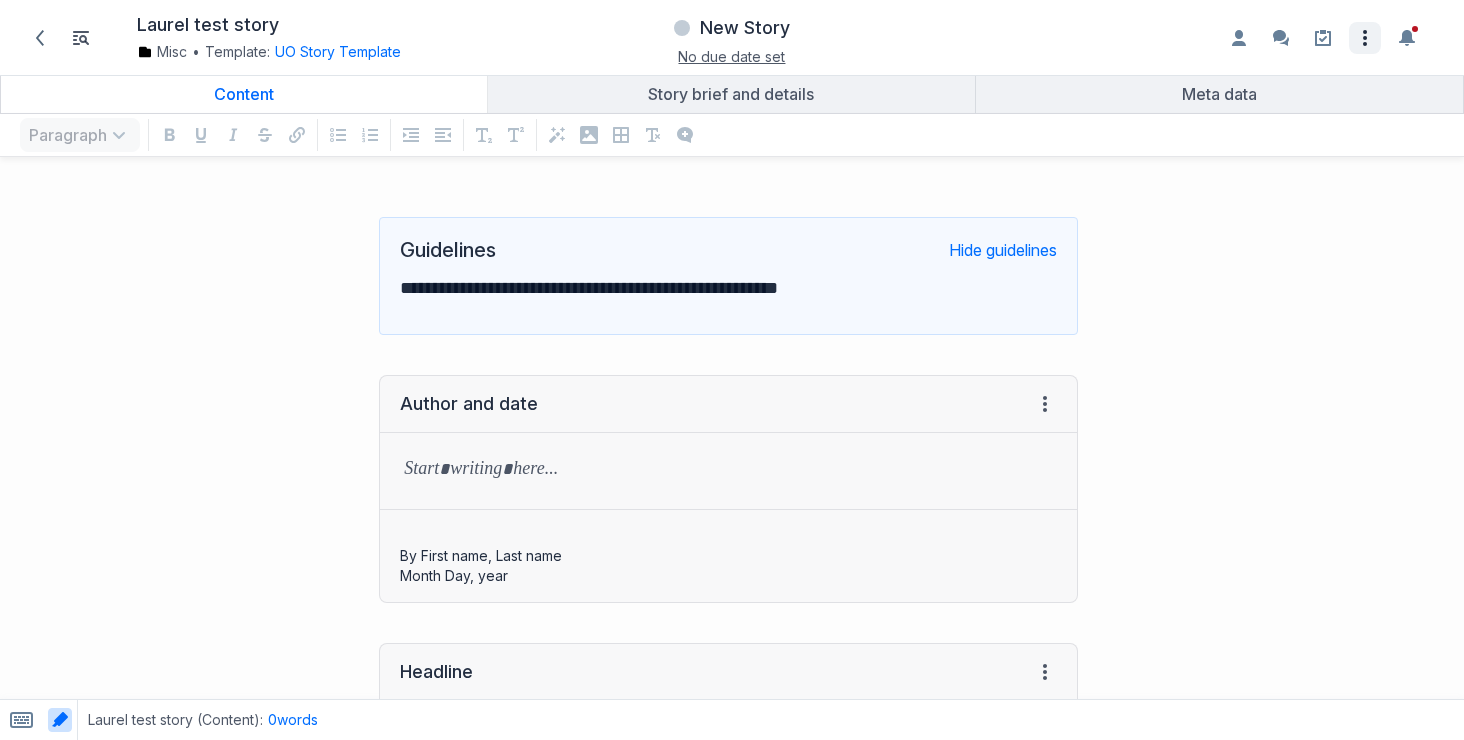 click on "Open item settings" 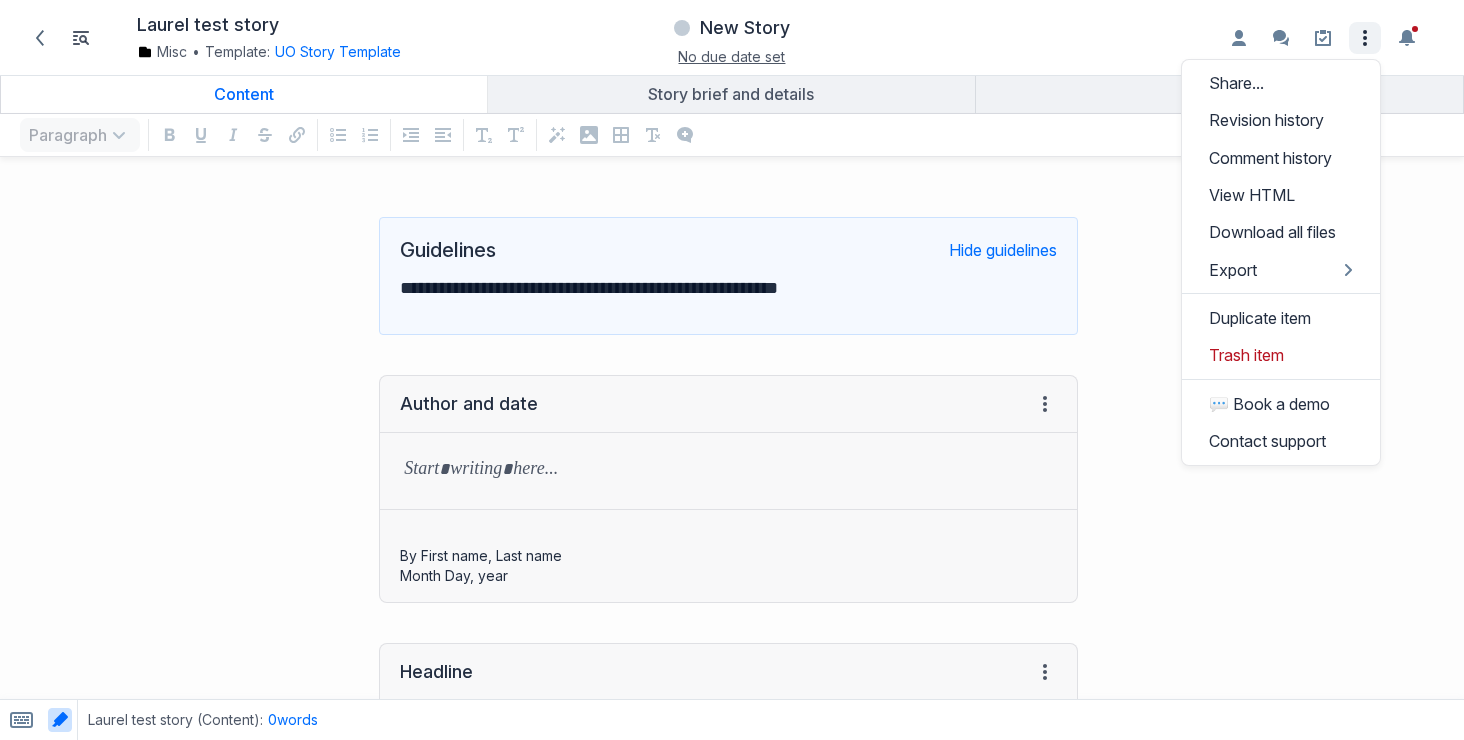 click on "Open item settings" 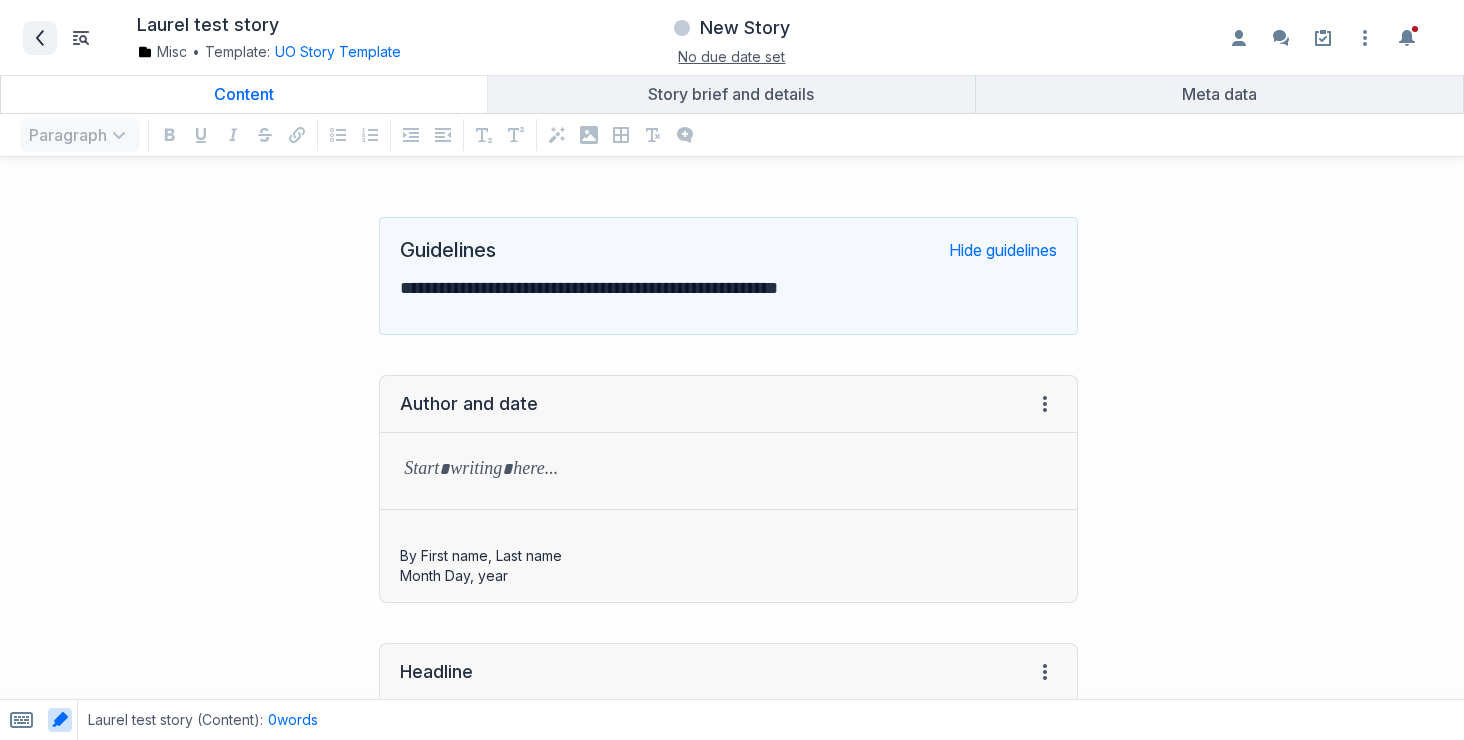 click 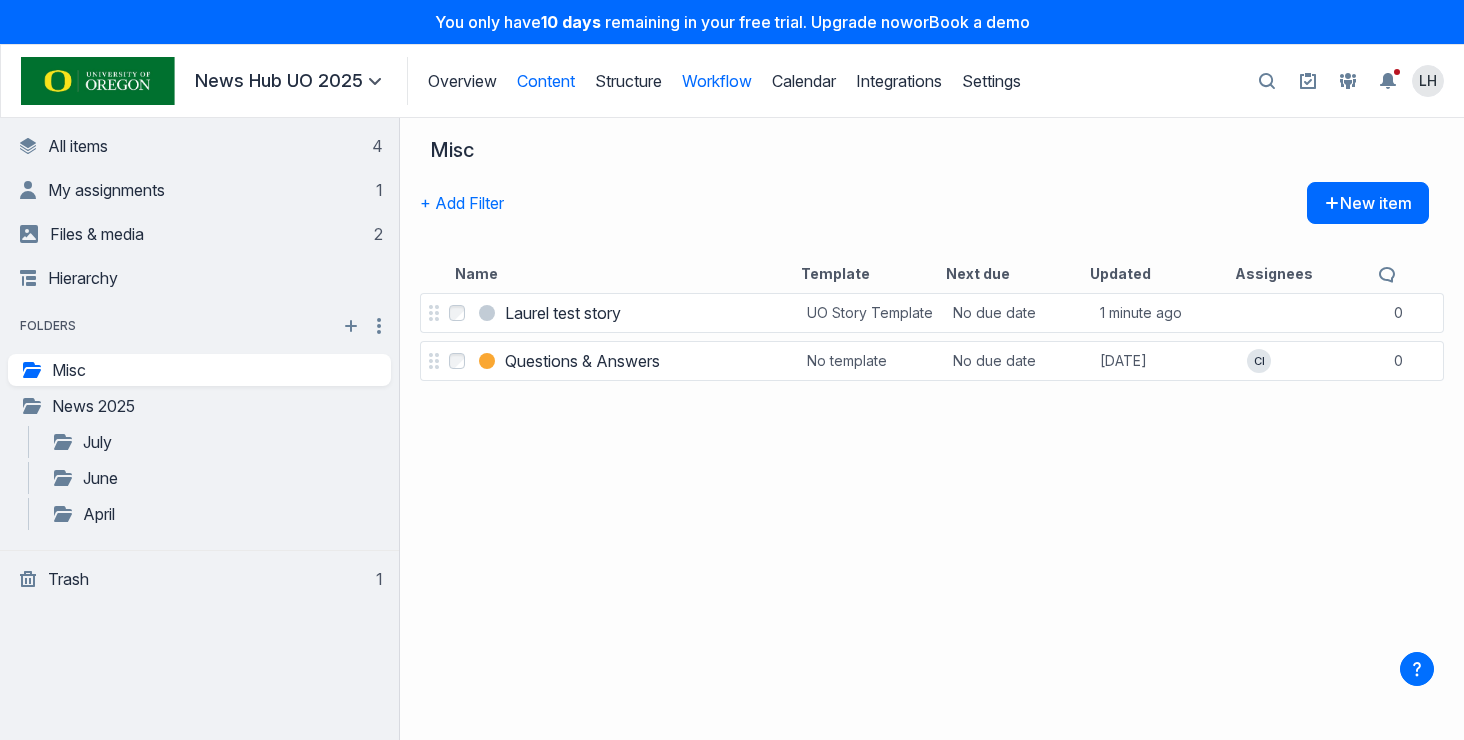 click on "Workflow" at bounding box center (717, 81) 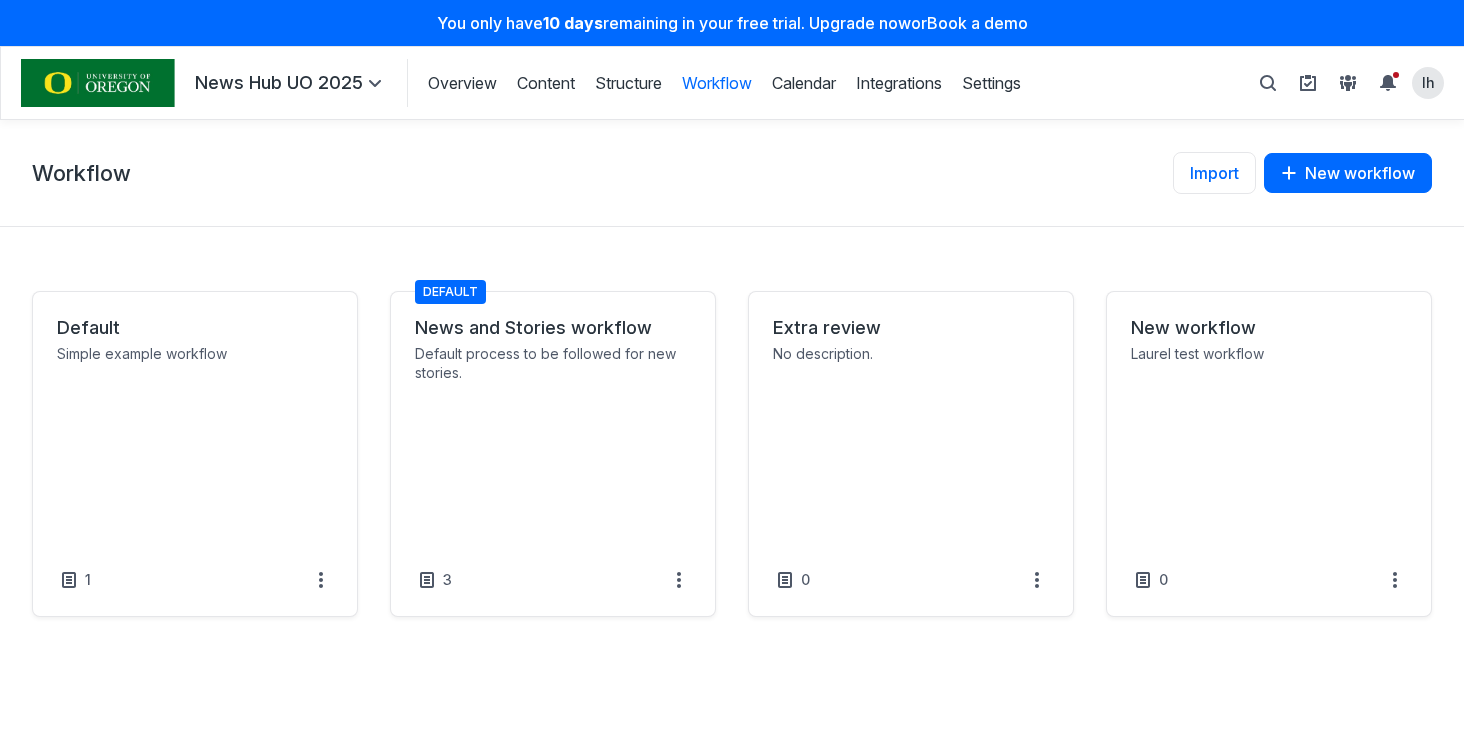 scroll, scrollTop: 0, scrollLeft: 0, axis: both 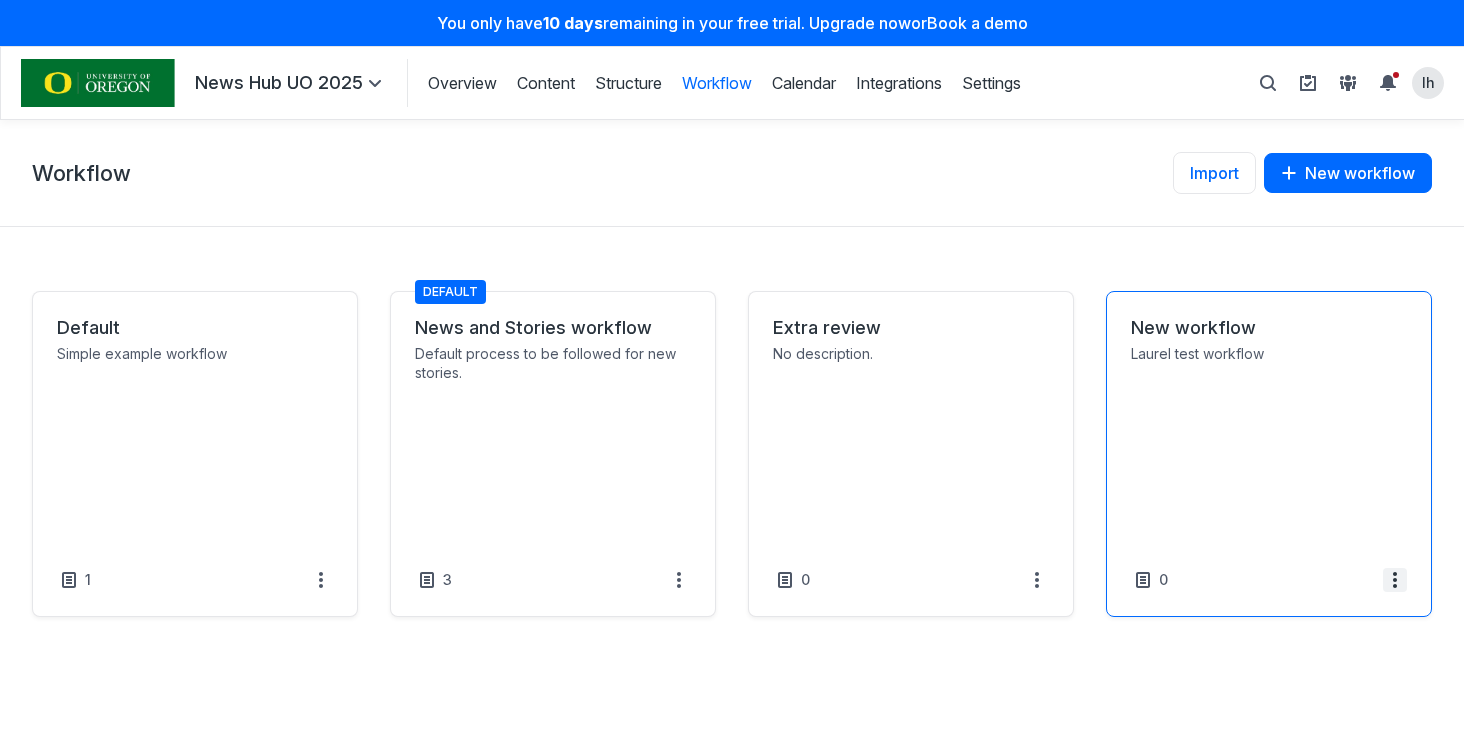 click 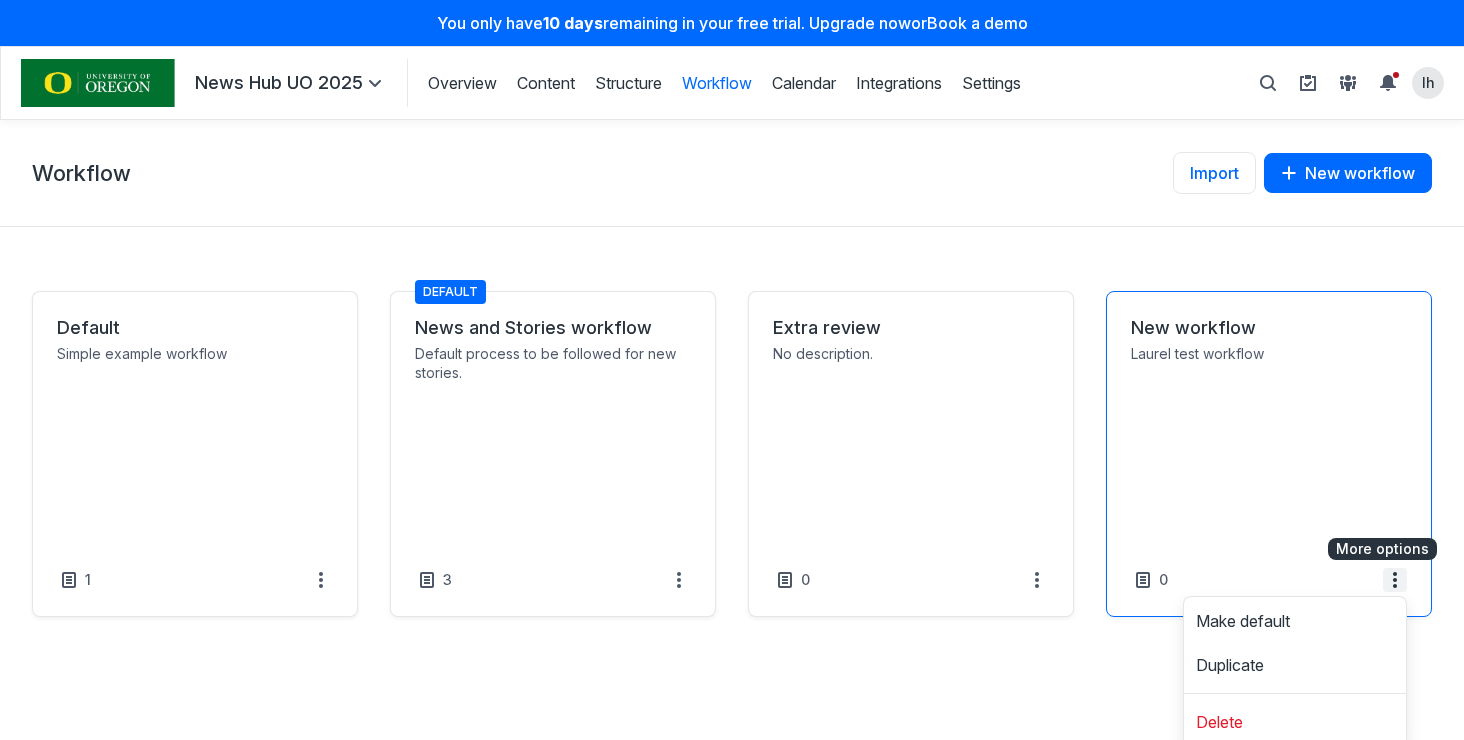 scroll, scrollTop: 3, scrollLeft: 0, axis: vertical 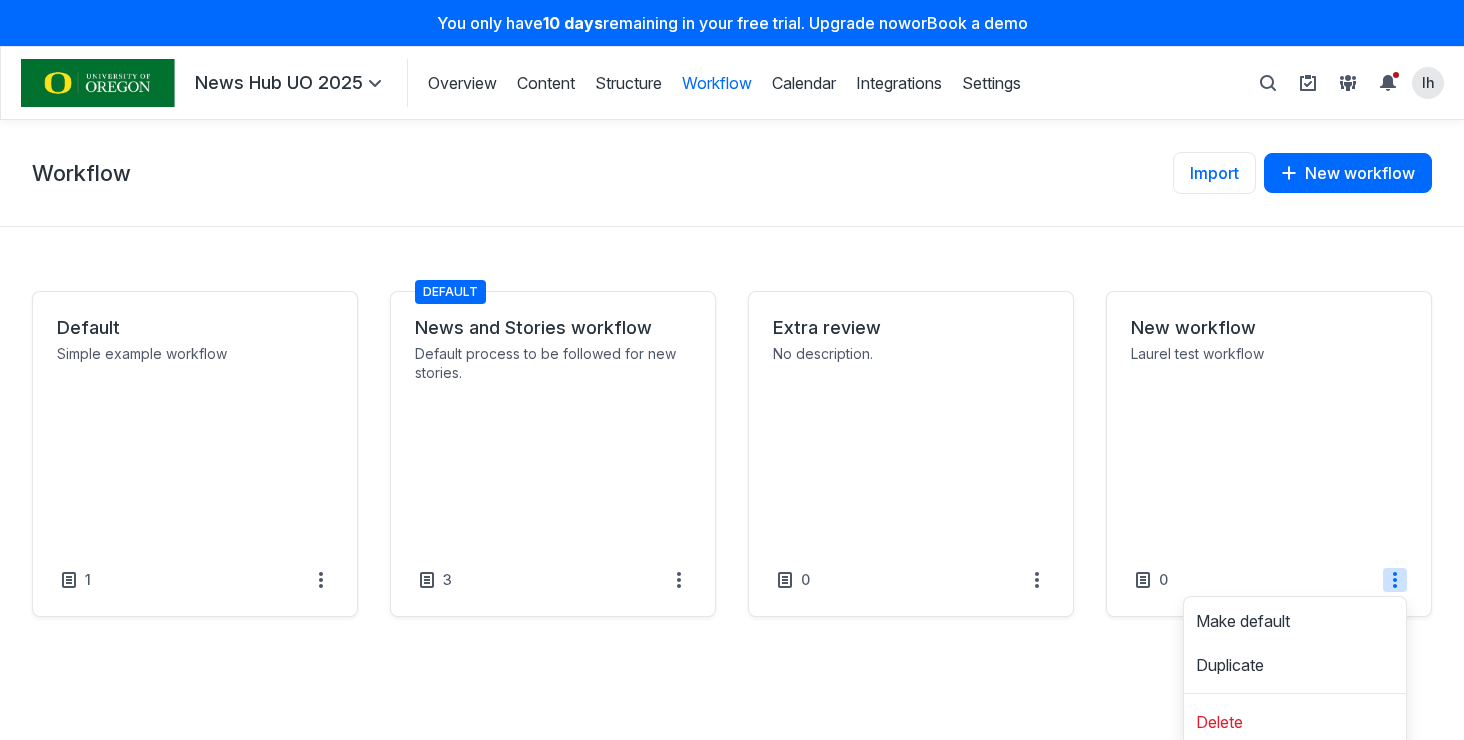 click on "**********" at bounding box center [732, 430] 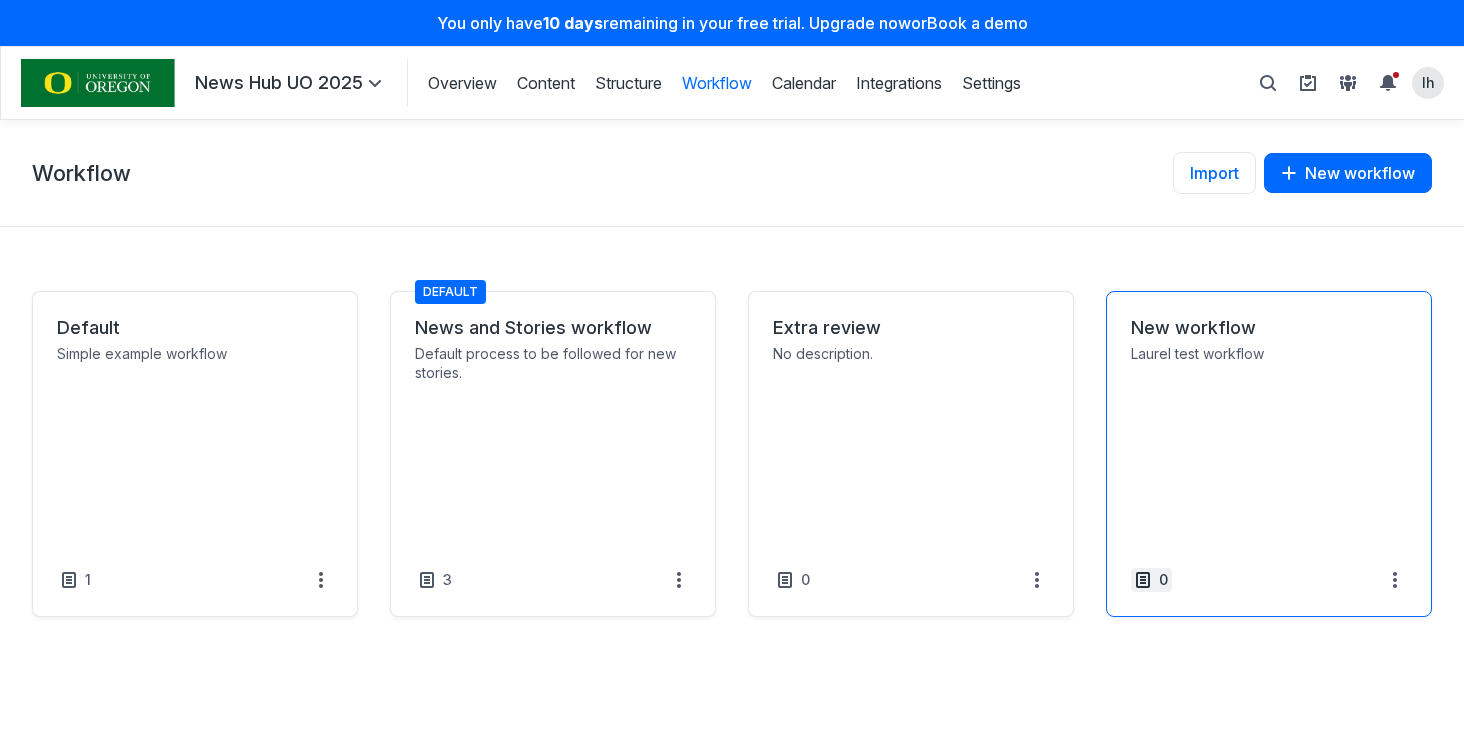 click 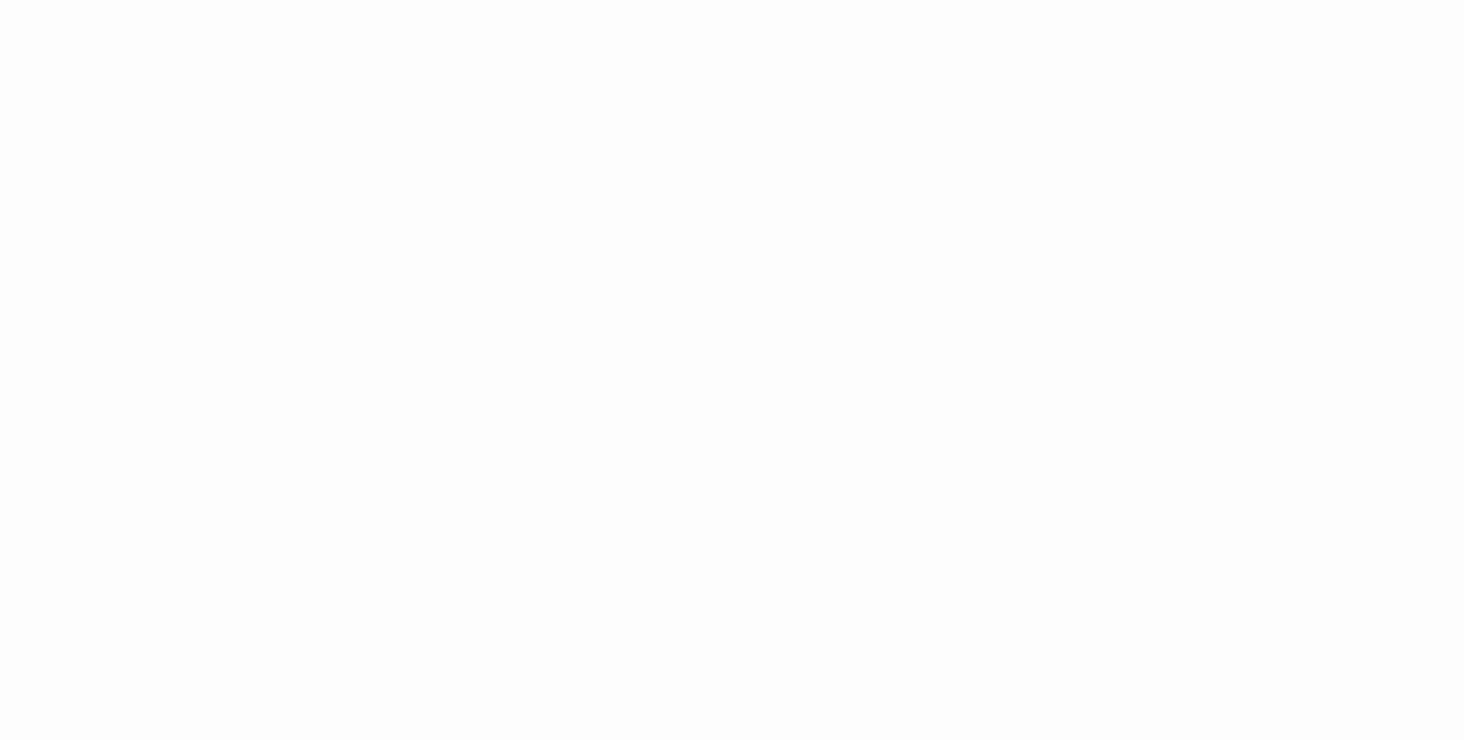scroll, scrollTop: 0, scrollLeft: 0, axis: both 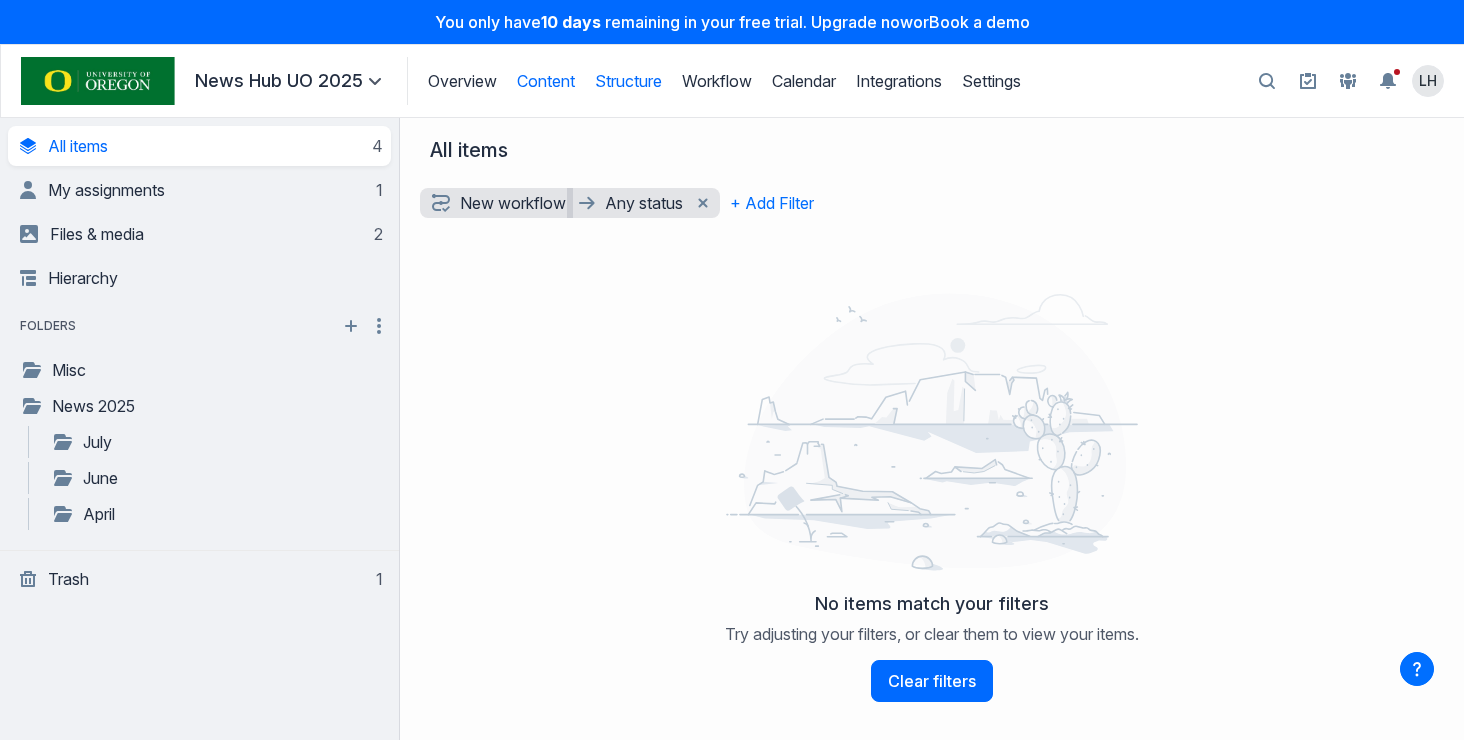 click on "Structure" at bounding box center (628, 81) 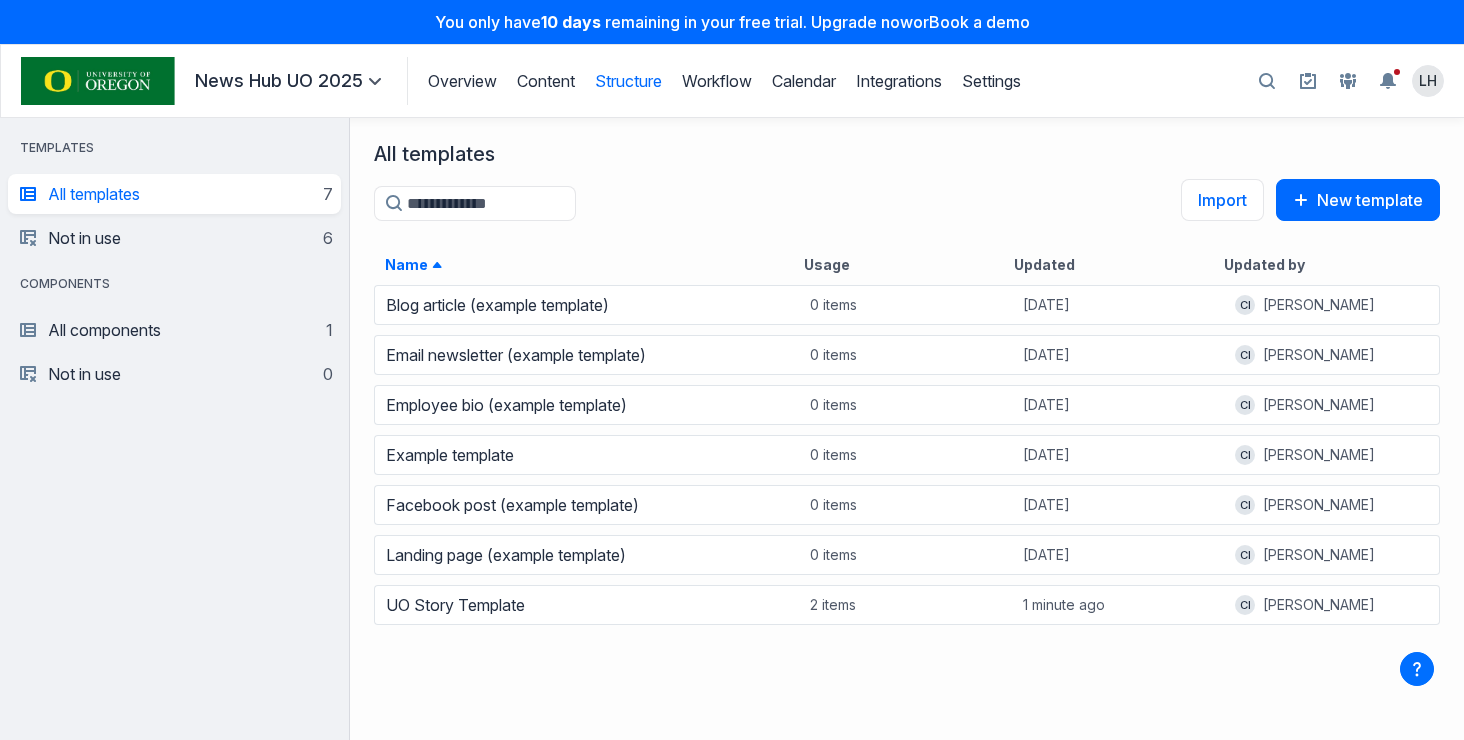 scroll, scrollTop: 16, scrollLeft: 16, axis: both 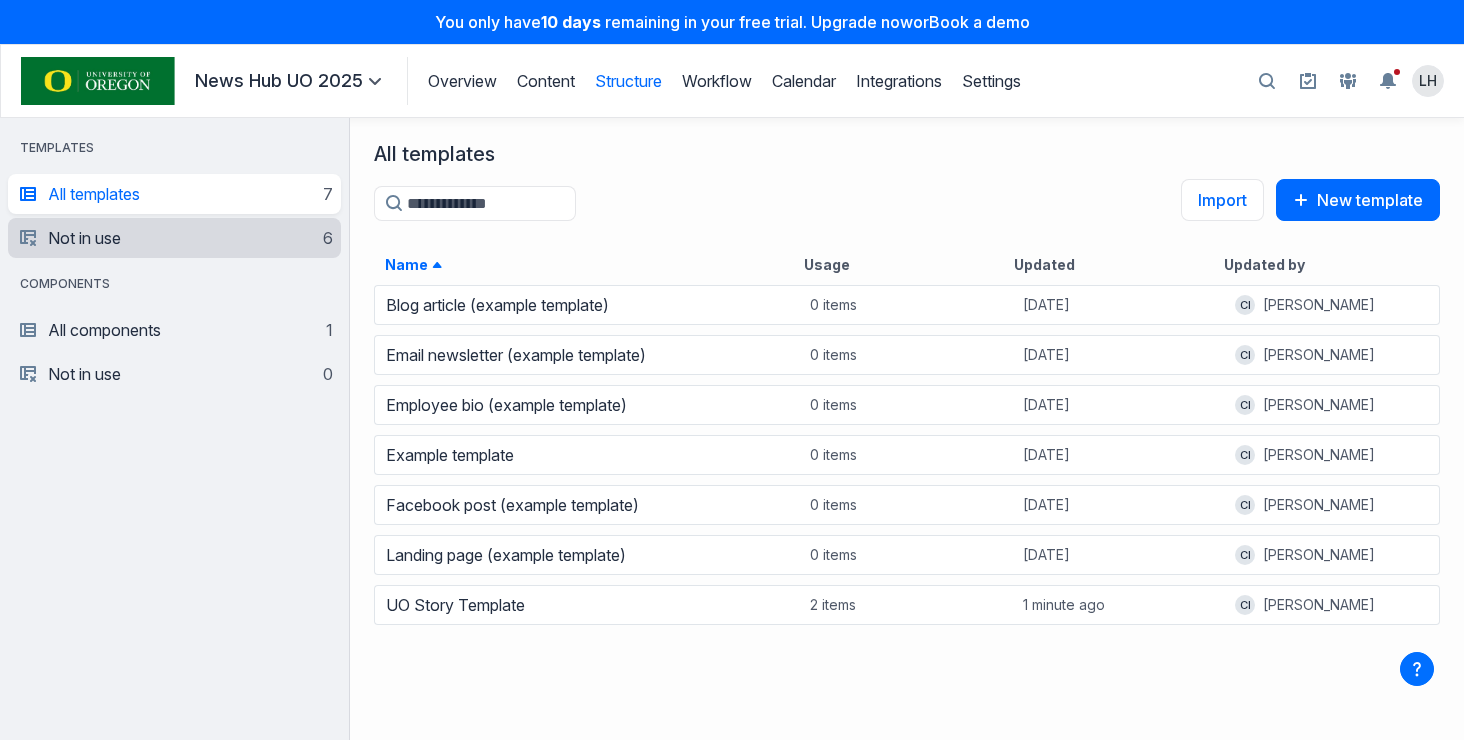 click on "Not in use 6" at bounding box center [176, 238] 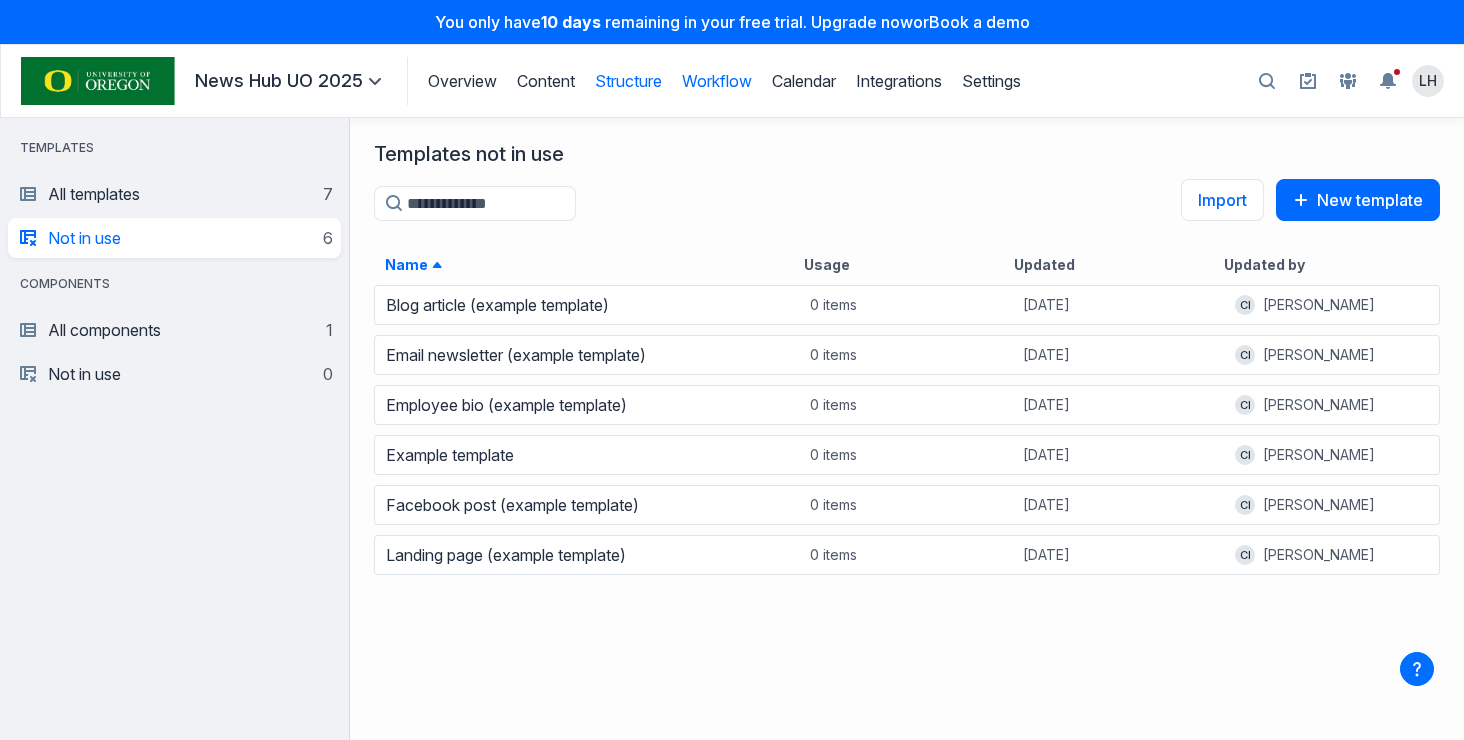 click on "Workflow" at bounding box center [717, 81] 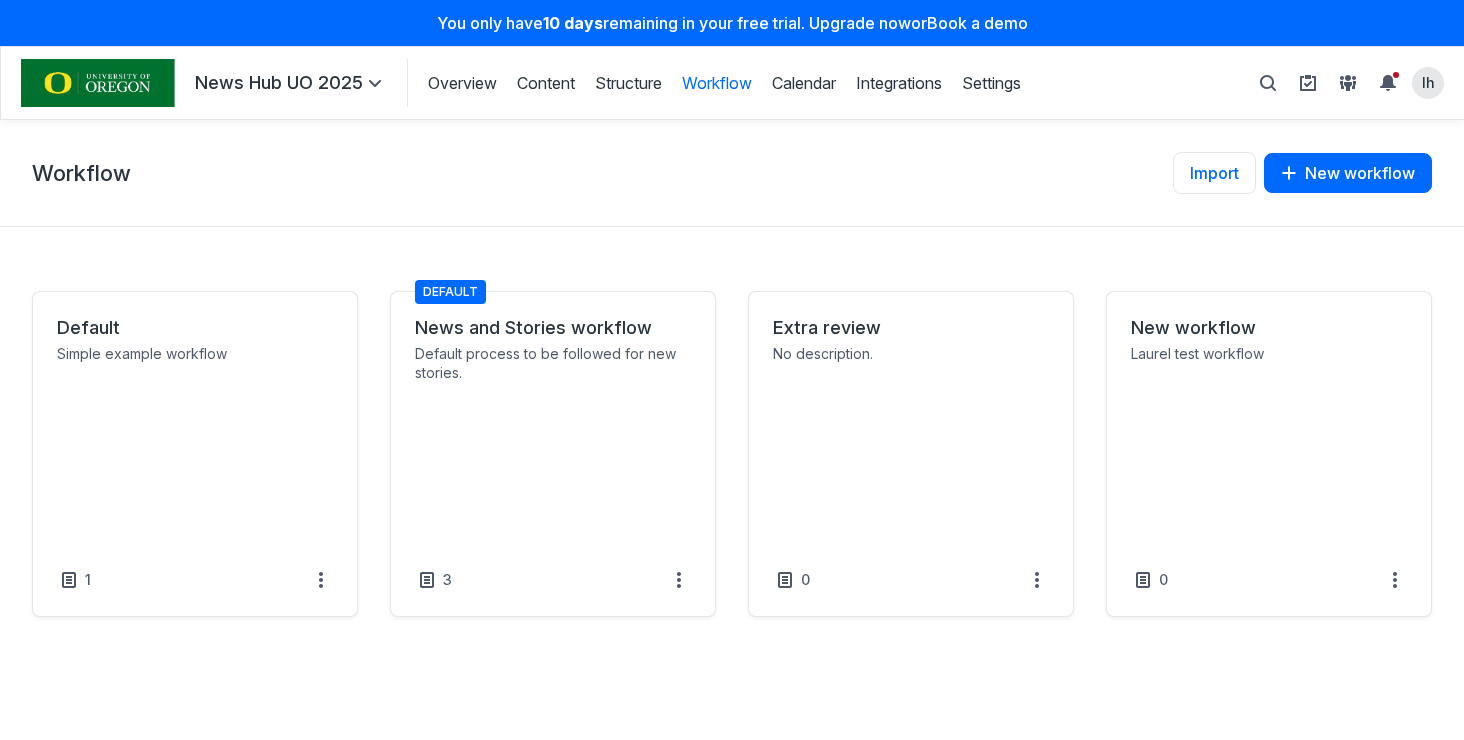 scroll, scrollTop: 0, scrollLeft: 0, axis: both 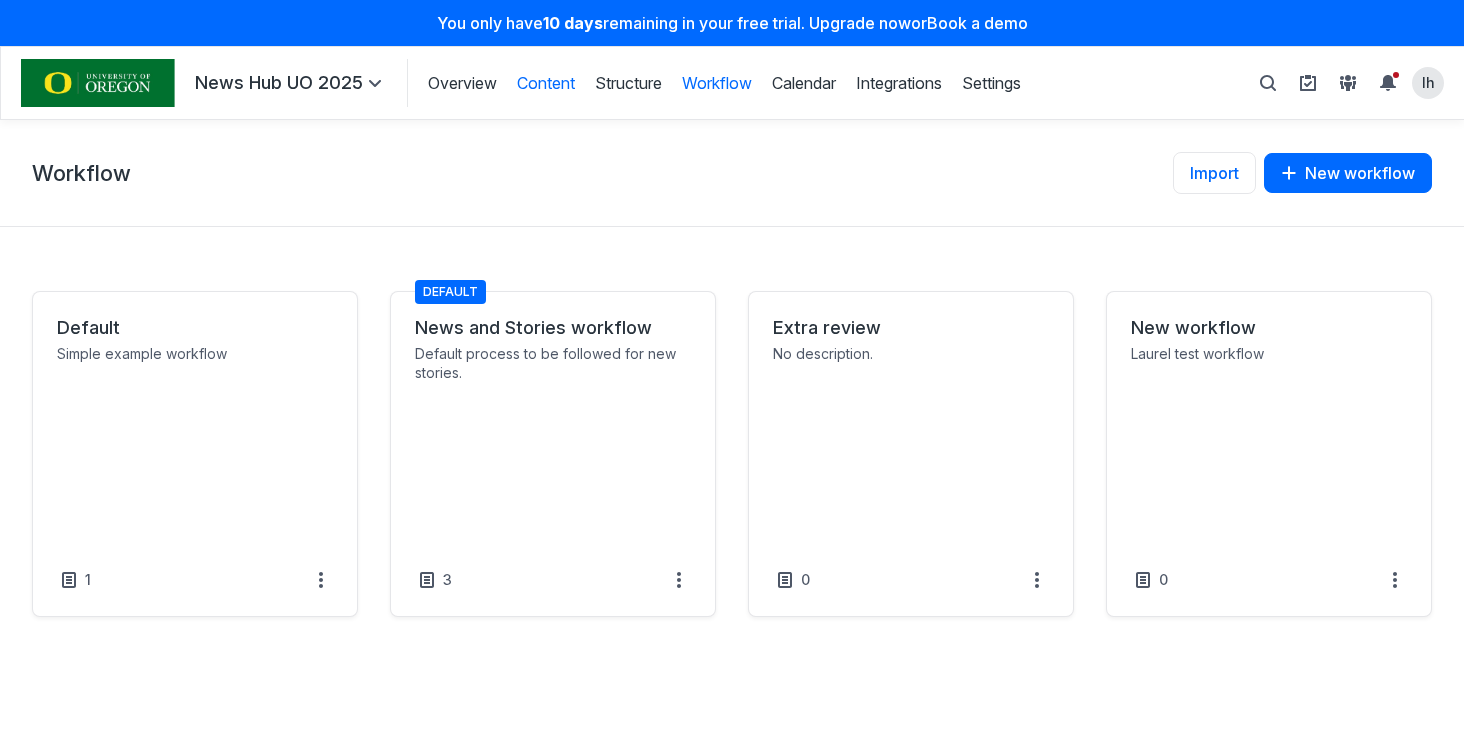 click on "Content" at bounding box center (546, 83) 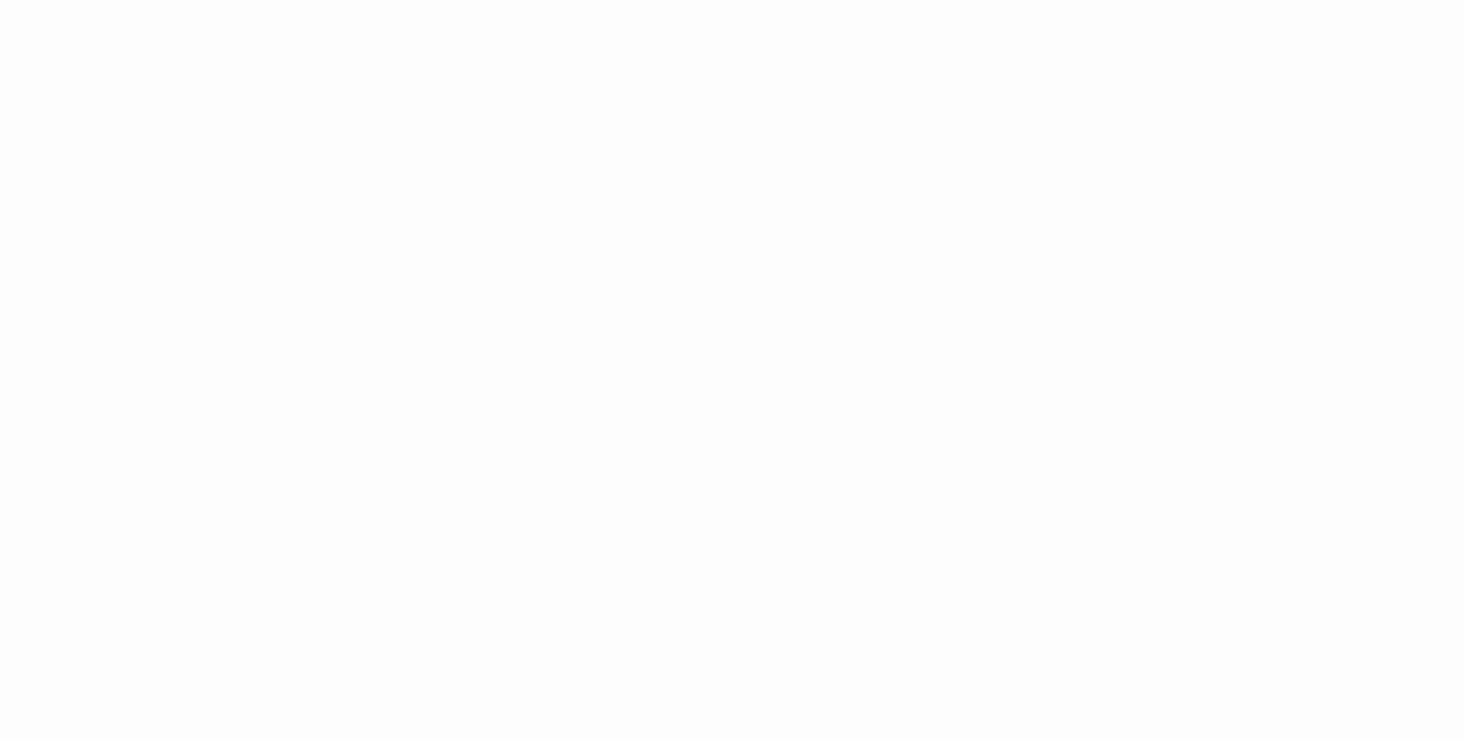 scroll, scrollTop: 0, scrollLeft: 0, axis: both 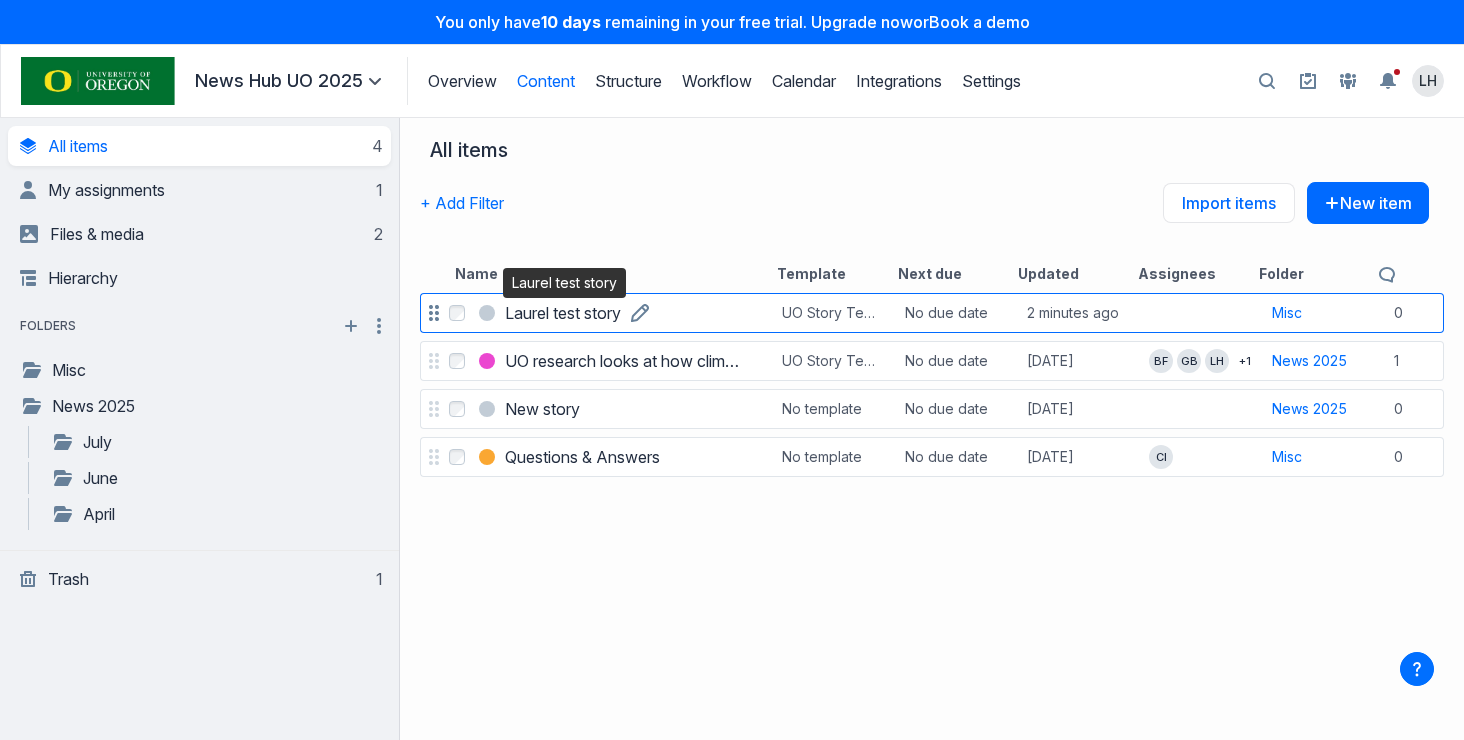 click on "Laurel test story" at bounding box center [563, 313] 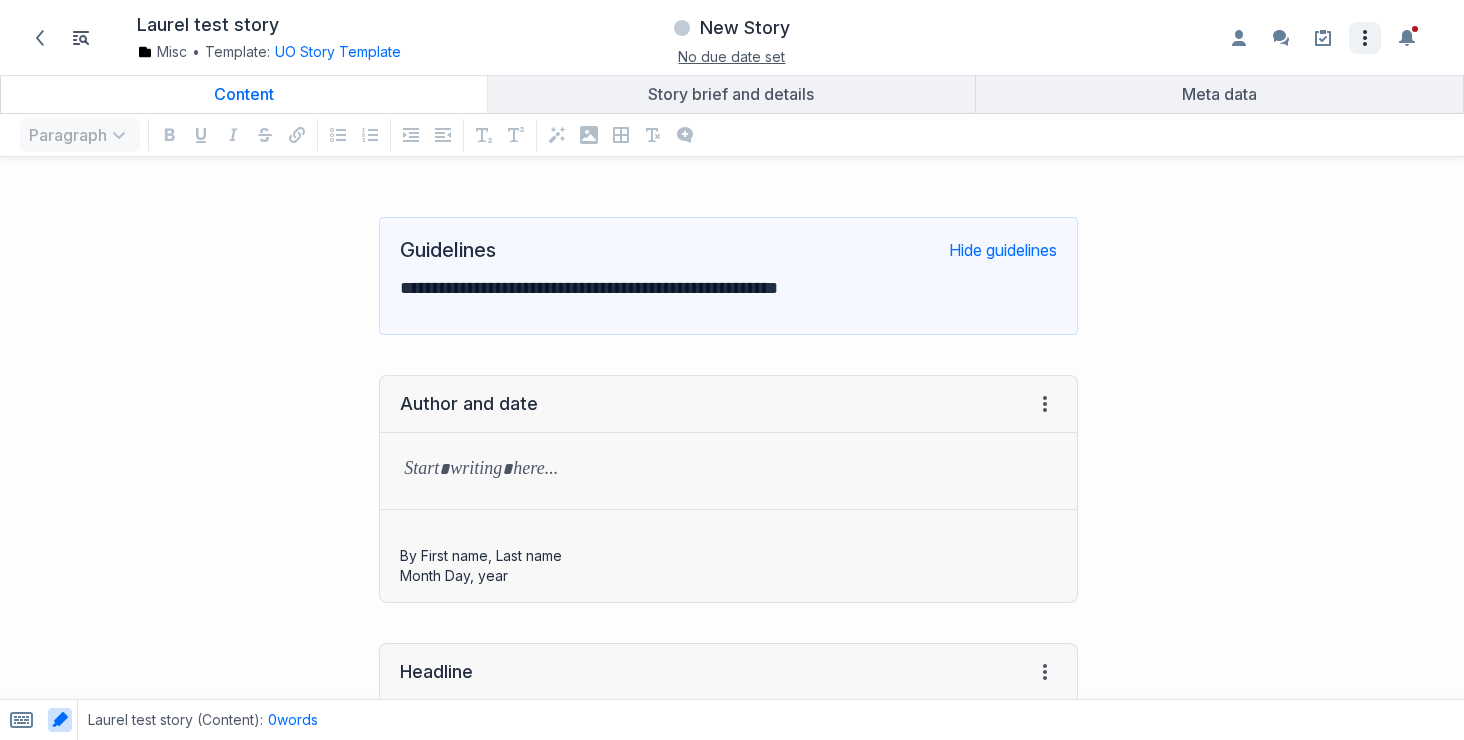 click on "Open item settings" 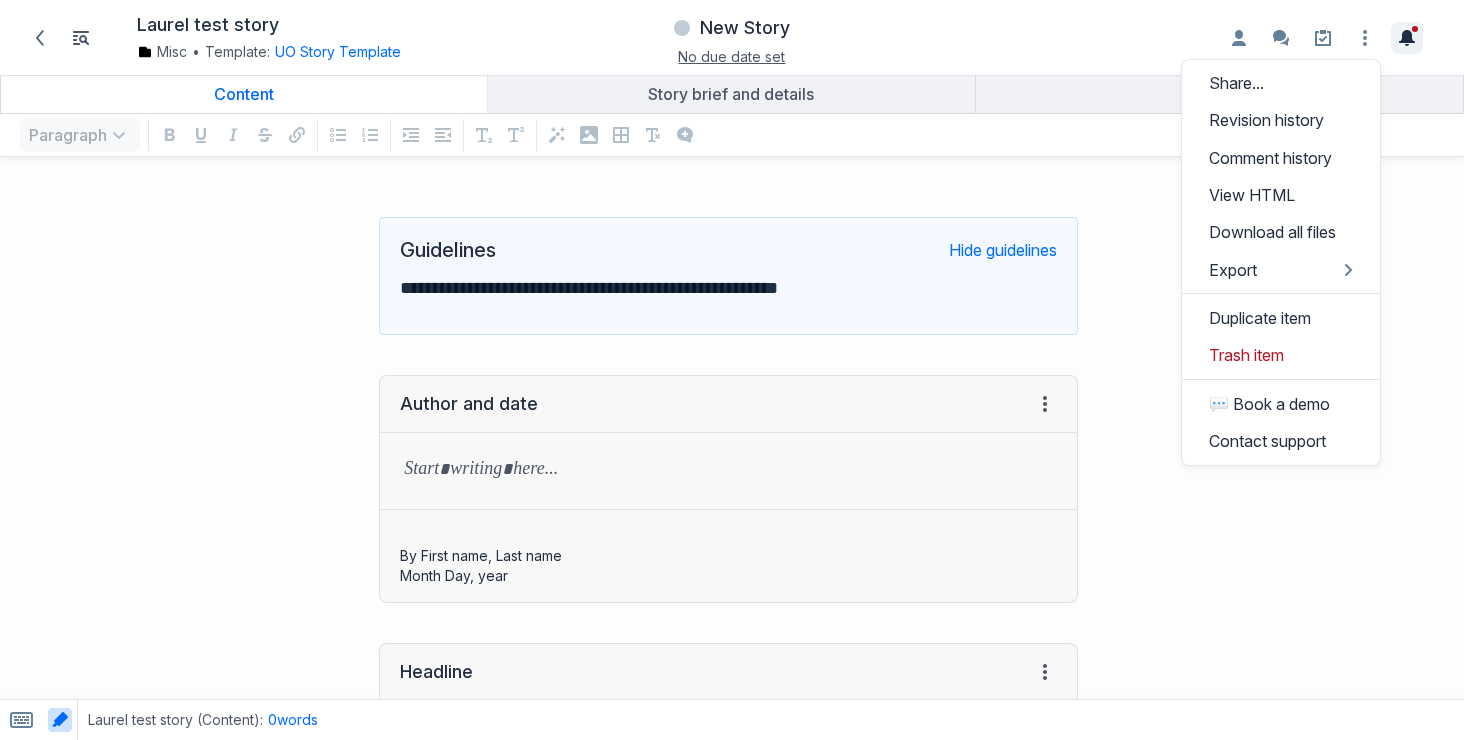 click on "Toggle the notification sidebar" at bounding box center (1407, 38) 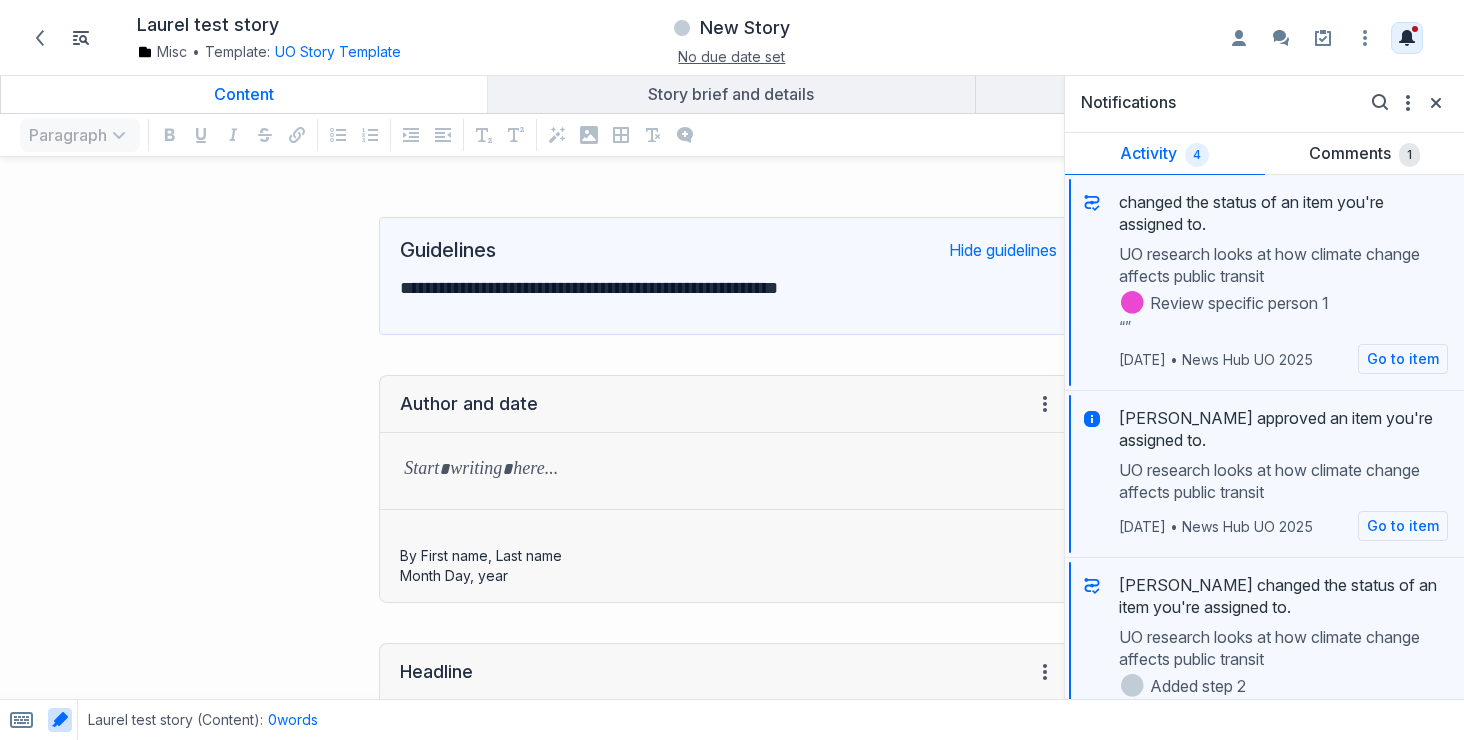 scroll, scrollTop: 0, scrollLeft: 0, axis: both 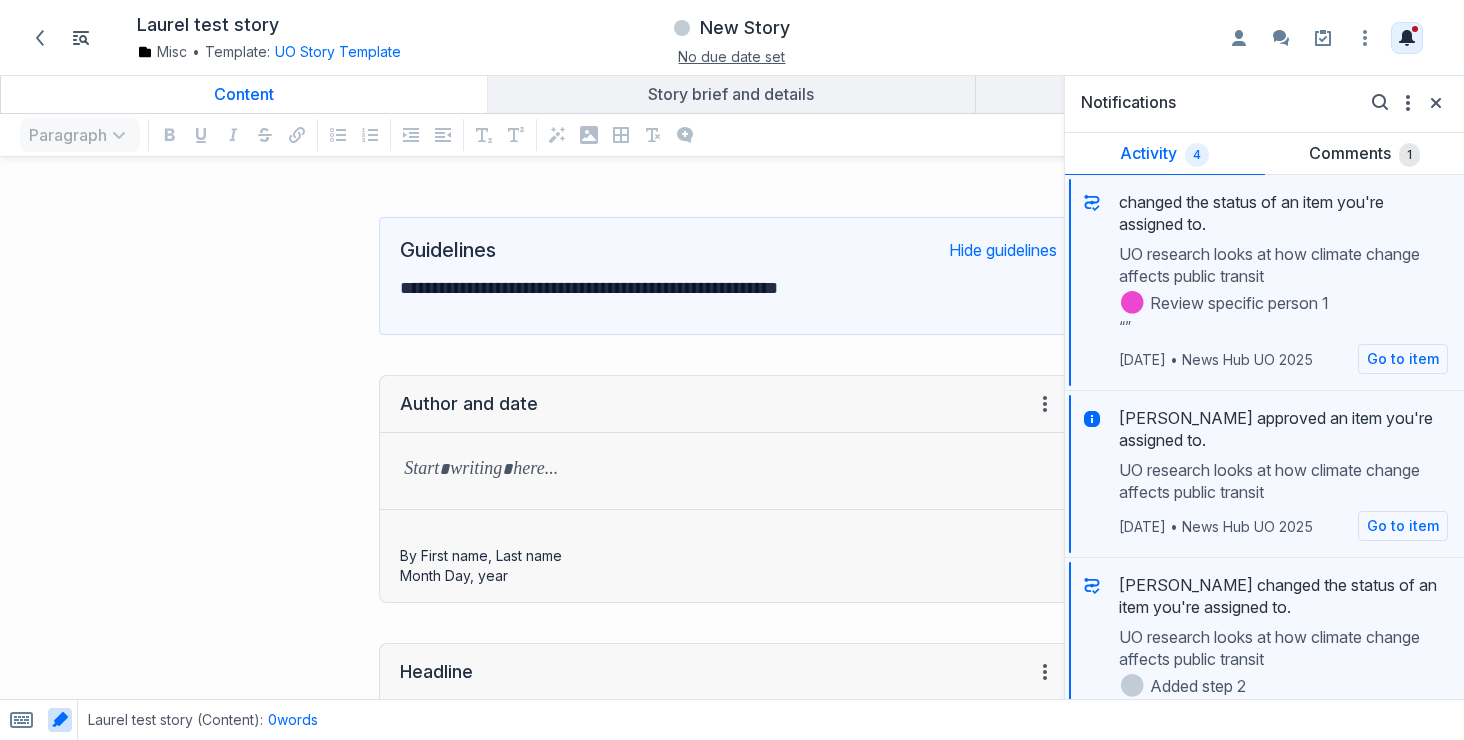 click on "Toggle the notification sidebar" at bounding box center (1407, 38) 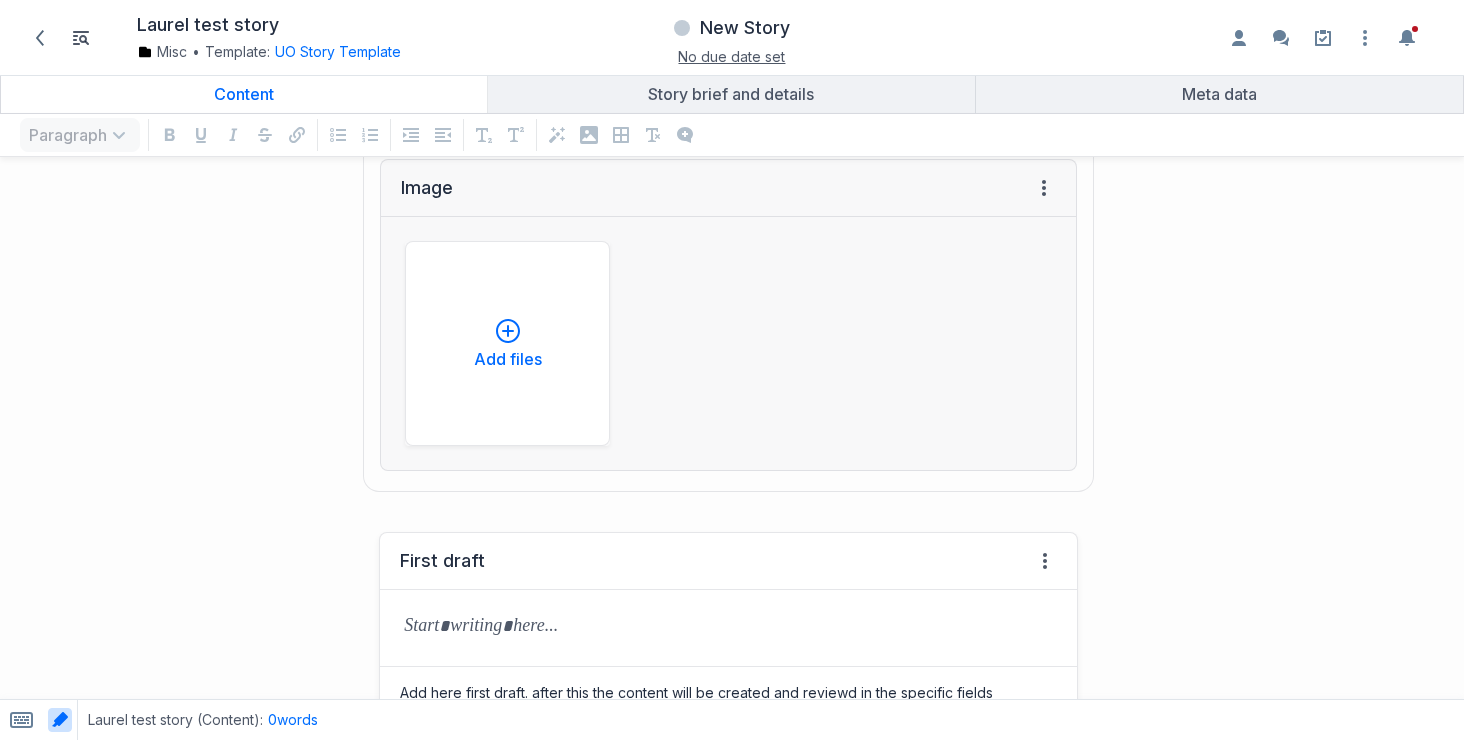 scroll, scrollTop: 1504, scrollLeft: 0, axis: vertical 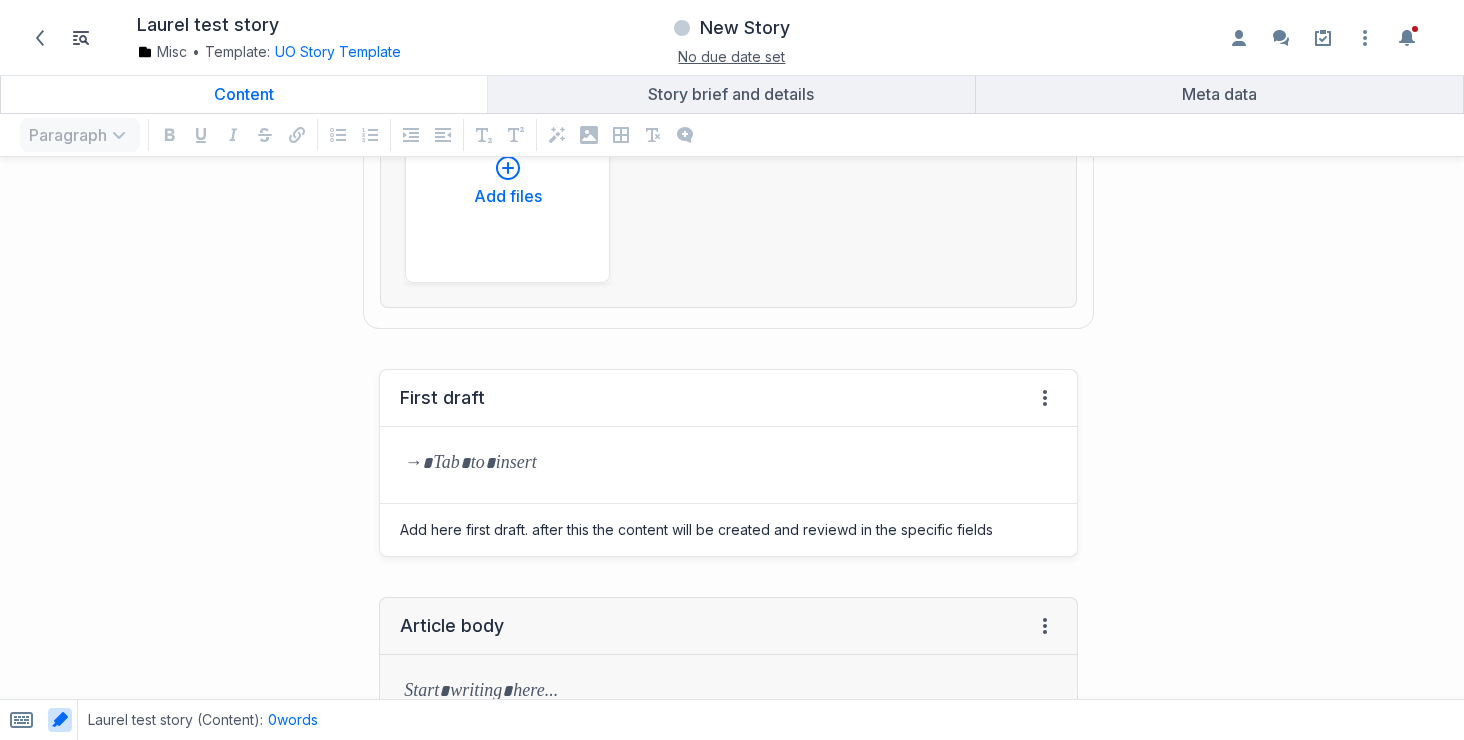 click at bounding box center (728, 465) 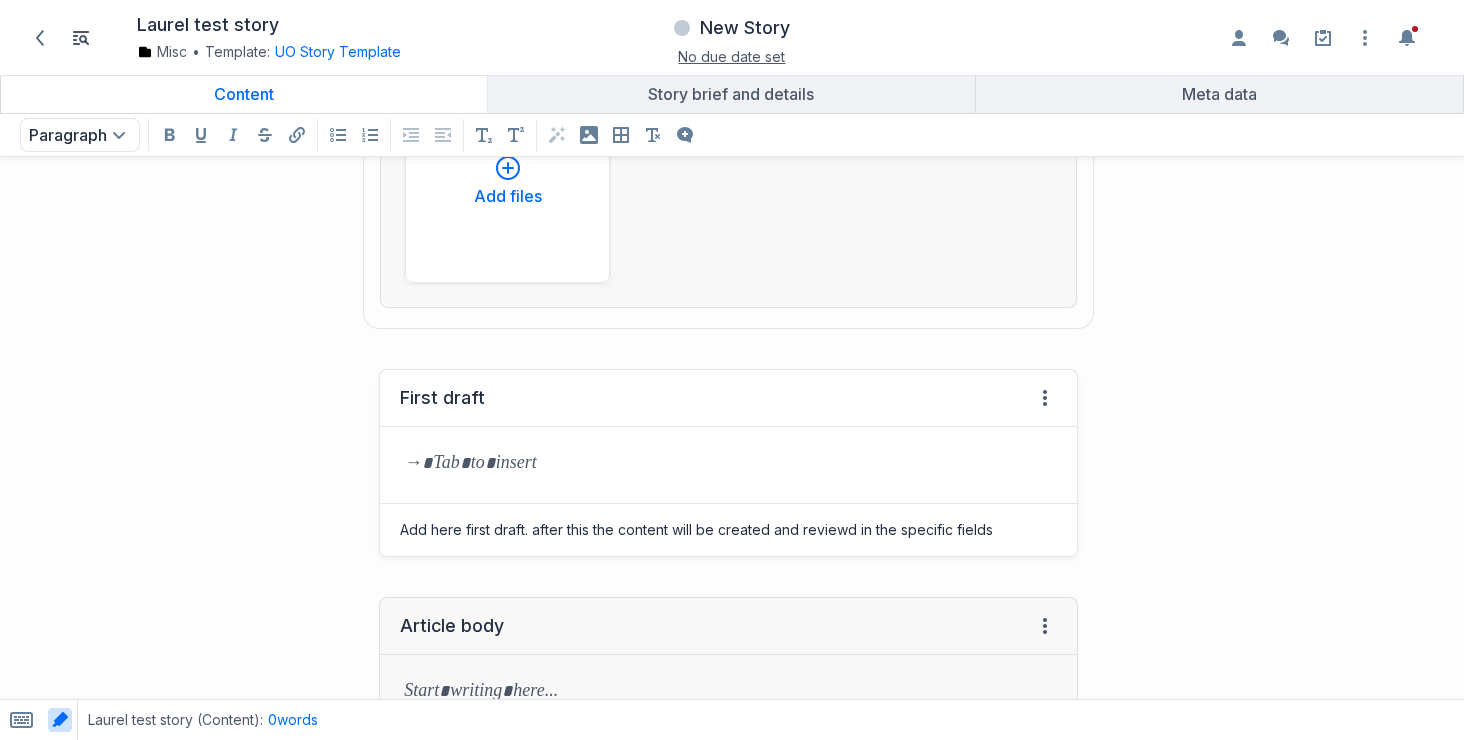 type 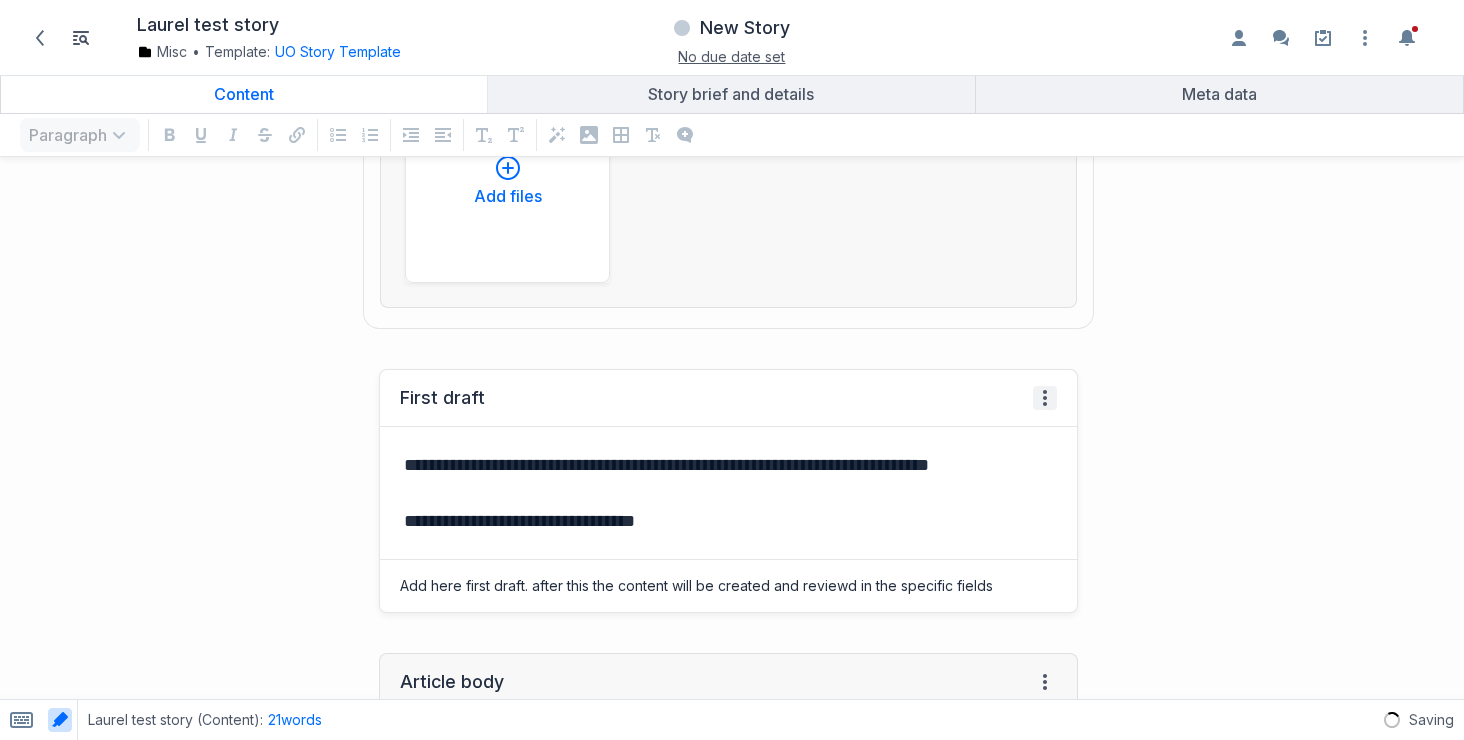 click 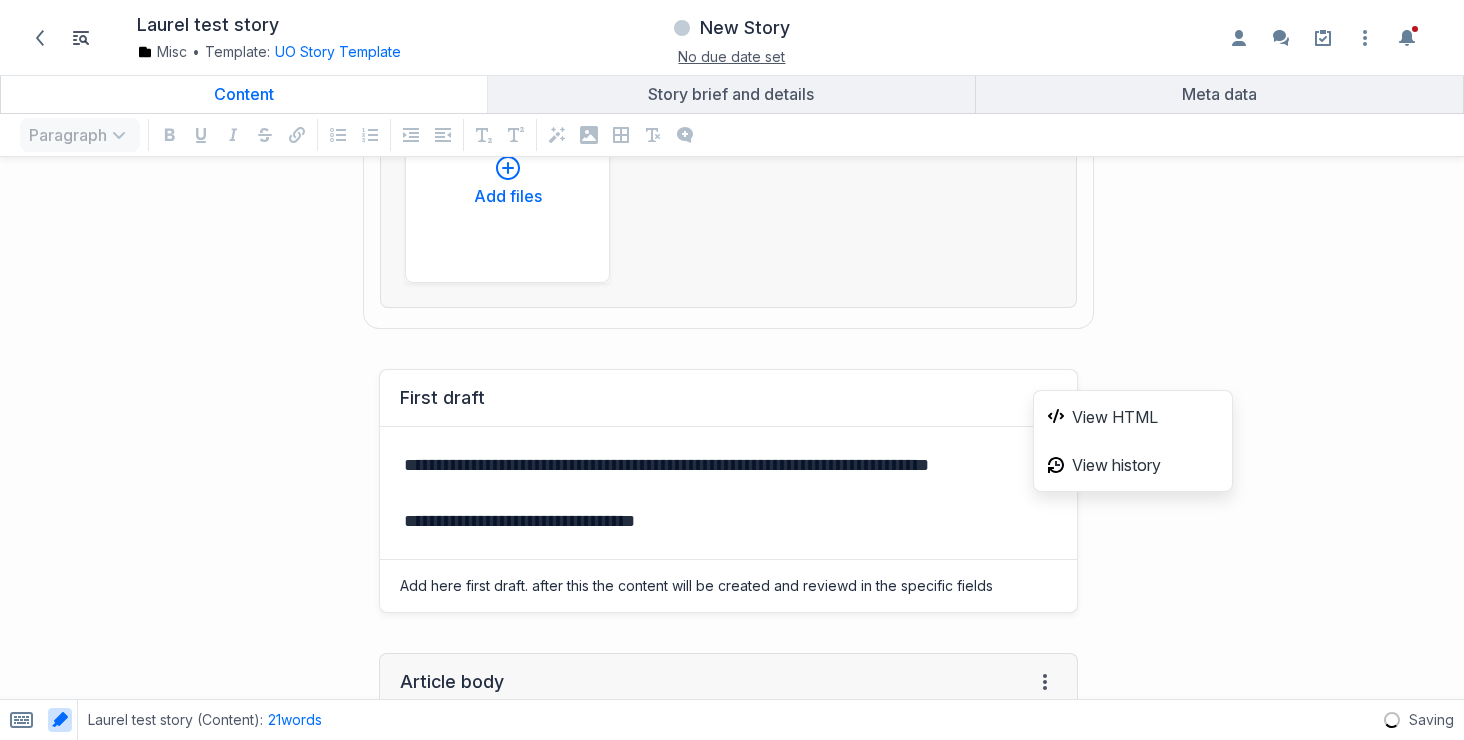 click on "View HTML  View history" at bounding box center (1133, 441) 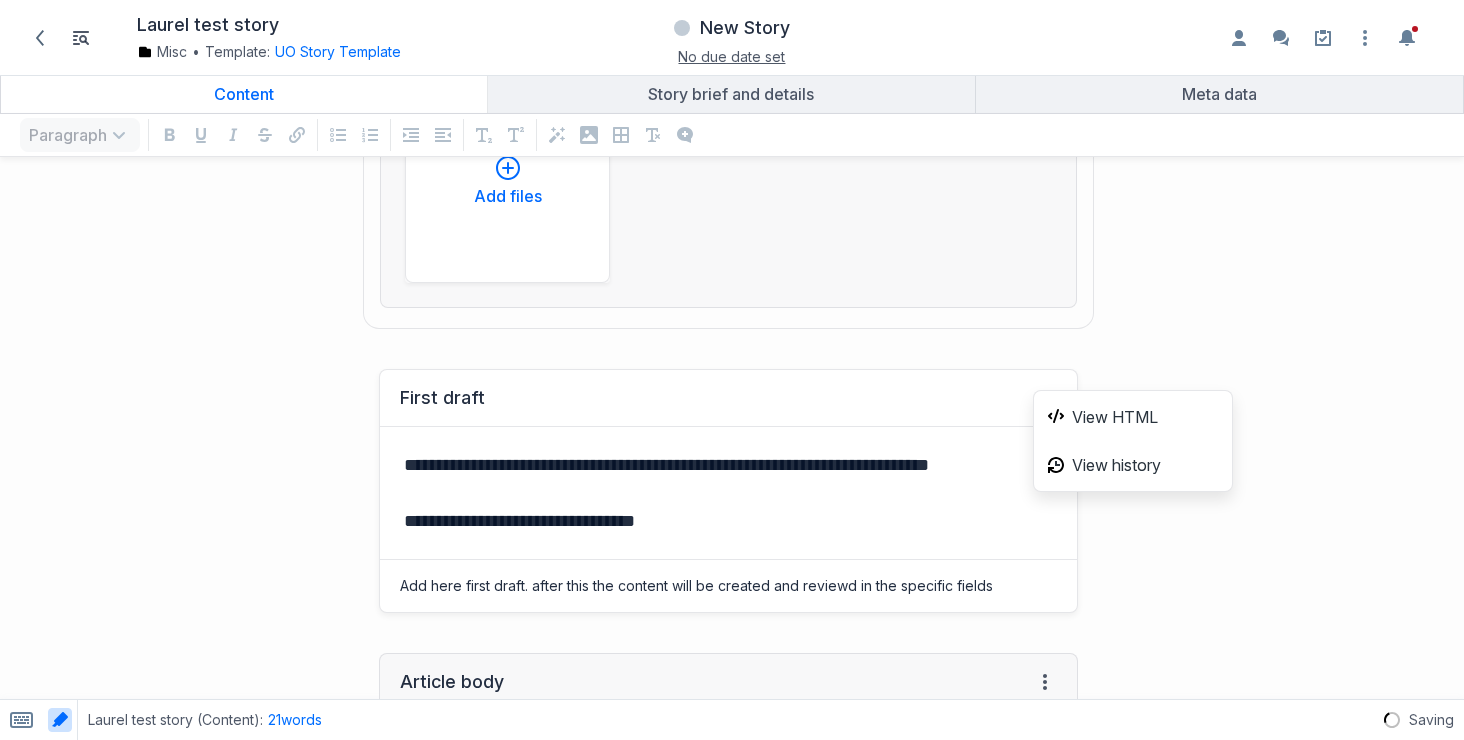 click on "**********" at bounding box center [724, 521] 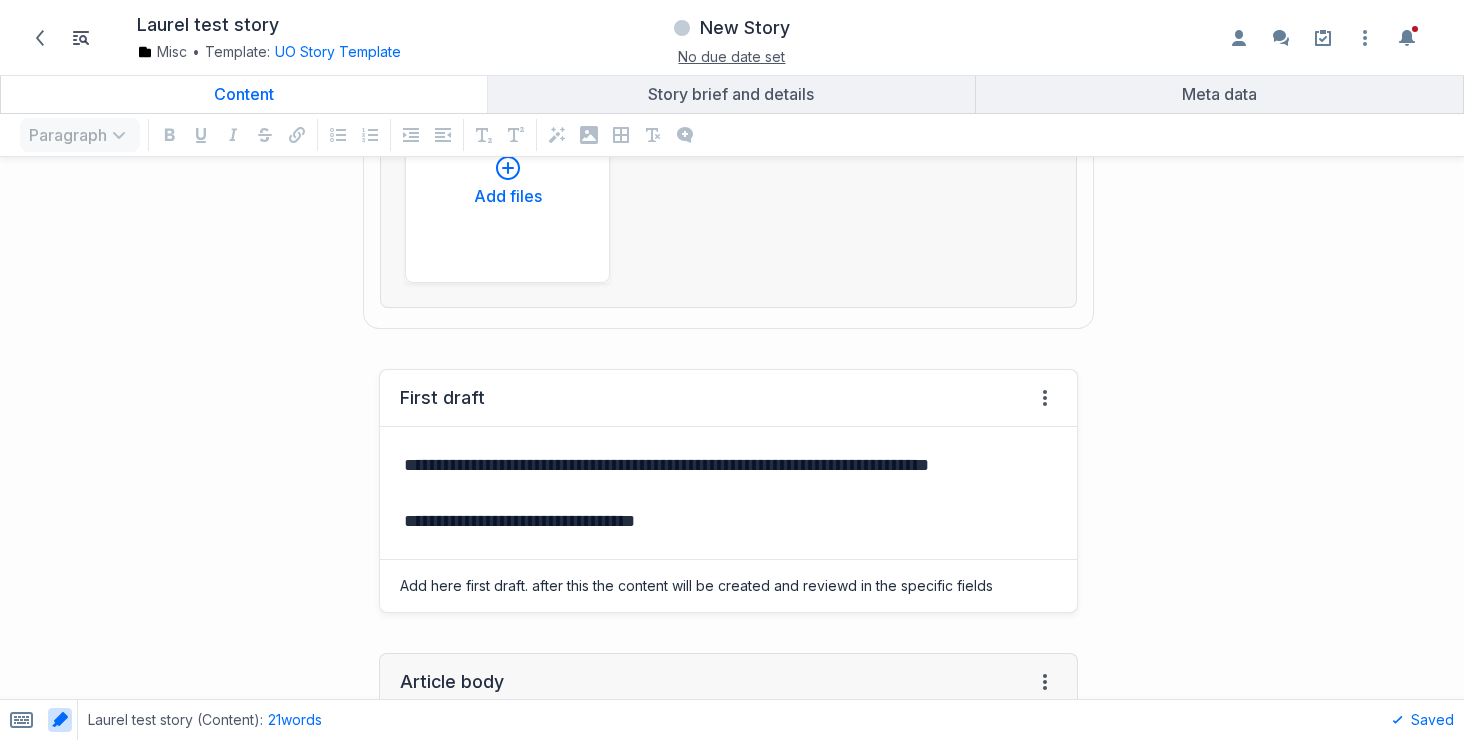click on "Add here first draft. after this the content will be created and reviewd in the specific fields" at bounding box center (728, 586) 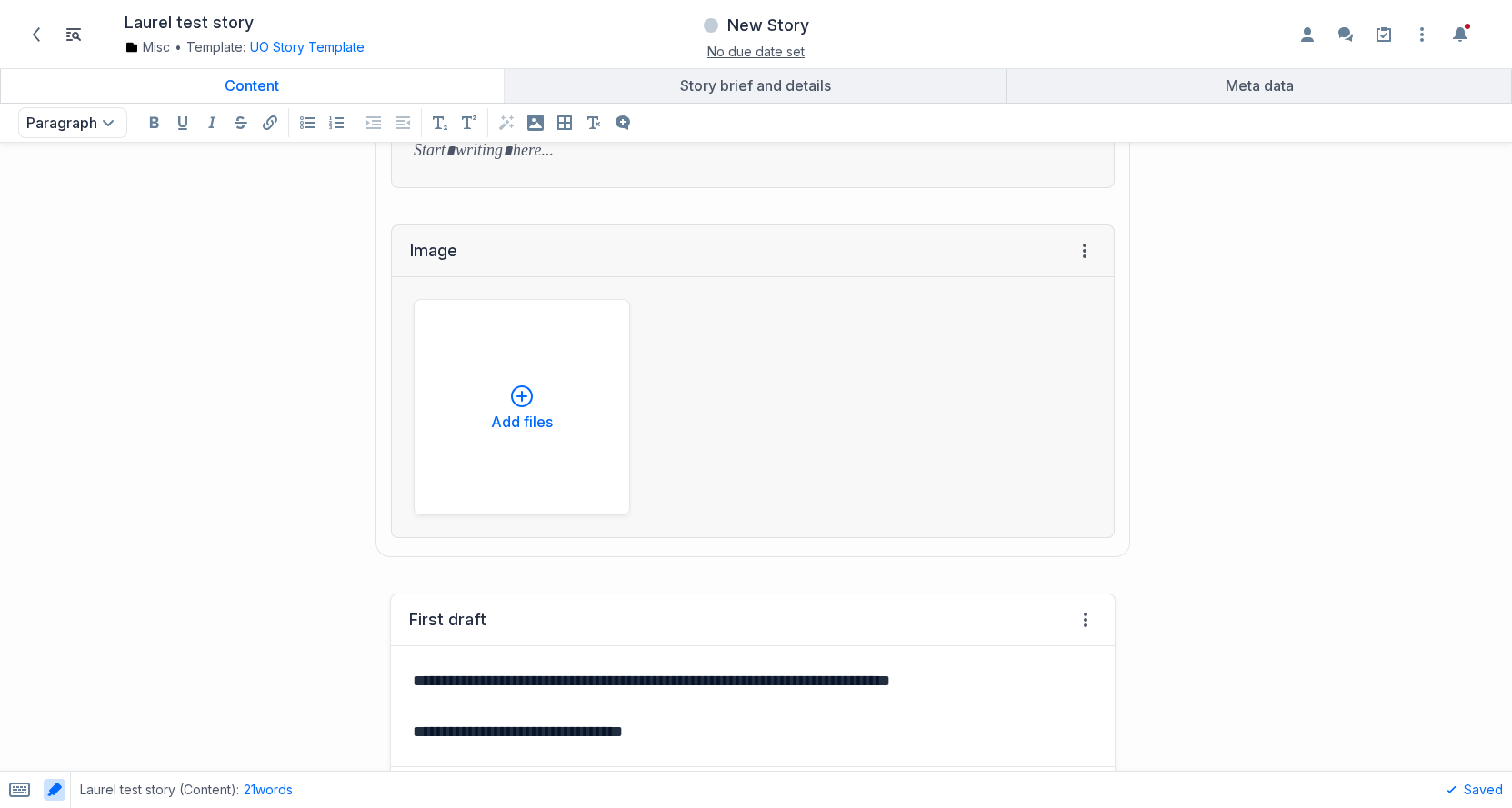 scroll, scrollTop: 1242, scrollLeft: 0, axis: vertical 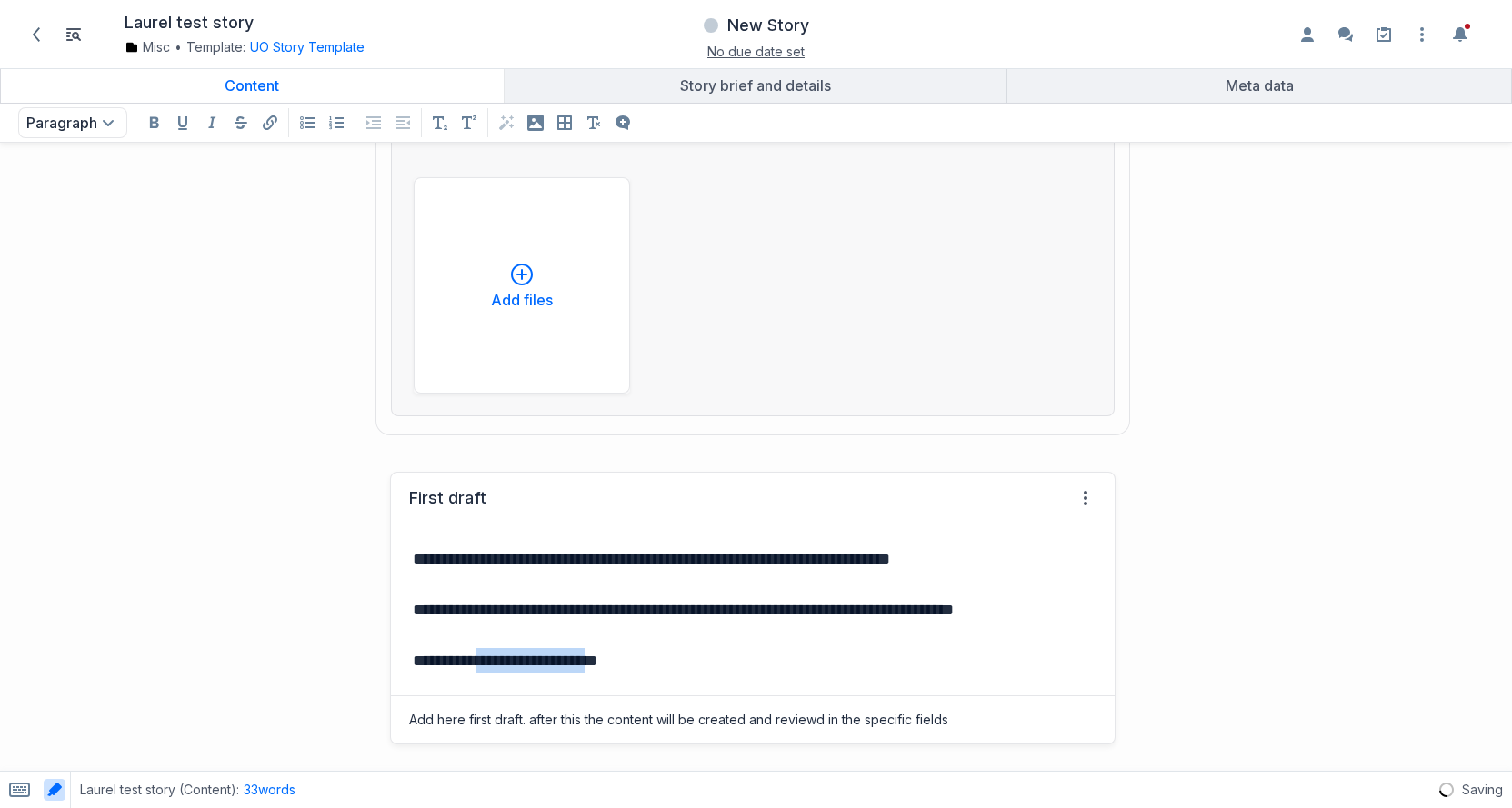 drag, startPoint x: 476, startPoint y: 681, endPoint x: 614, endPoint y: 681, distance: 138 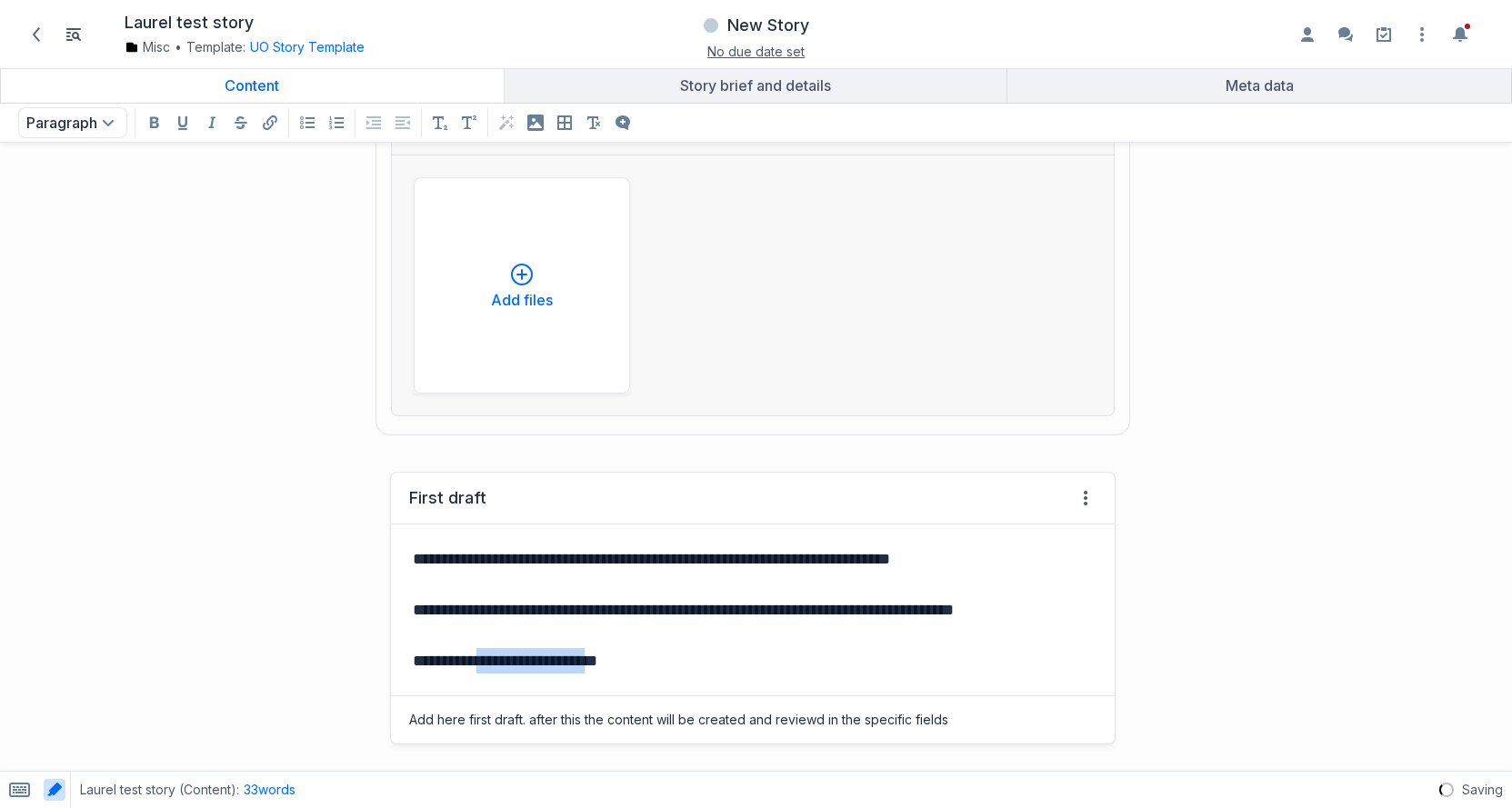 click on "**********" at bounding box center [749, 661] 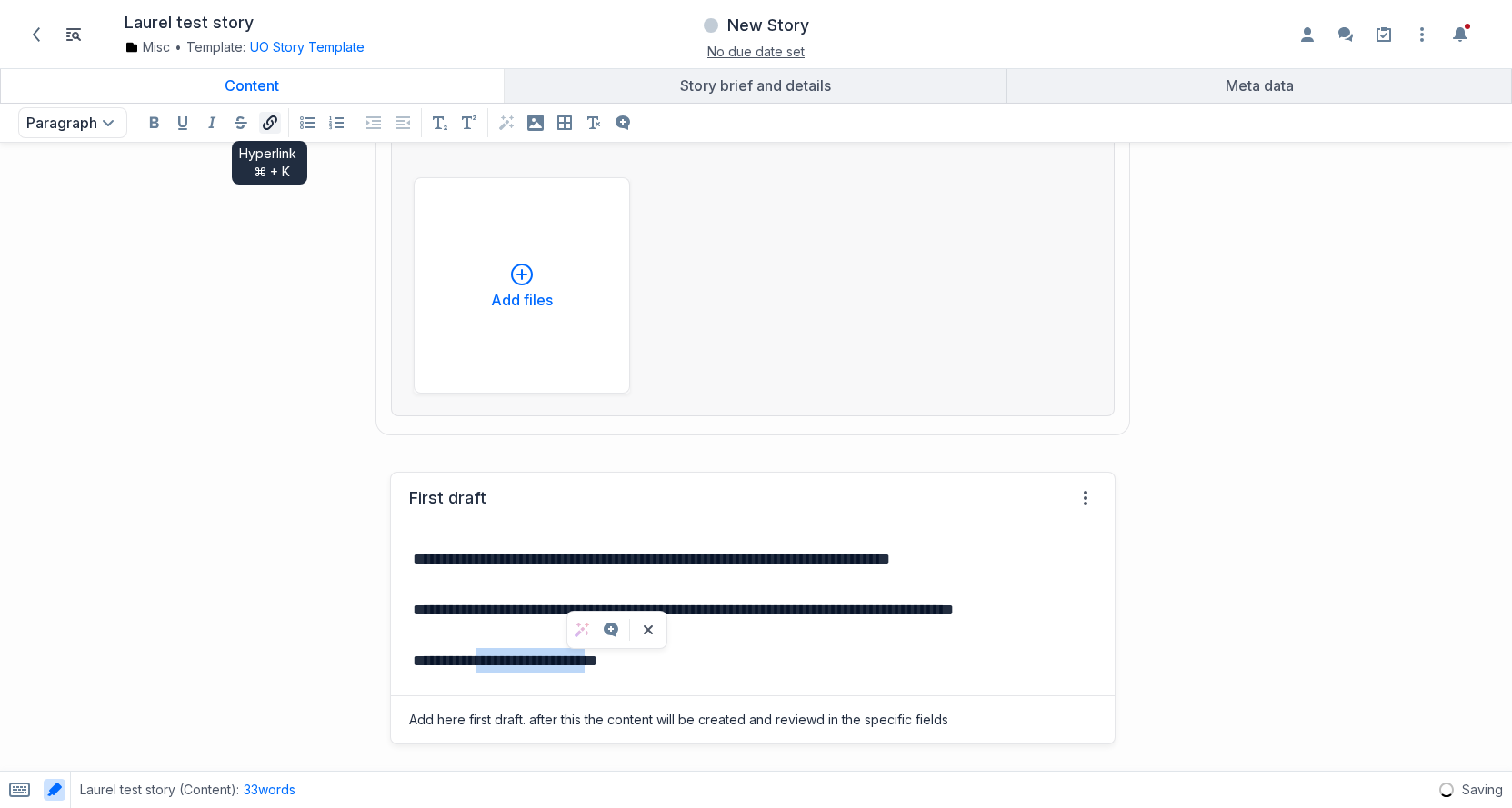 click on "Hyperlink format" 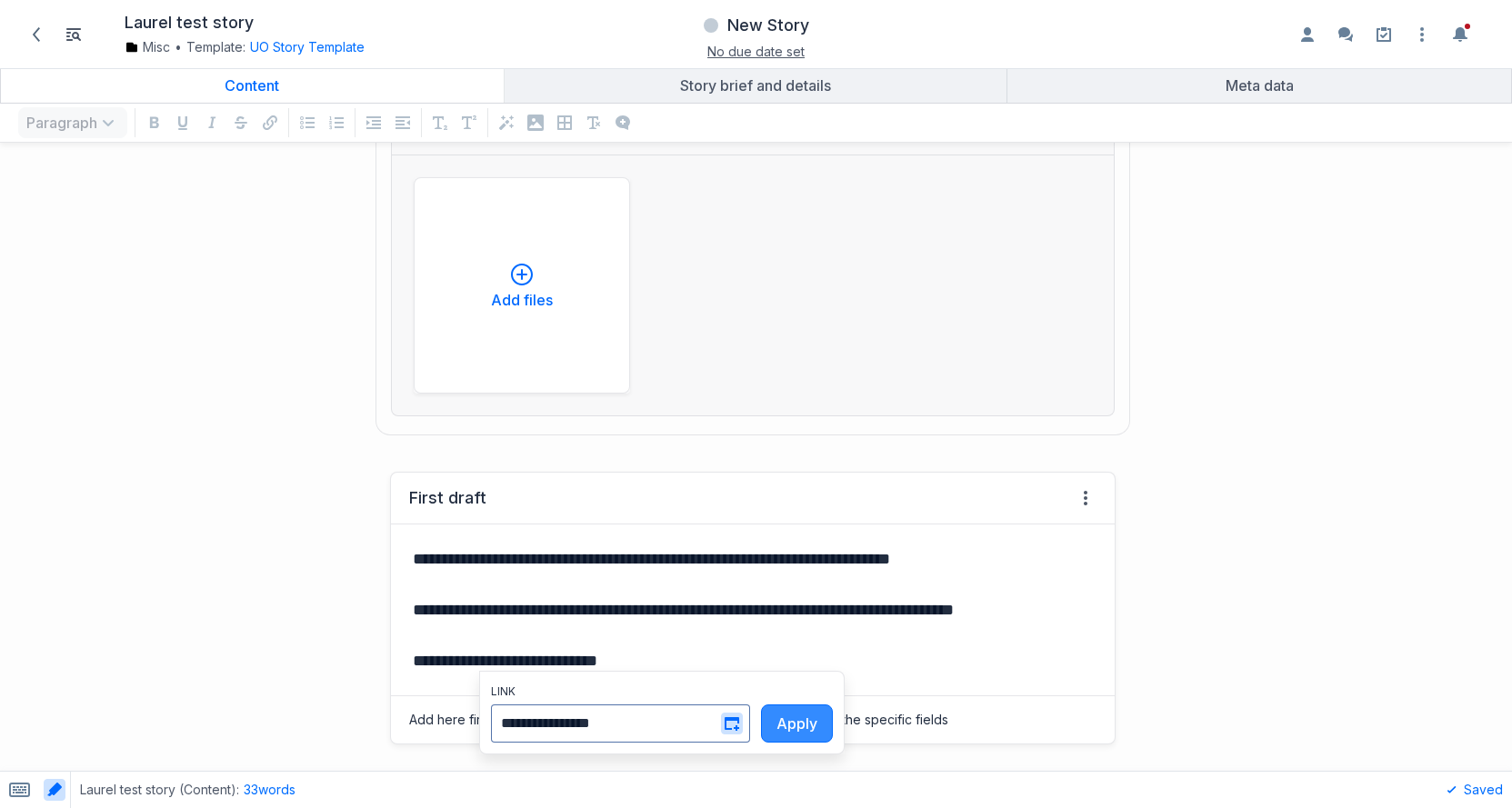 type on "**********" 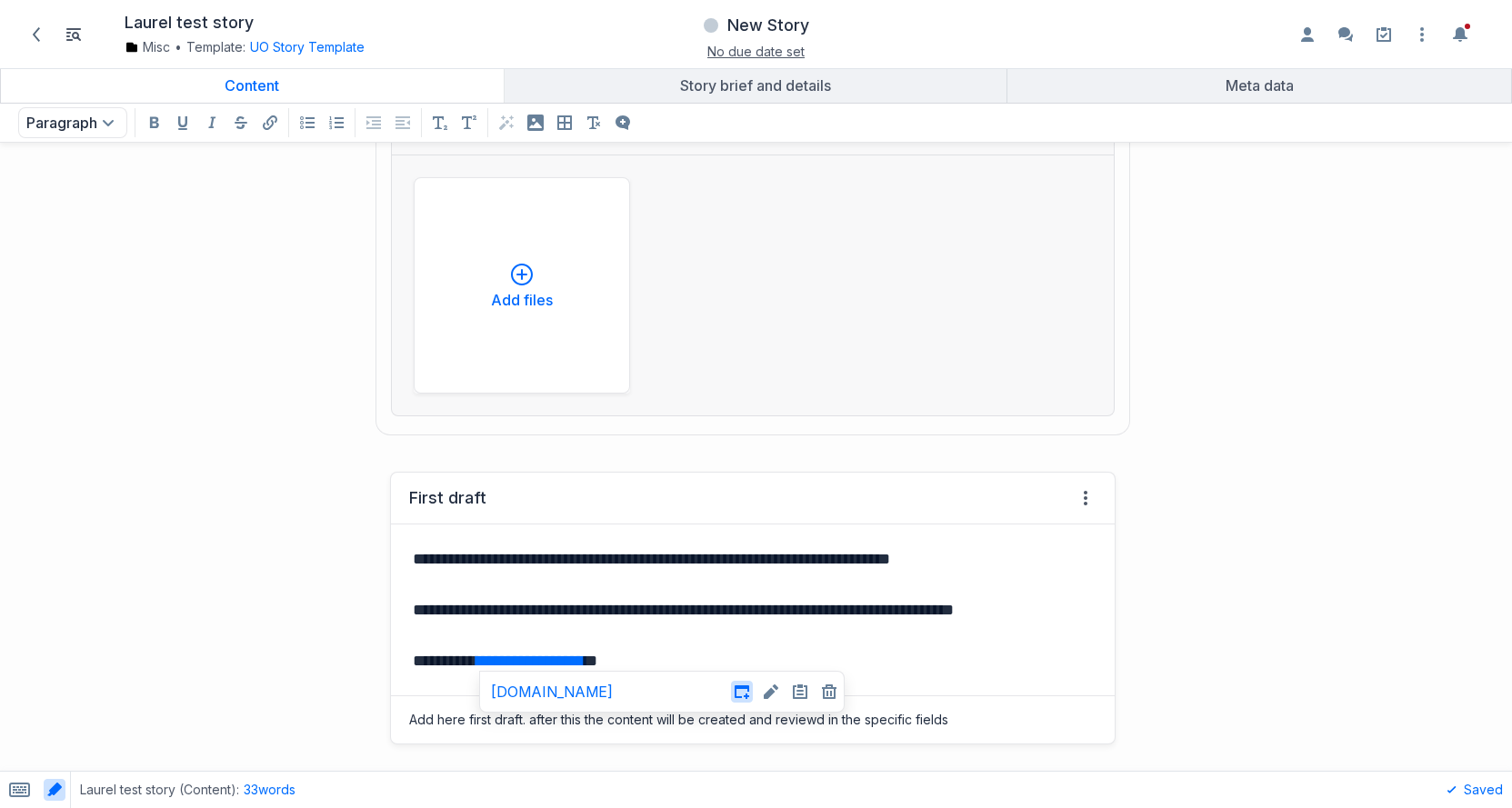 click on "**********" at bounding box center [753, 610] 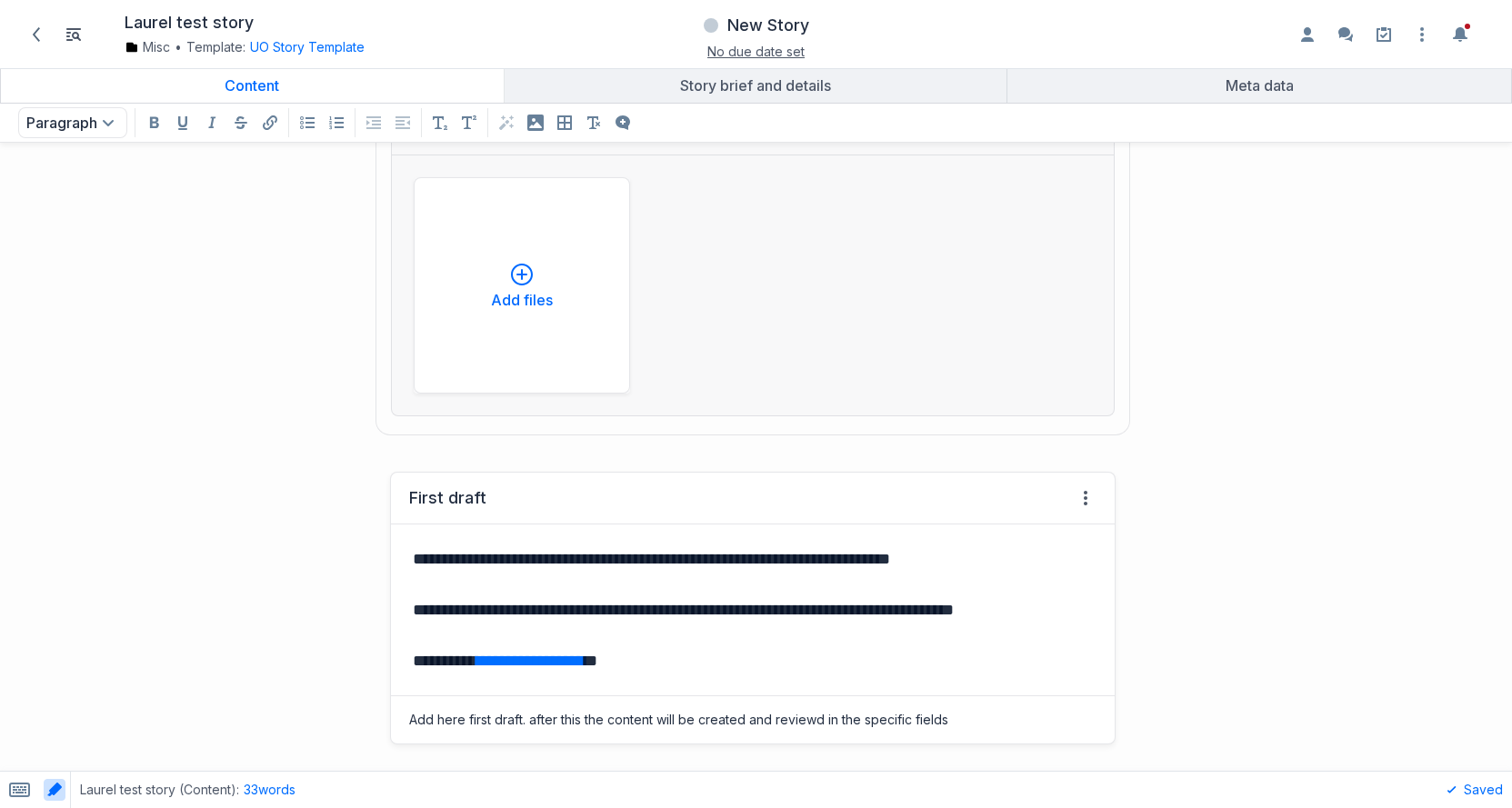 click on "**********" at bounding box center (749, 661) 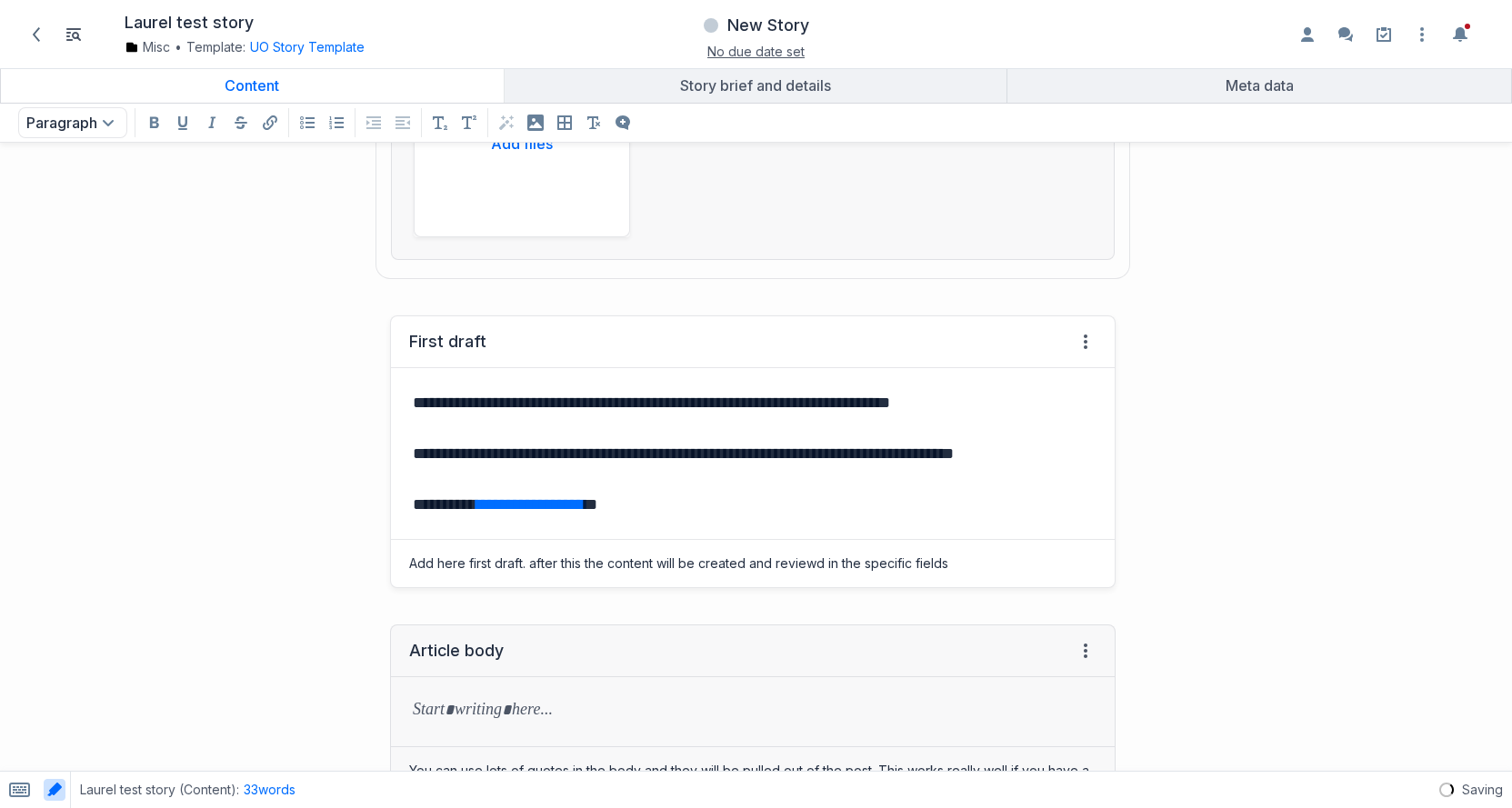 scroll, scrollTop: 1395, scrollLeft: 0, axis: vertical 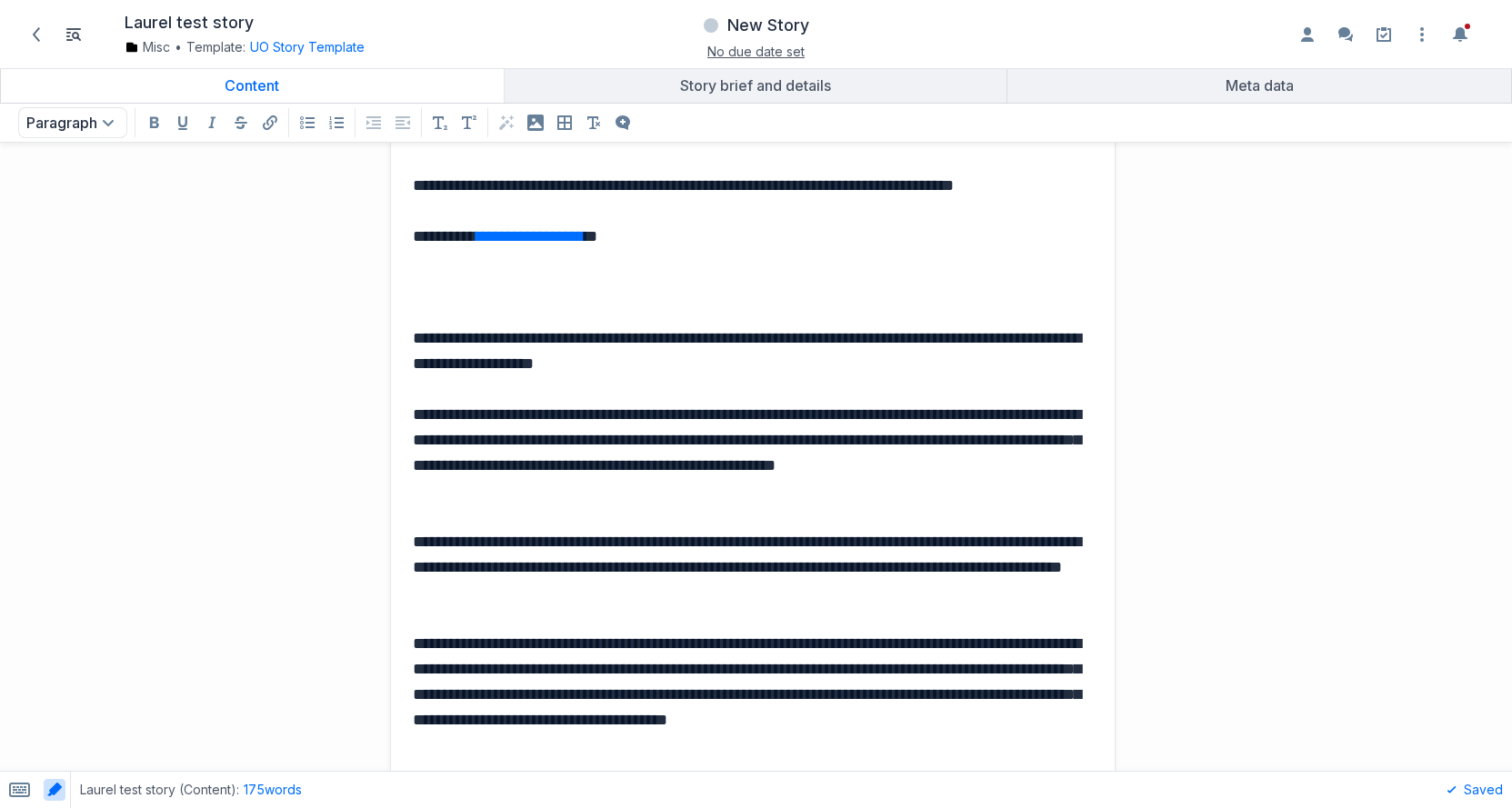 click at bounding box center (753, 287) 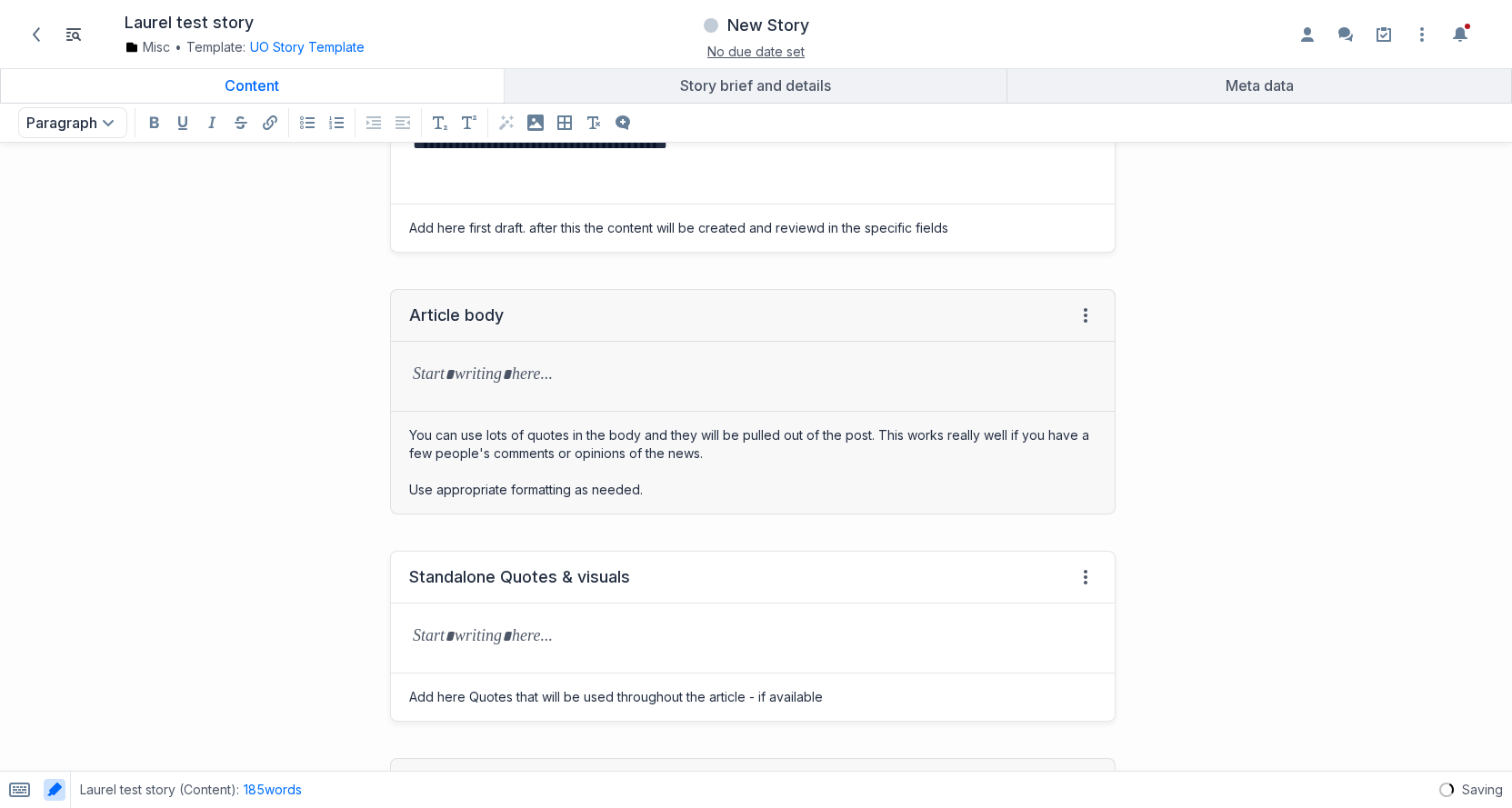 scroll, scrollTop: 1907, scrollLeft: 0, axis: vertical 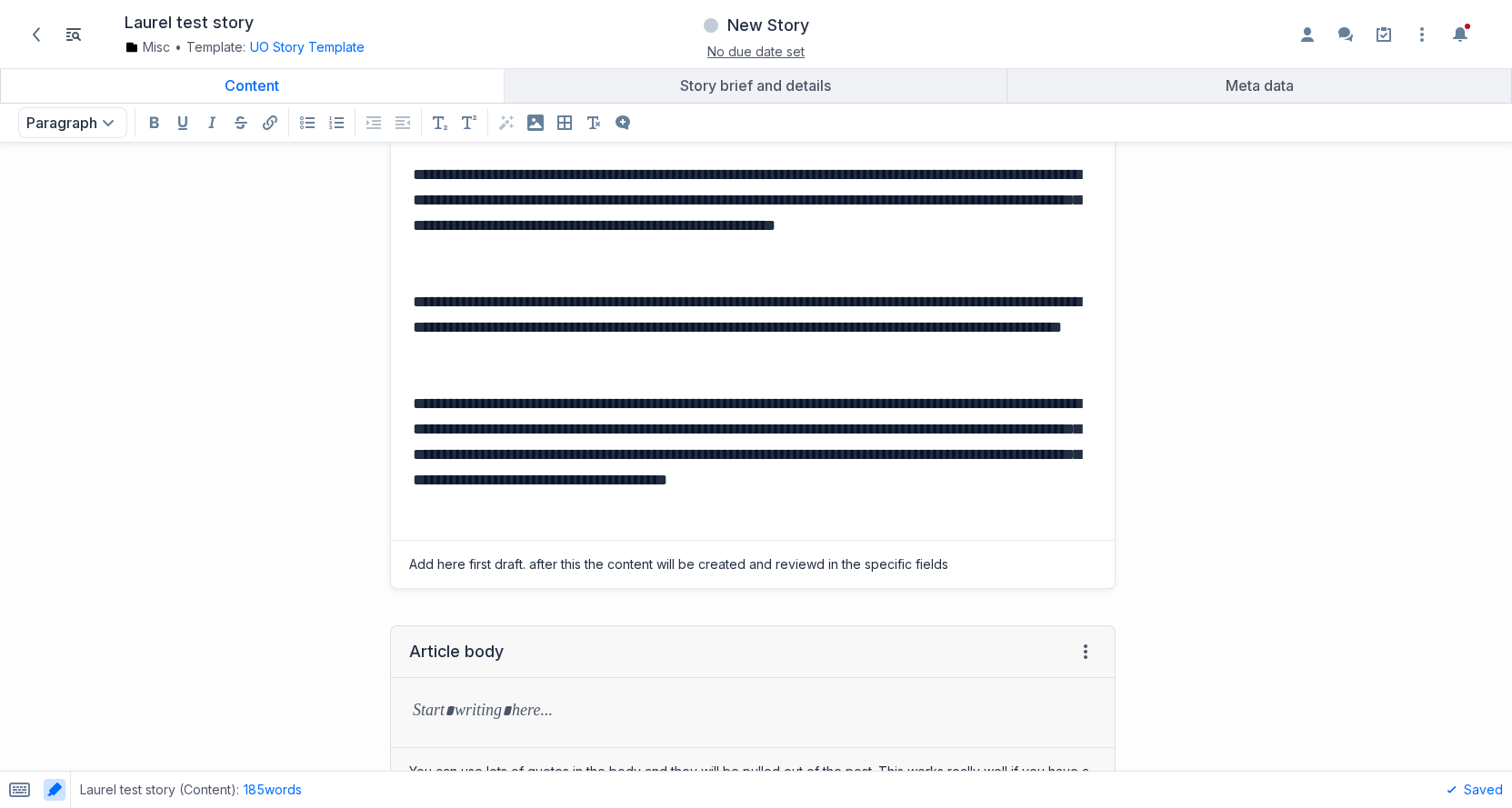 click on "**********" at bounding box center (749, 454) 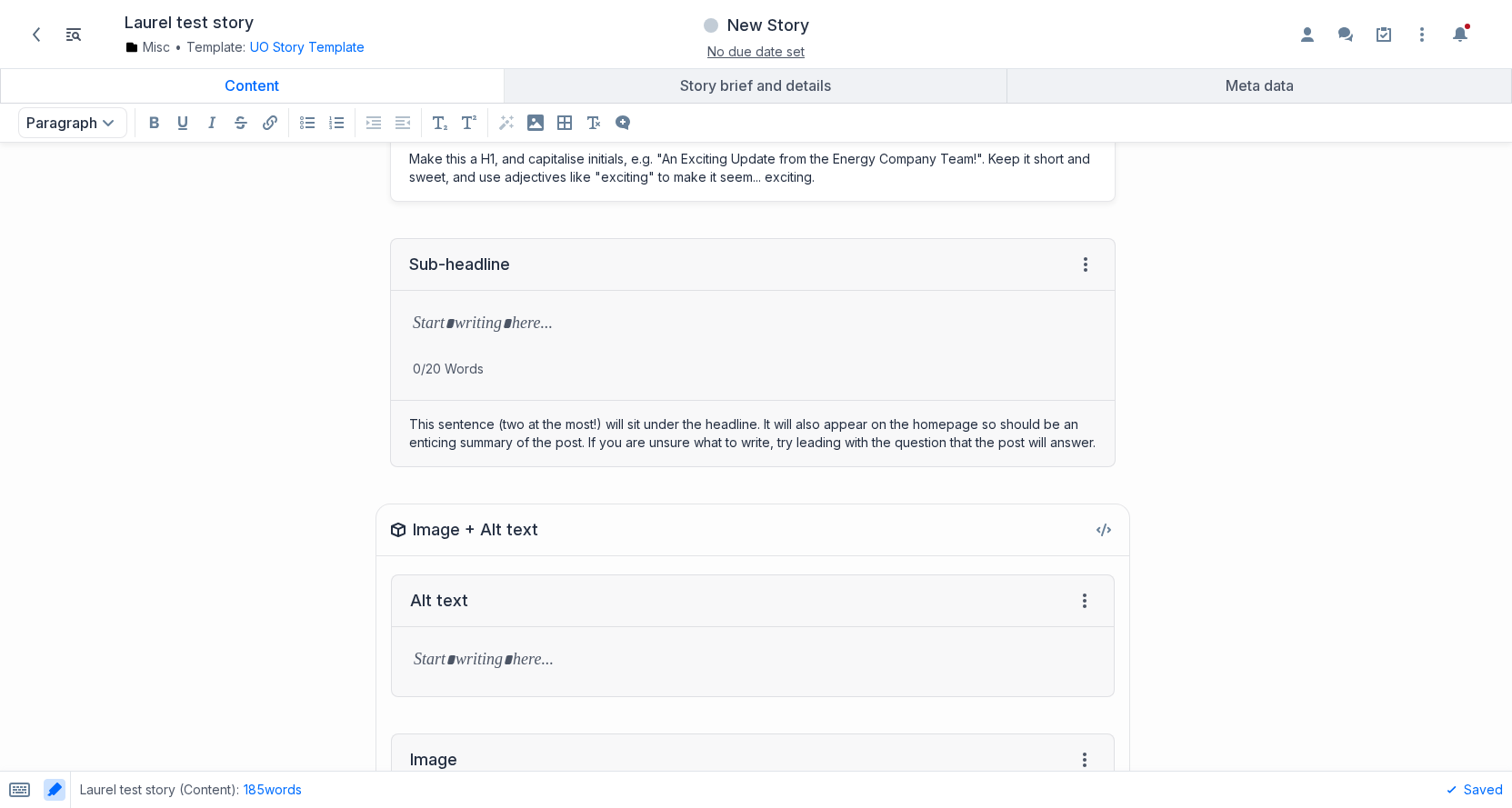 scroll, scrollTop: 271, scrollLeft: 0, axis: vertical 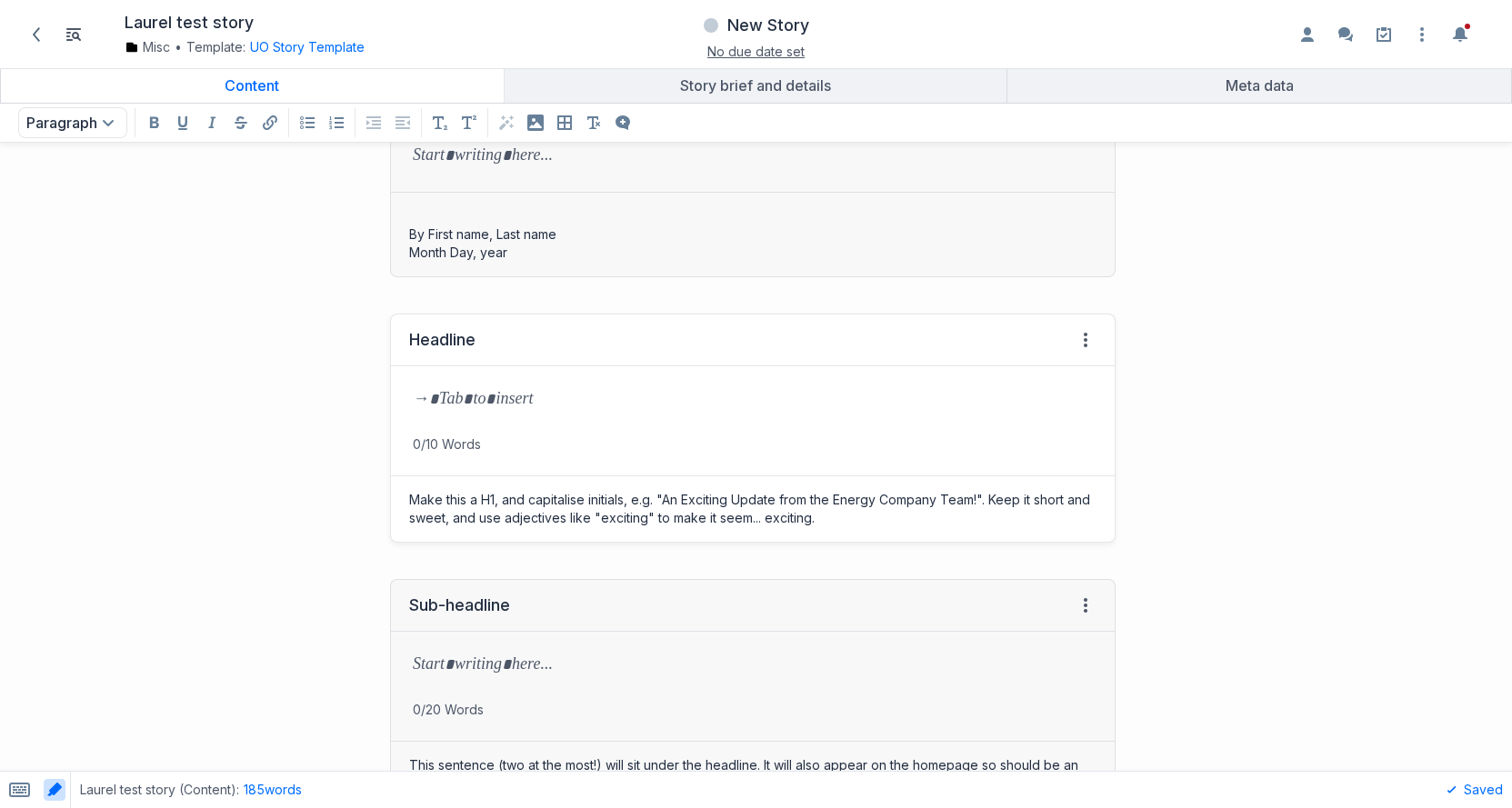 click at bounding box center [753, 401] 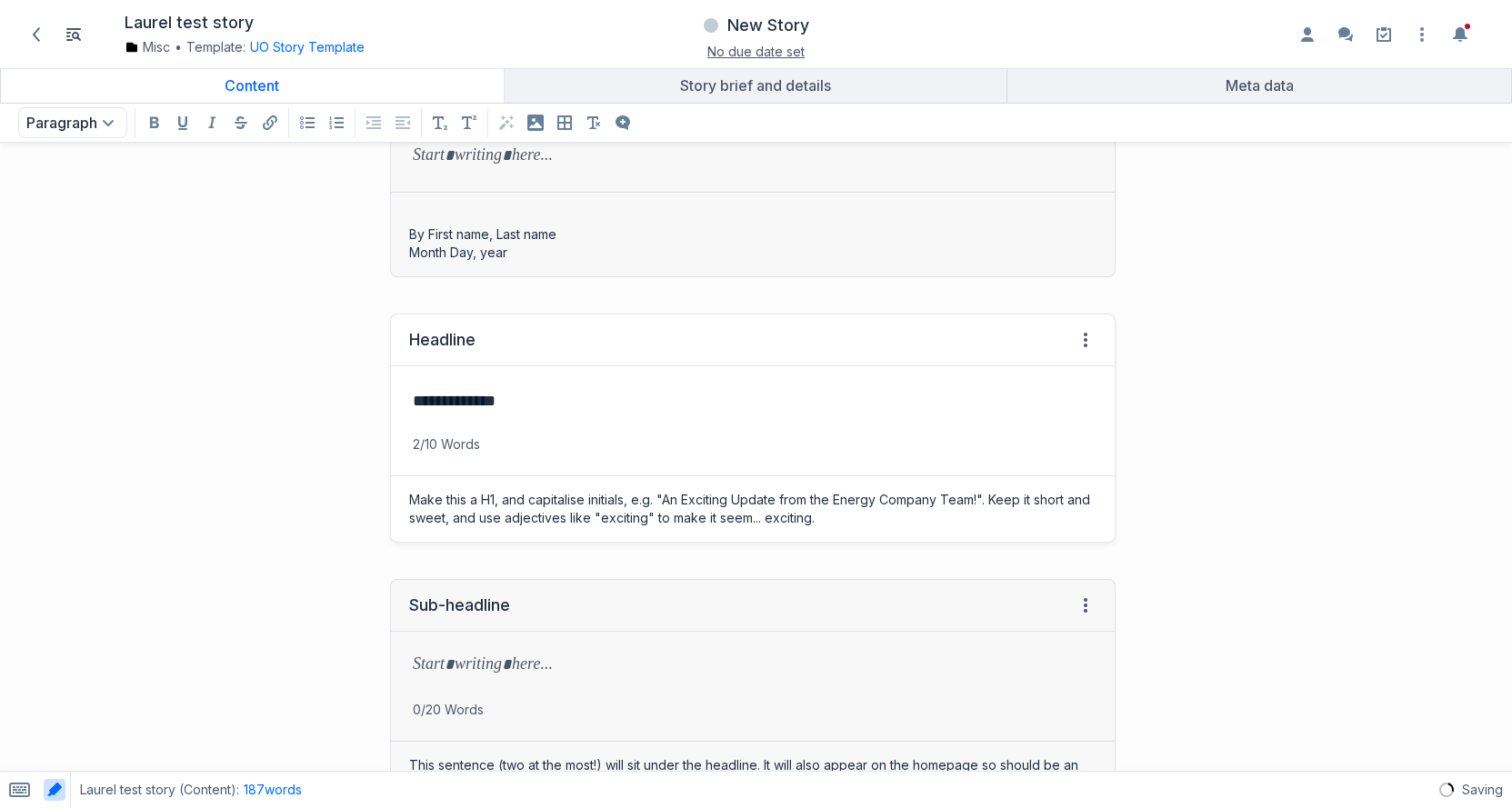 click on "**********" at bounding box center [749, 401] 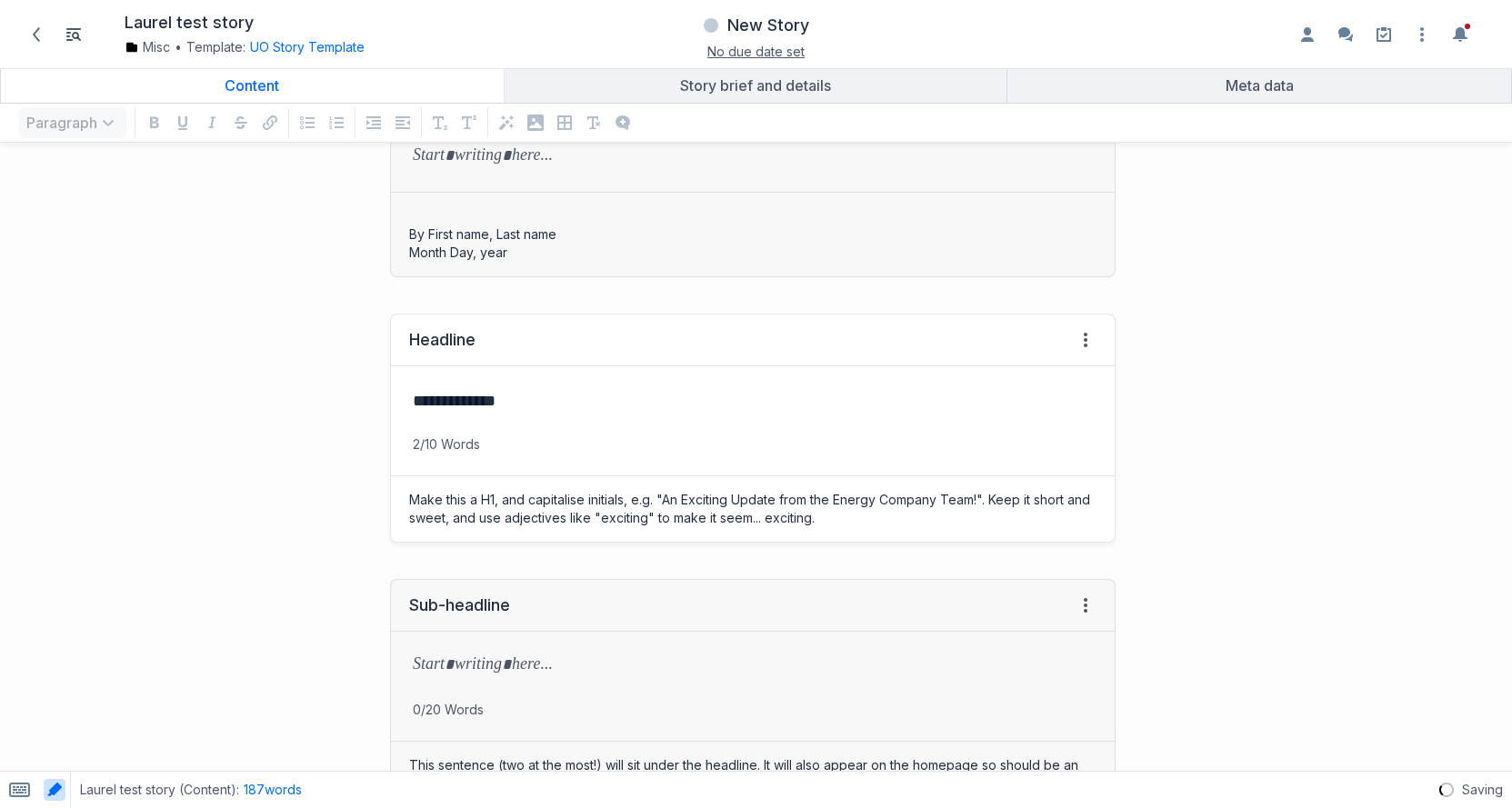 click on "**********" at bounding box center (749, 401) 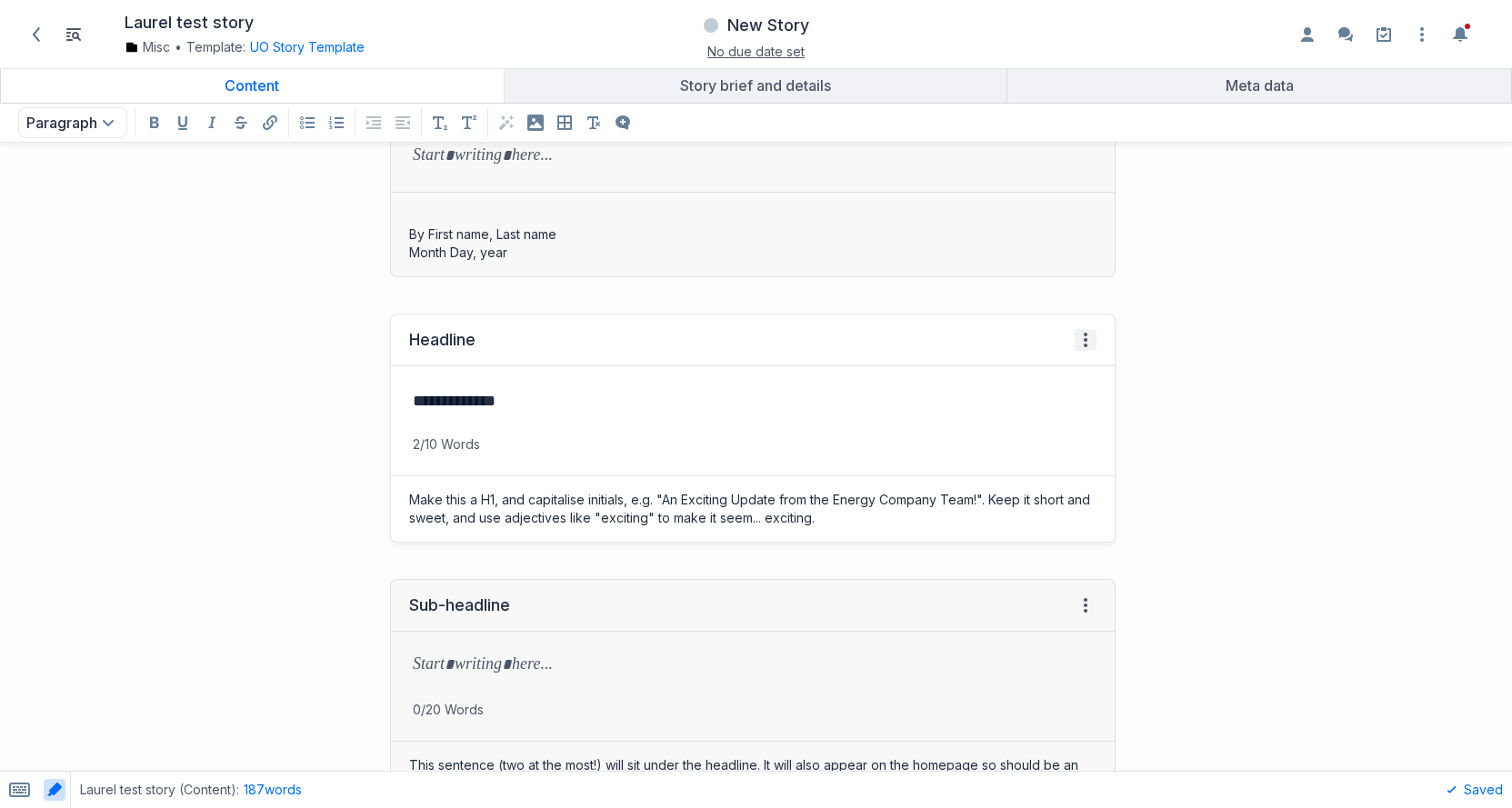 click 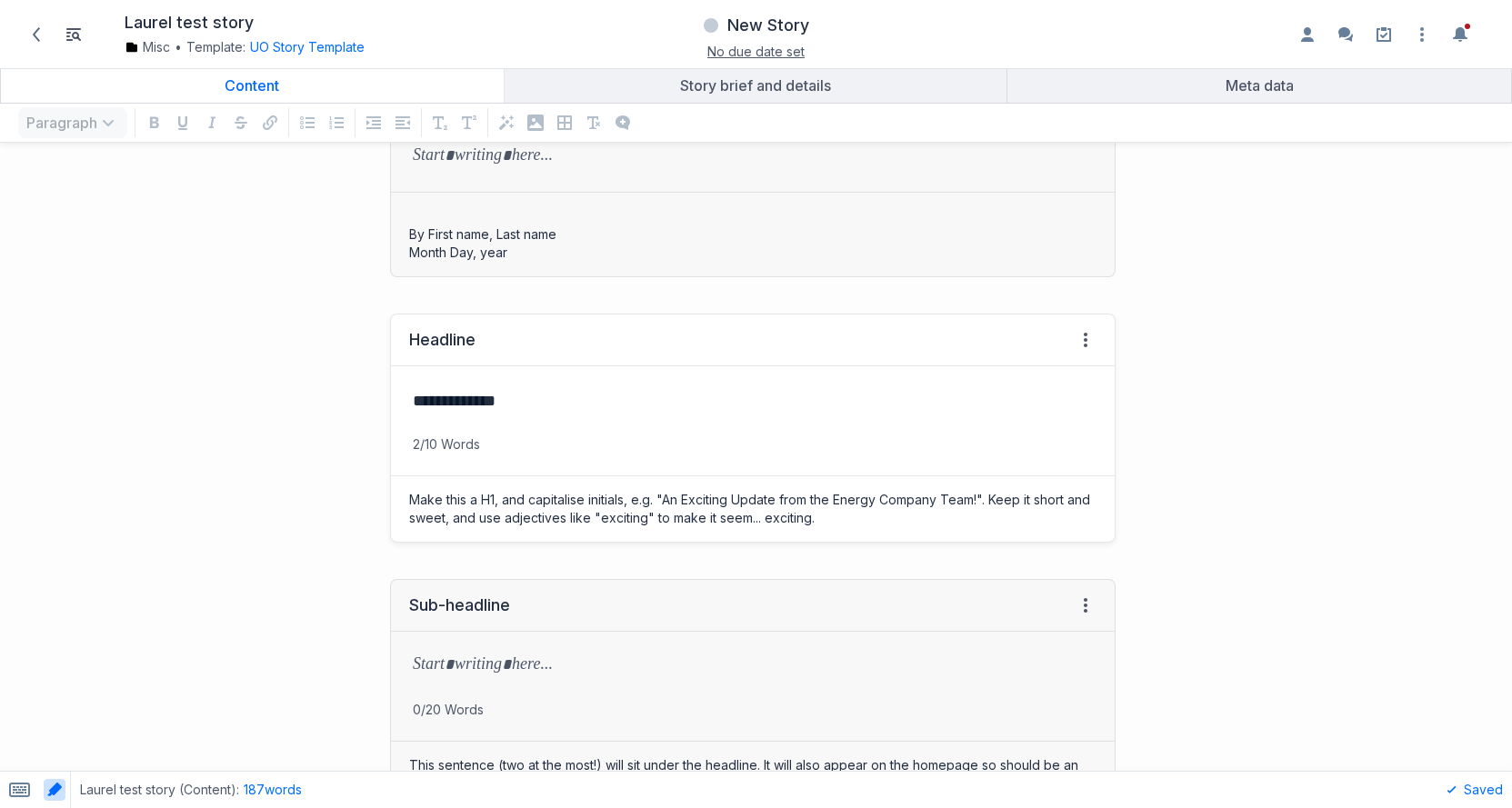 click on "**********" at bounding box center (749, 401) 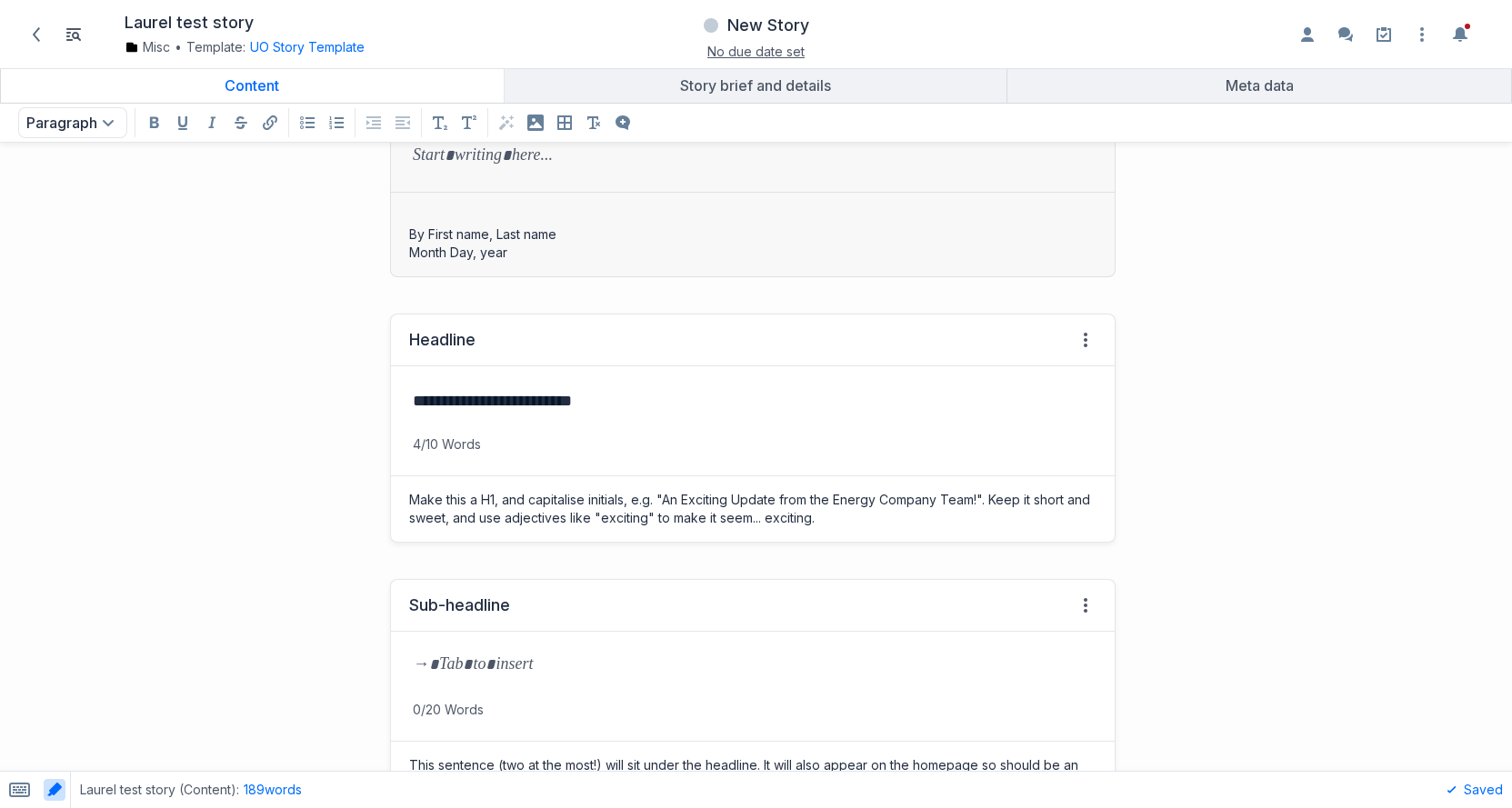 click at bounding box center [753, 666] 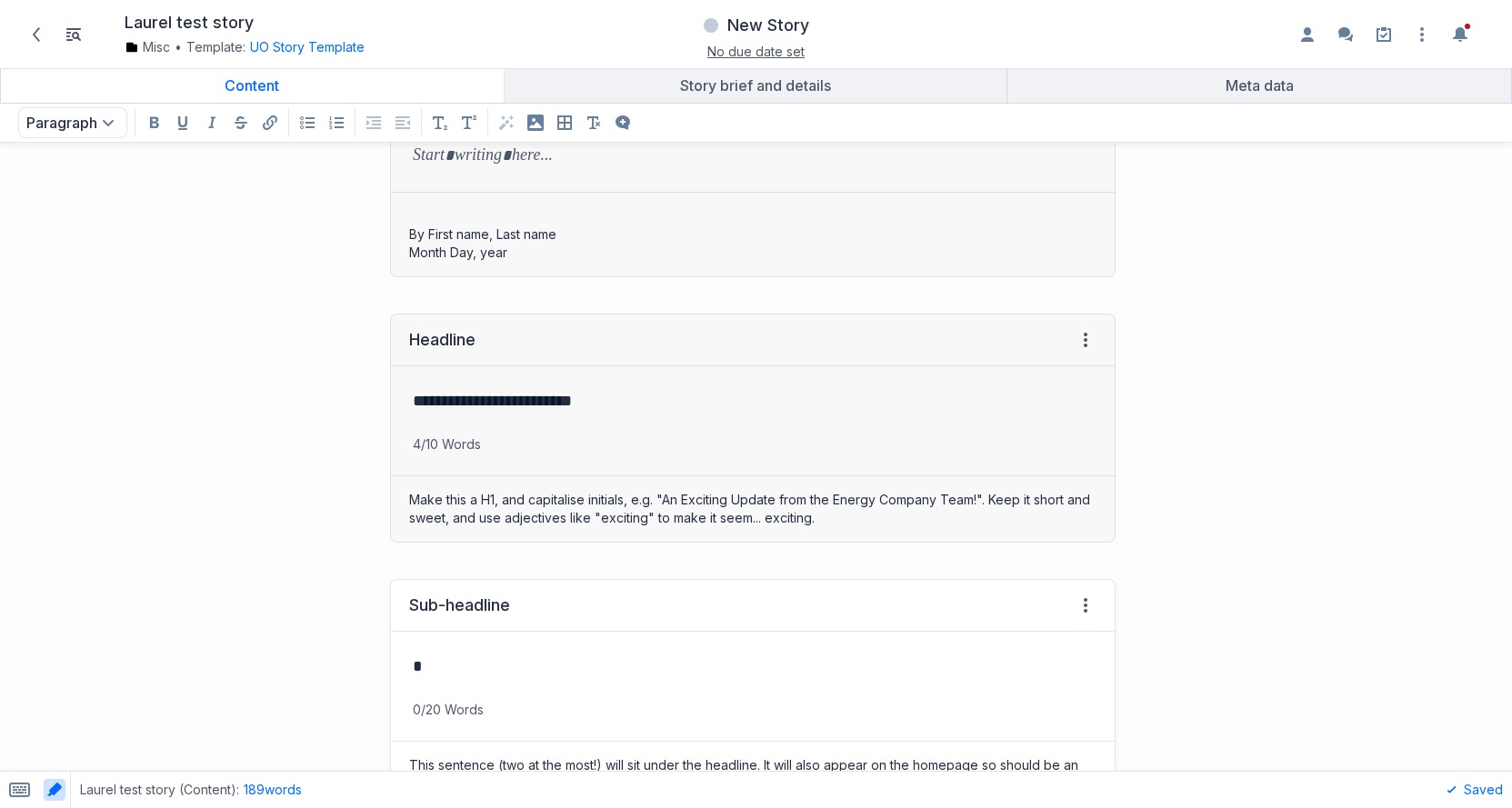 type 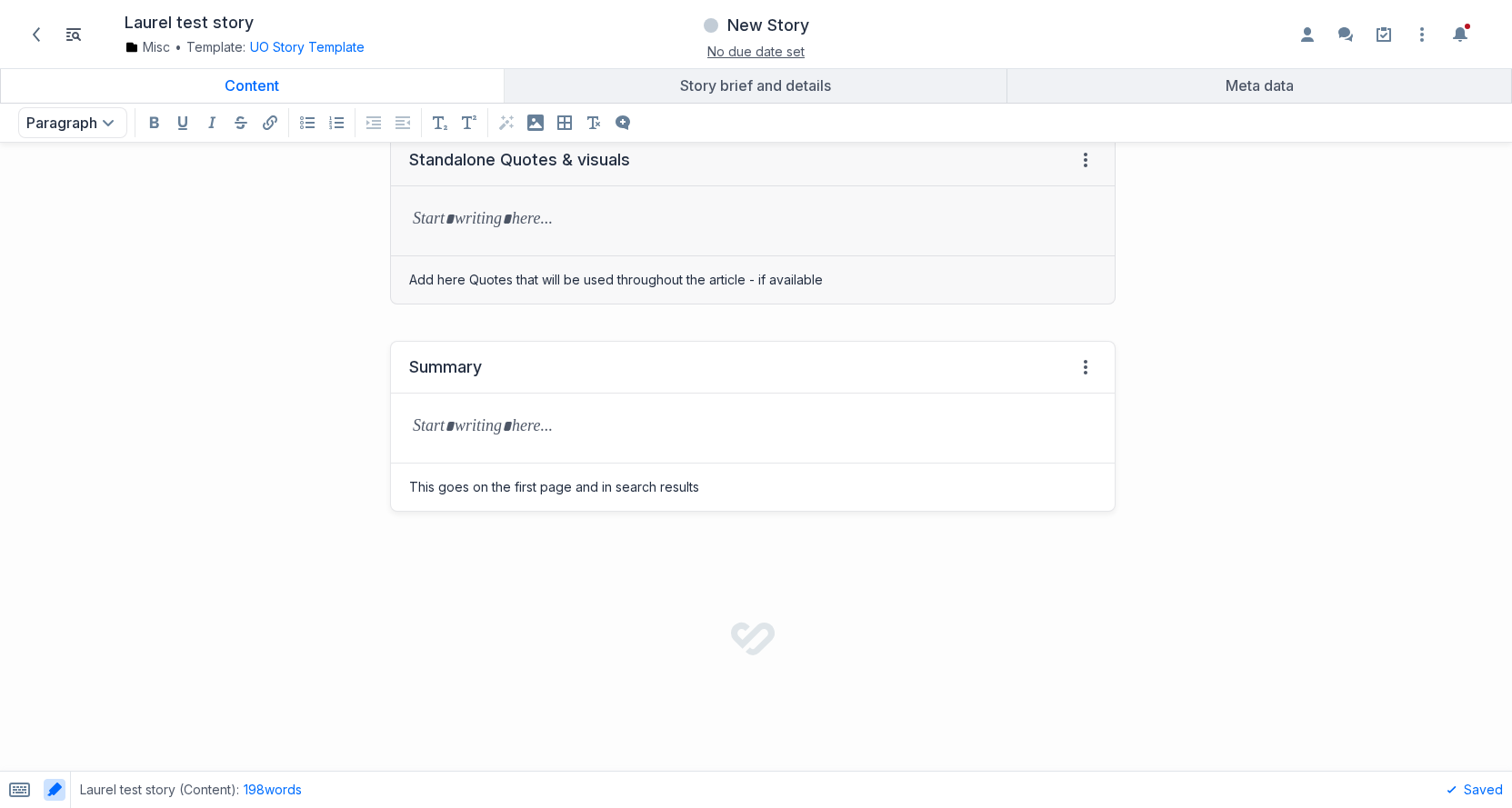 scroll, scrollTop: 2561, scrollLeft: 0, axis: vertical 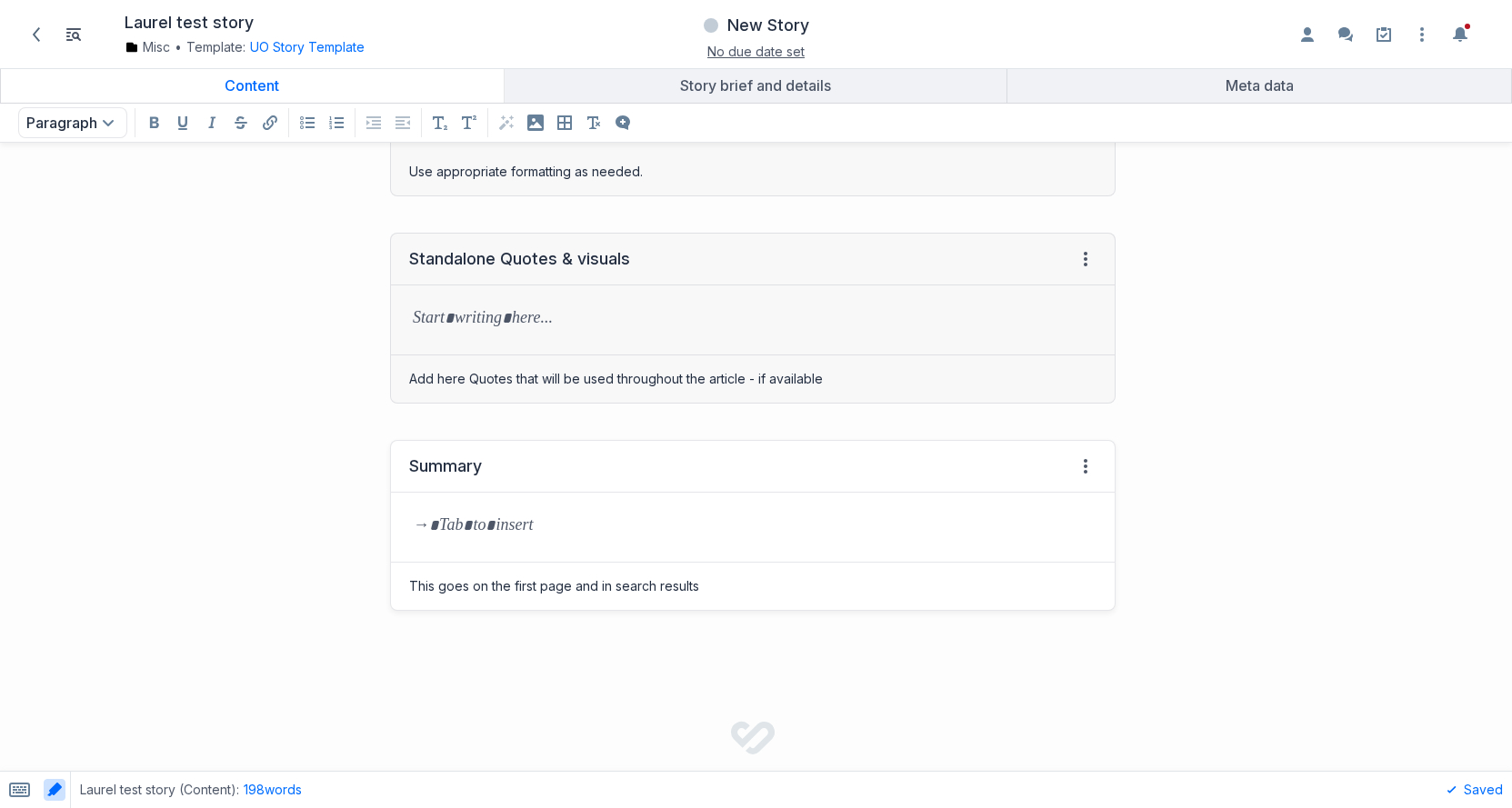 click at bounding box center (753, 527) 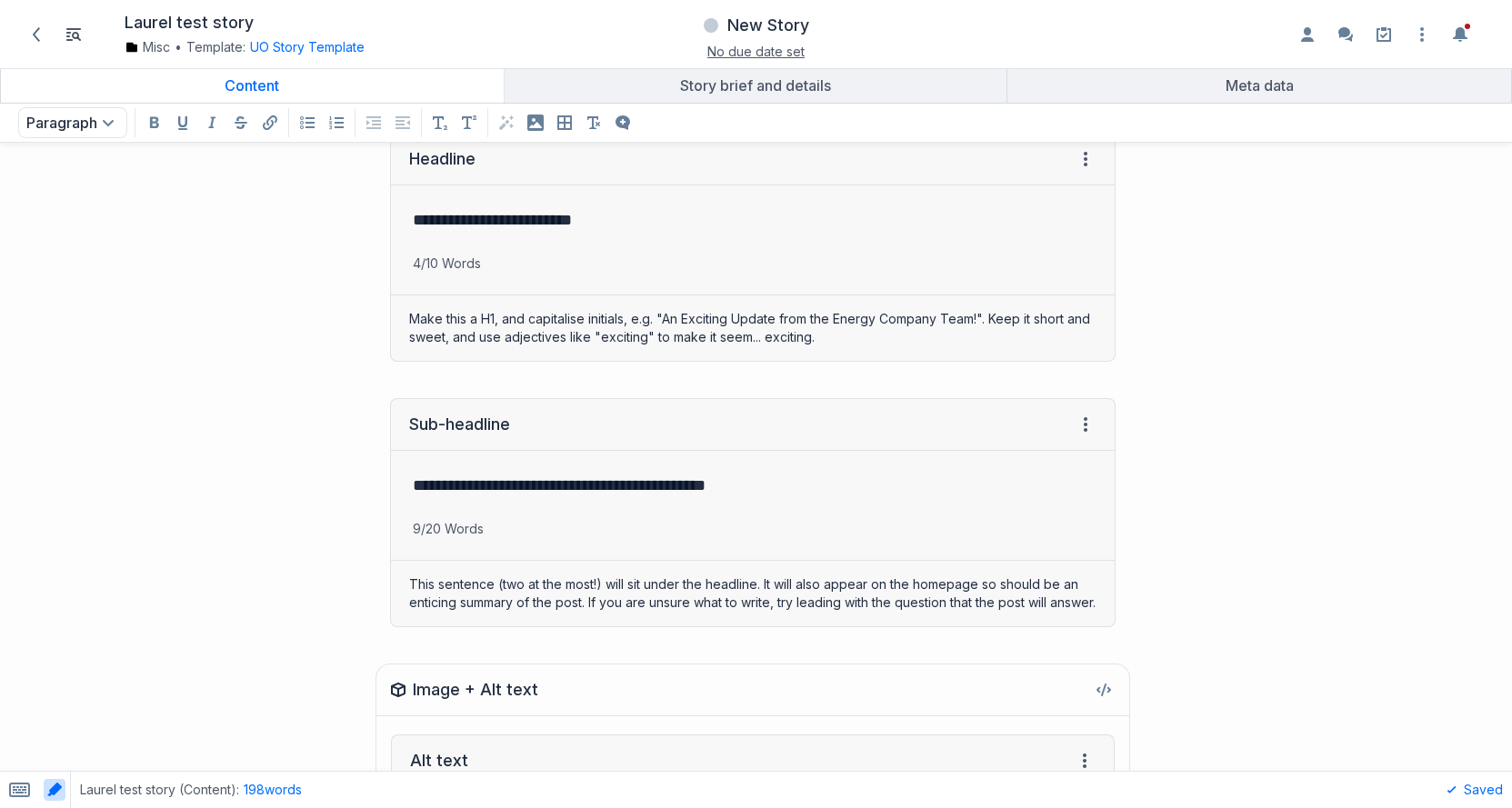 scroll, scrollTop: 0, scrollLeft: 0, axis: both 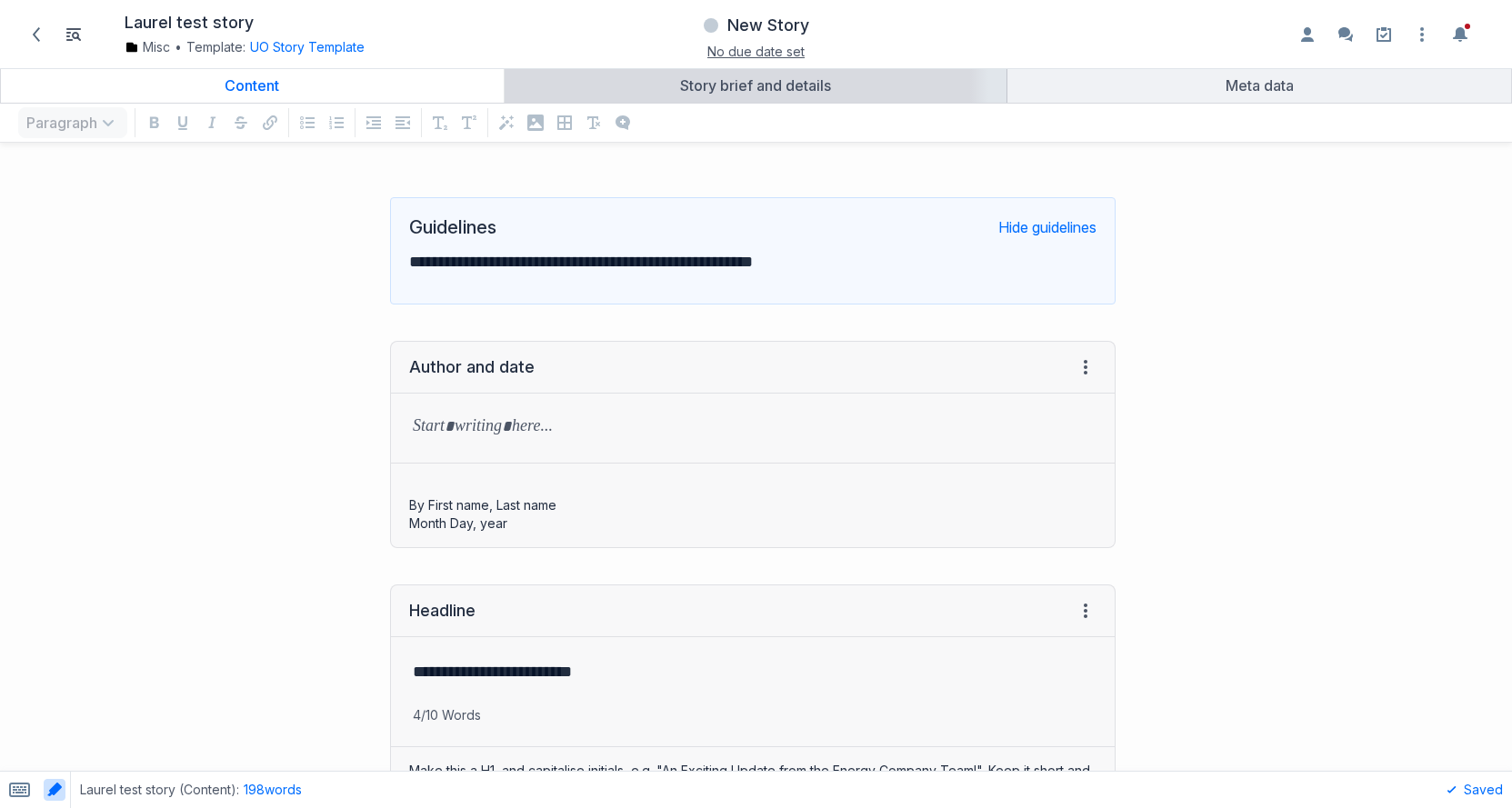 click on "Story brief and details" at bounding box center [756, 85] 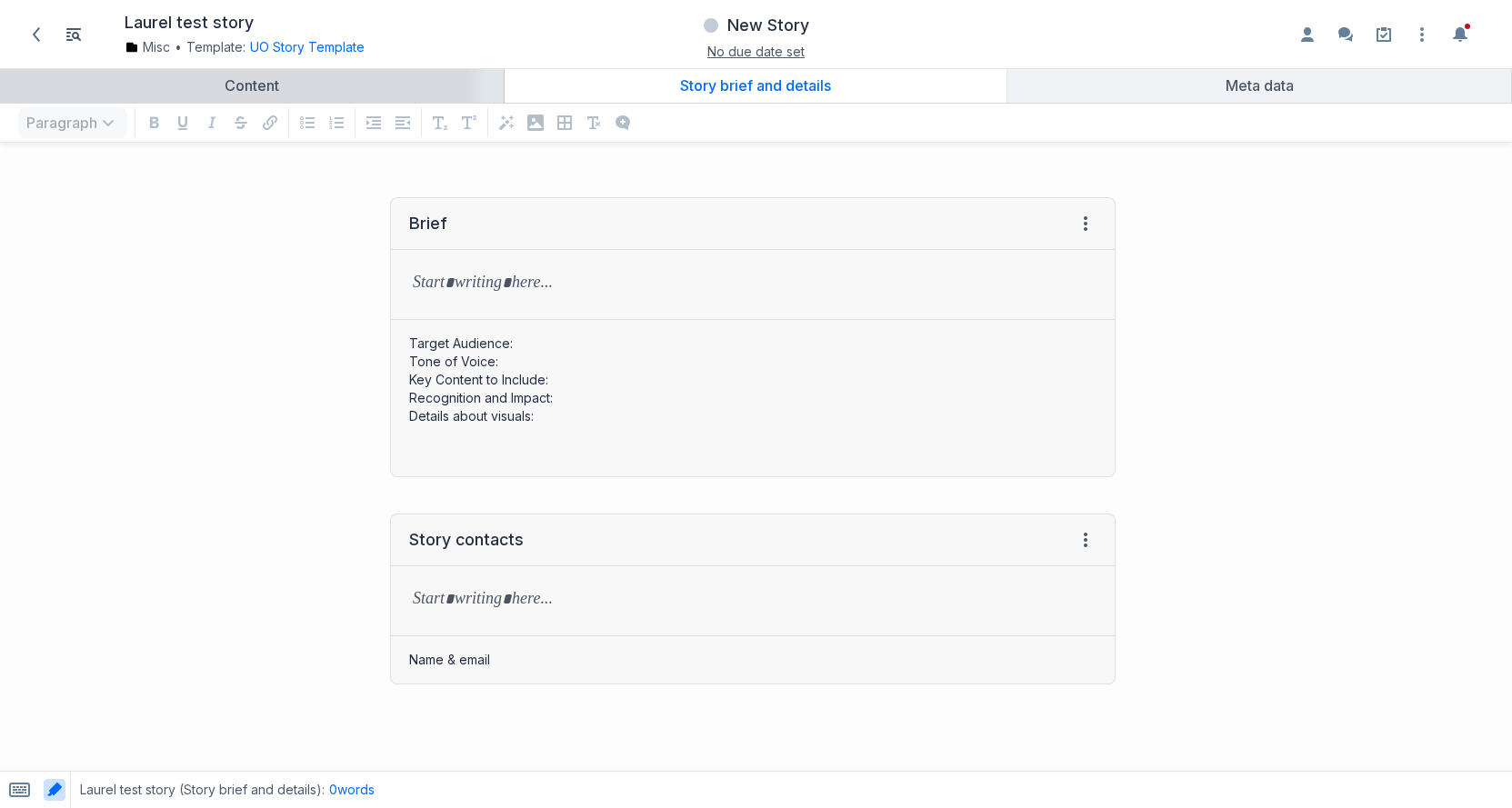 click on "Content" at bounding box center [252, 85] 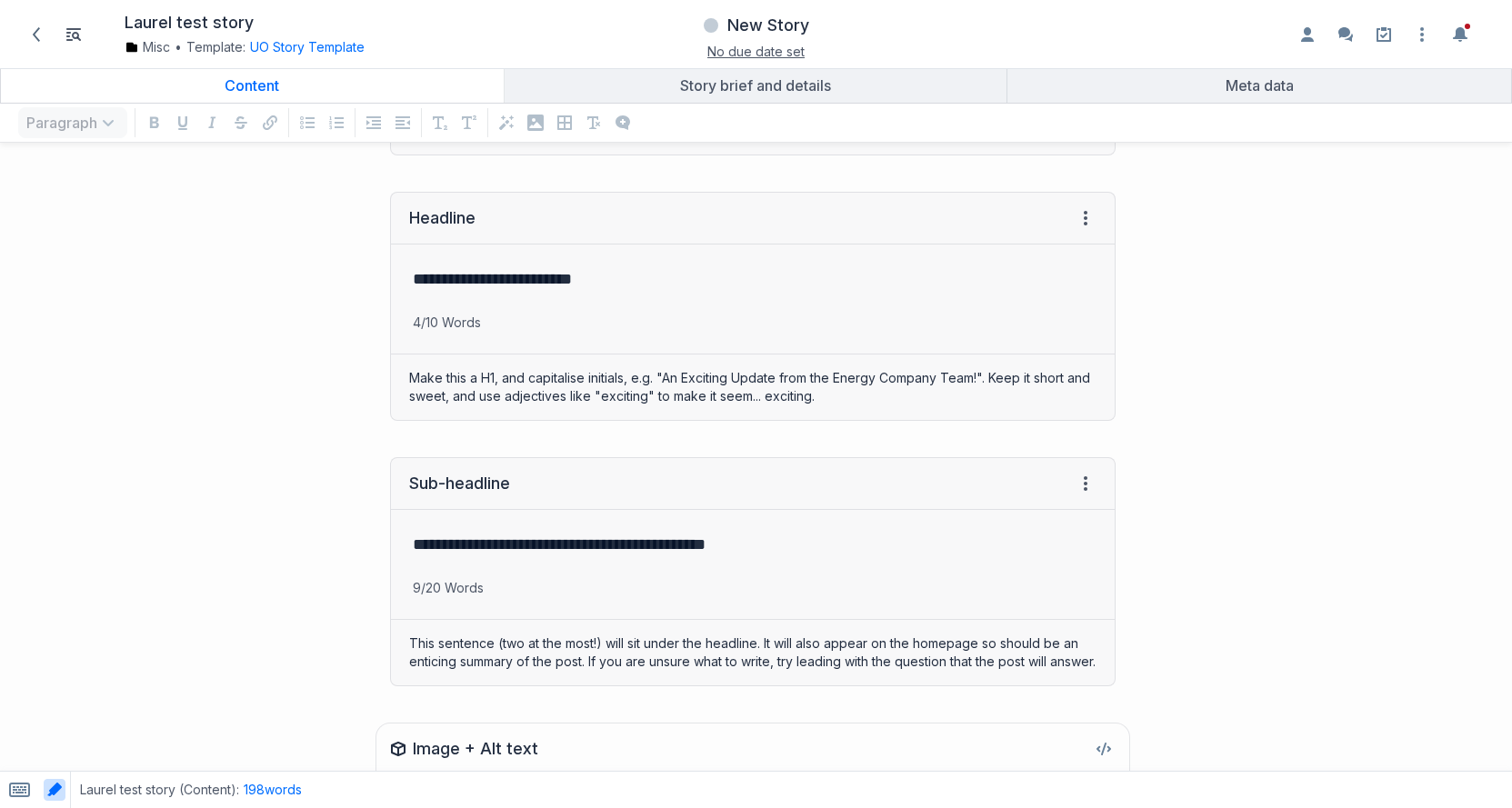 scroll, scrollTop: 1301, scrollLeft: 0, axis: vertical 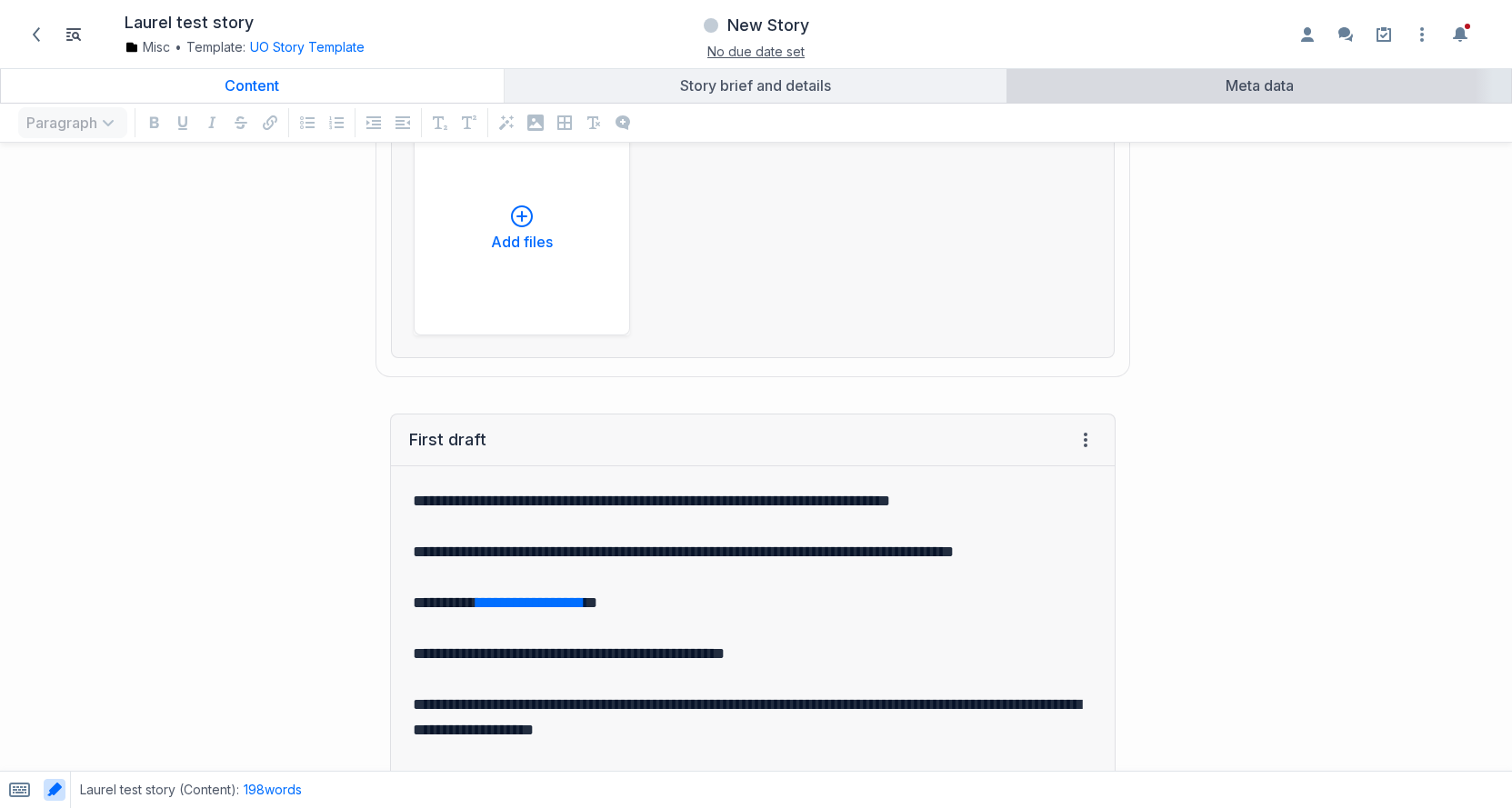 click on "Meta data" at bounding box center (1259, 85) 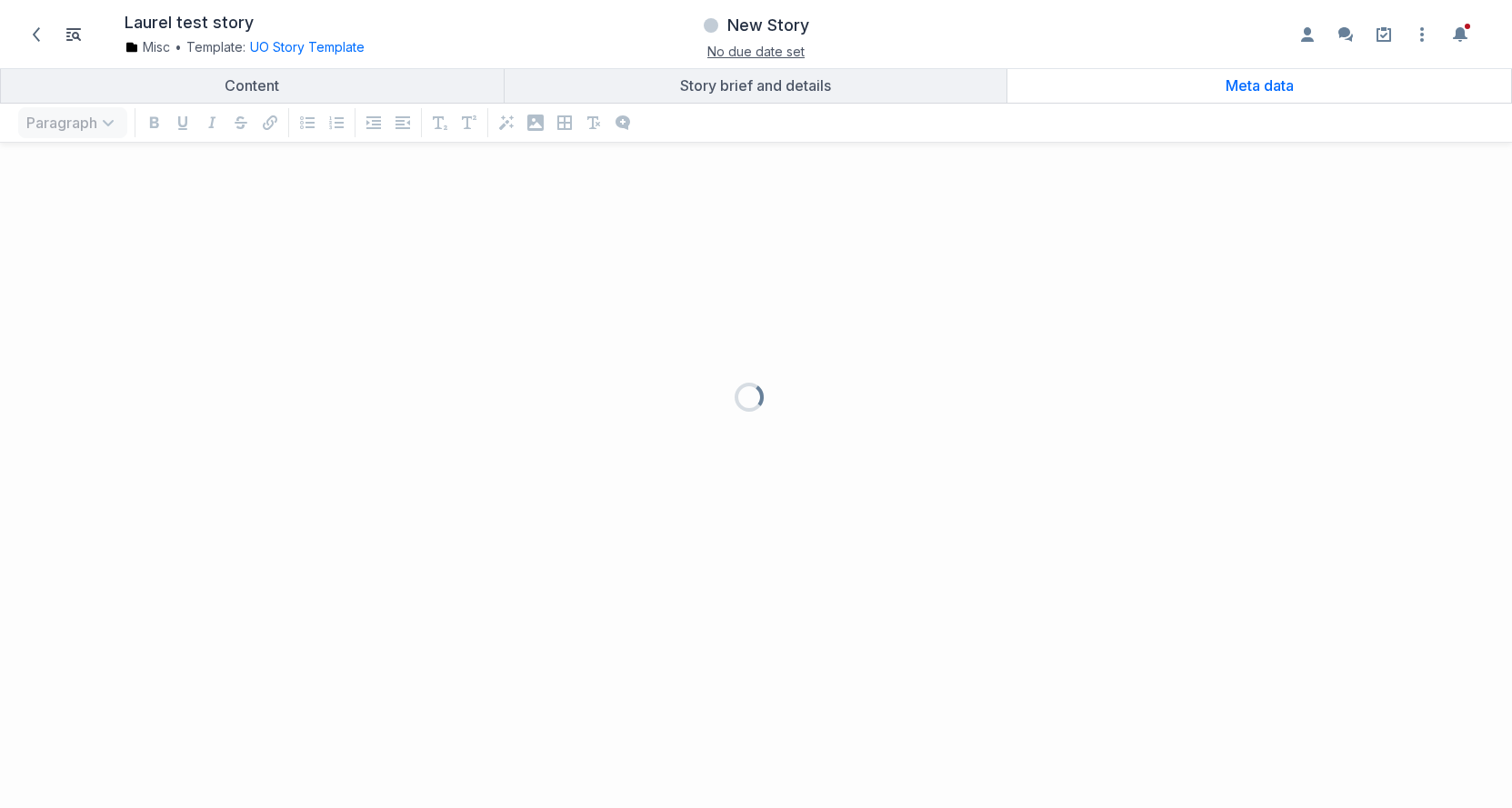 scroll, scrollTop: 0, scrollLeft: 0, axis: both 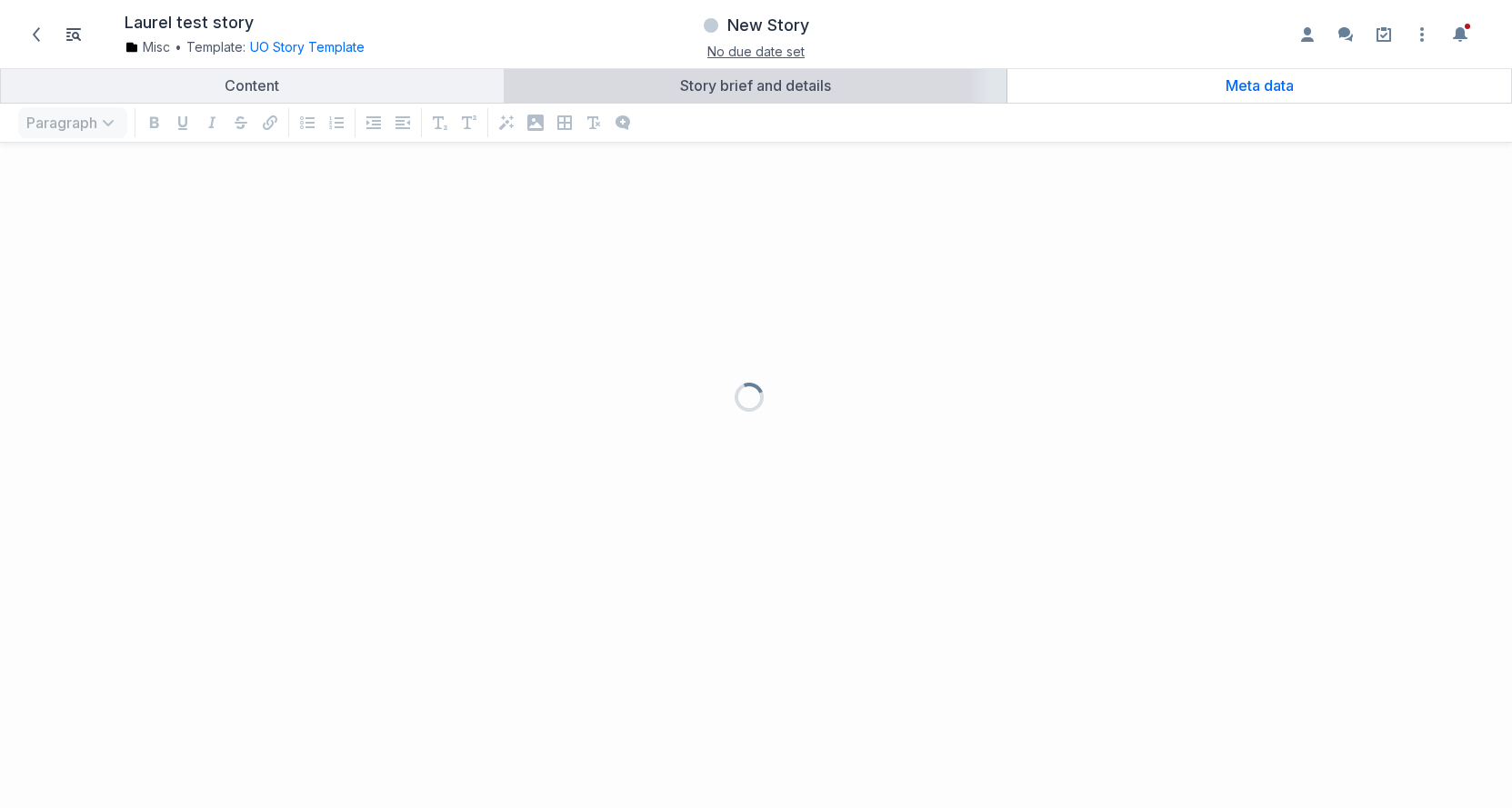 click on "Story brief and details" at bounding box center [756, 85] 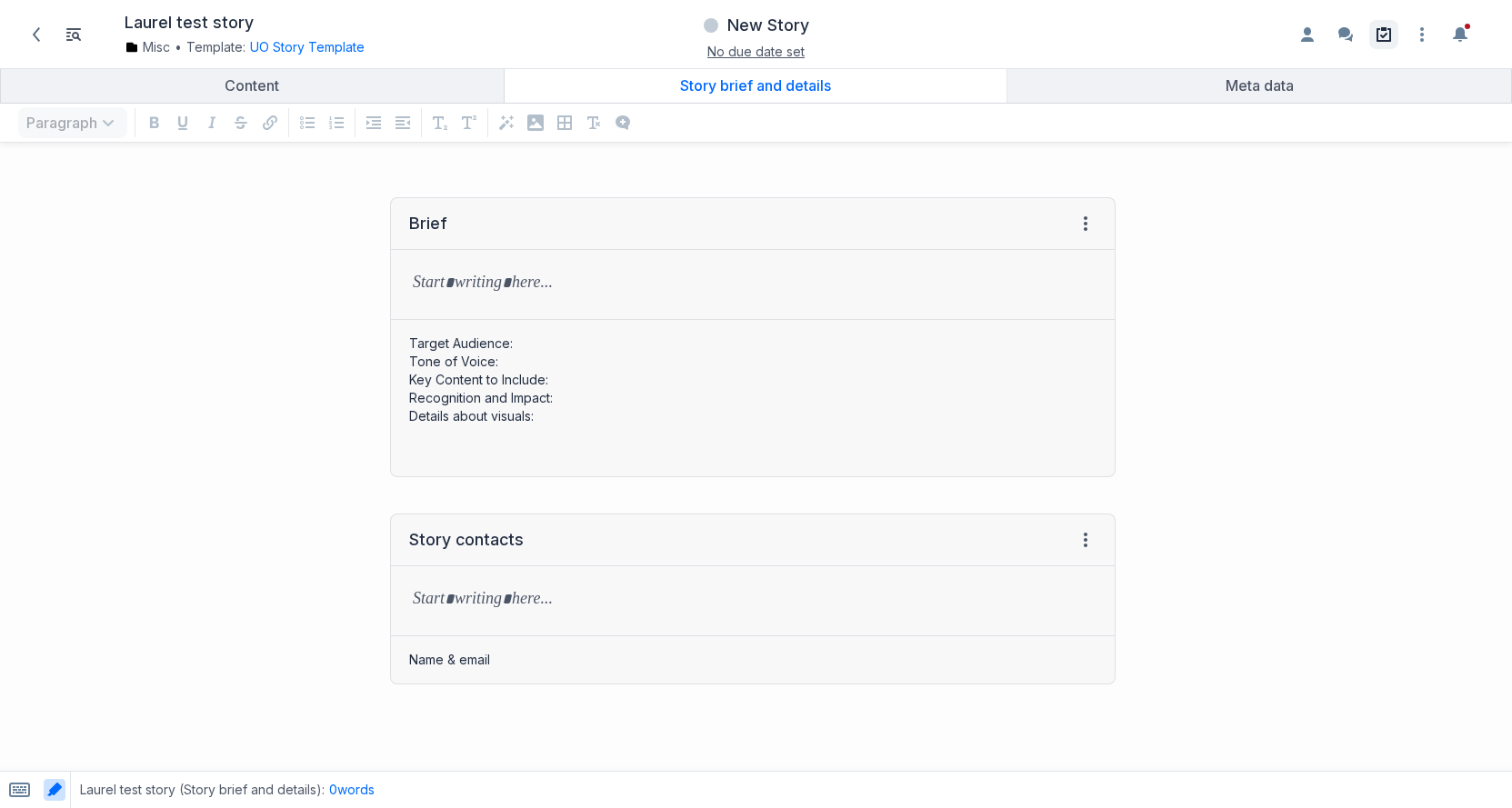 click at bounding box center (1384, 35) 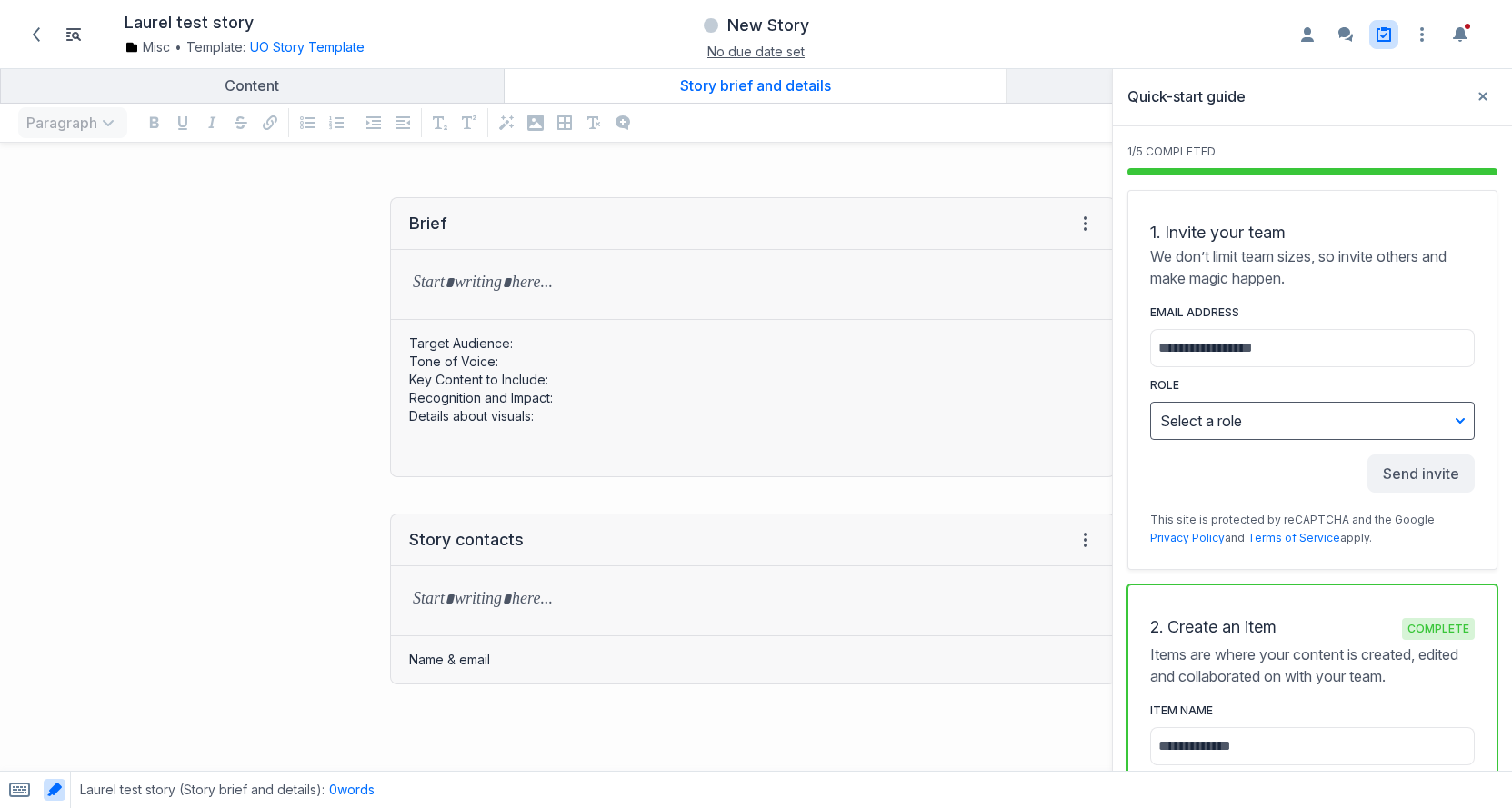 click on "Select a role" at bounding box center (1201, 421) 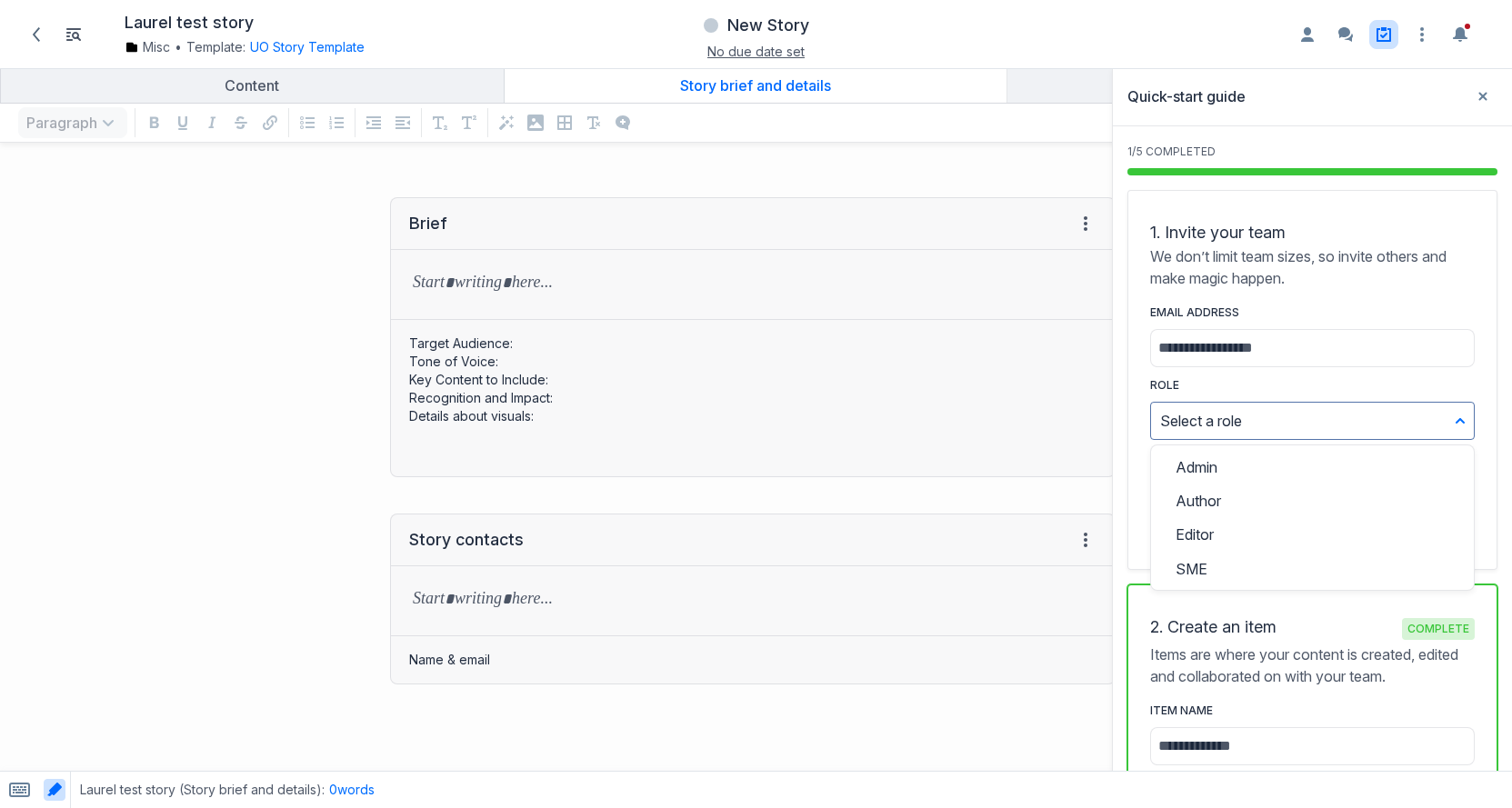 click on "Story contacts  View HTML  View history   → Tab to insert Enter a prompt Submit Name & email" at bounding box center (753, 599) 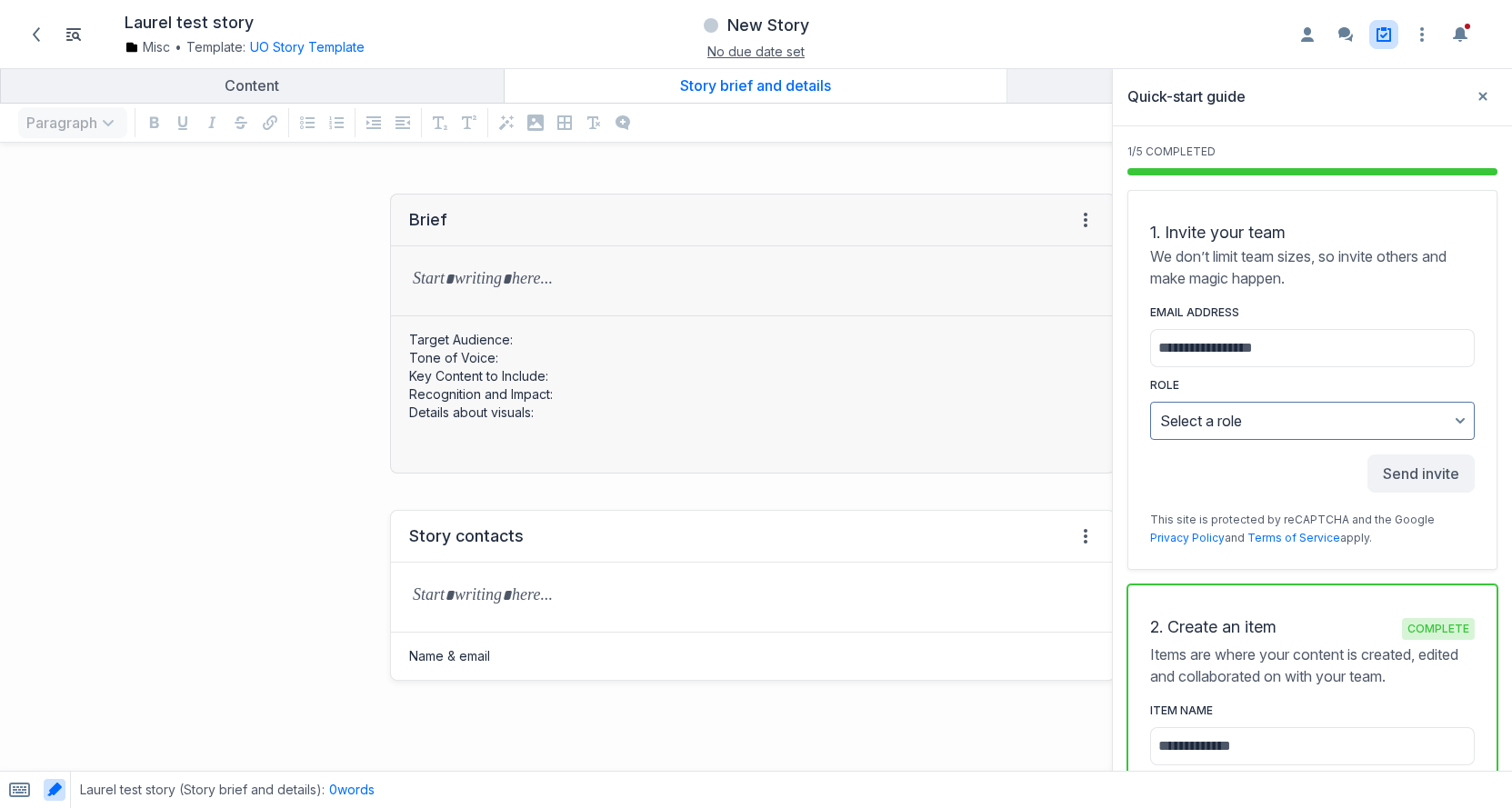 scroll, scrollTop: 0, scrollLeft: 0, axis: both 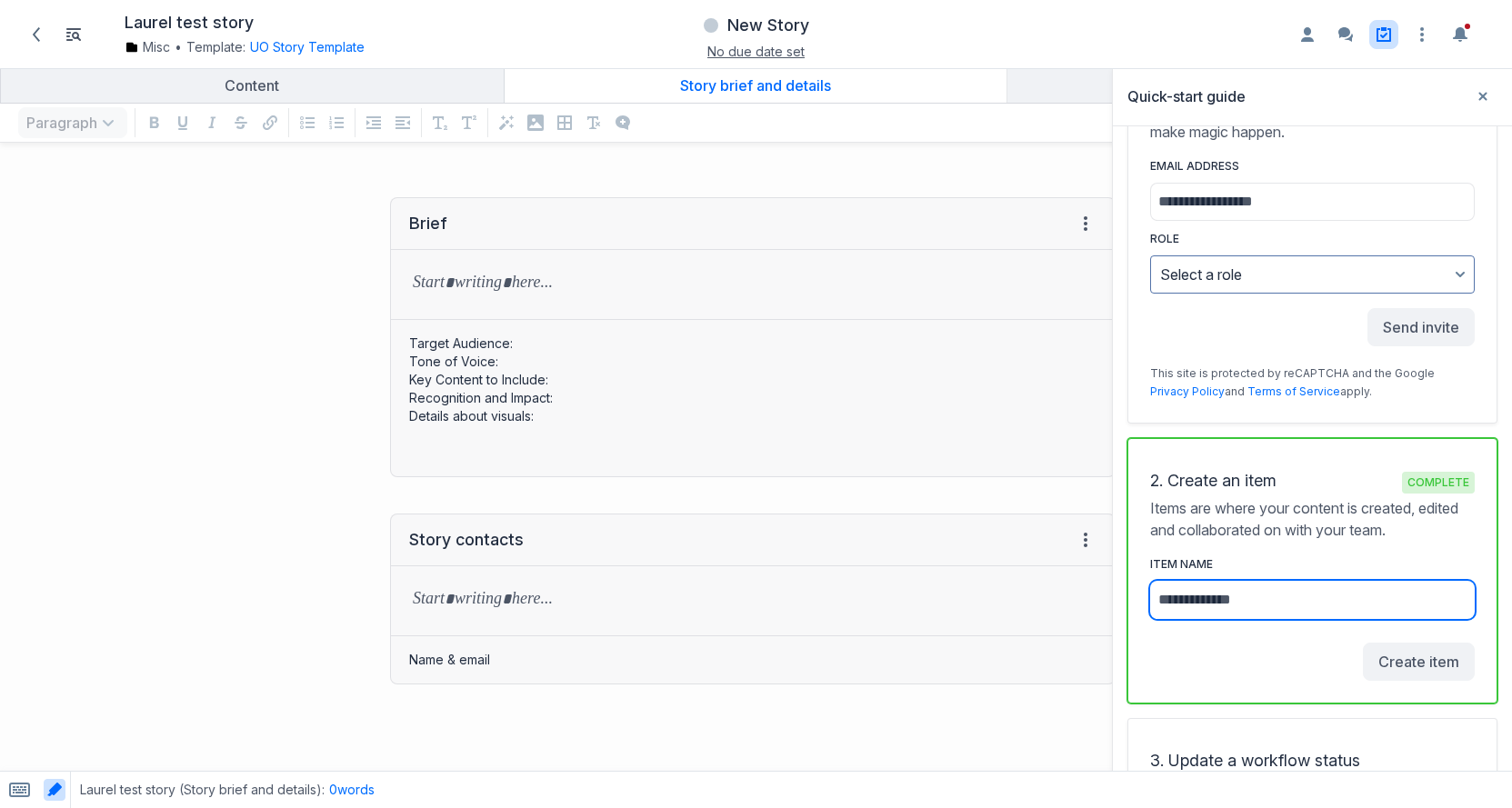 click on "Item name" at bounding box center (1312, 600) 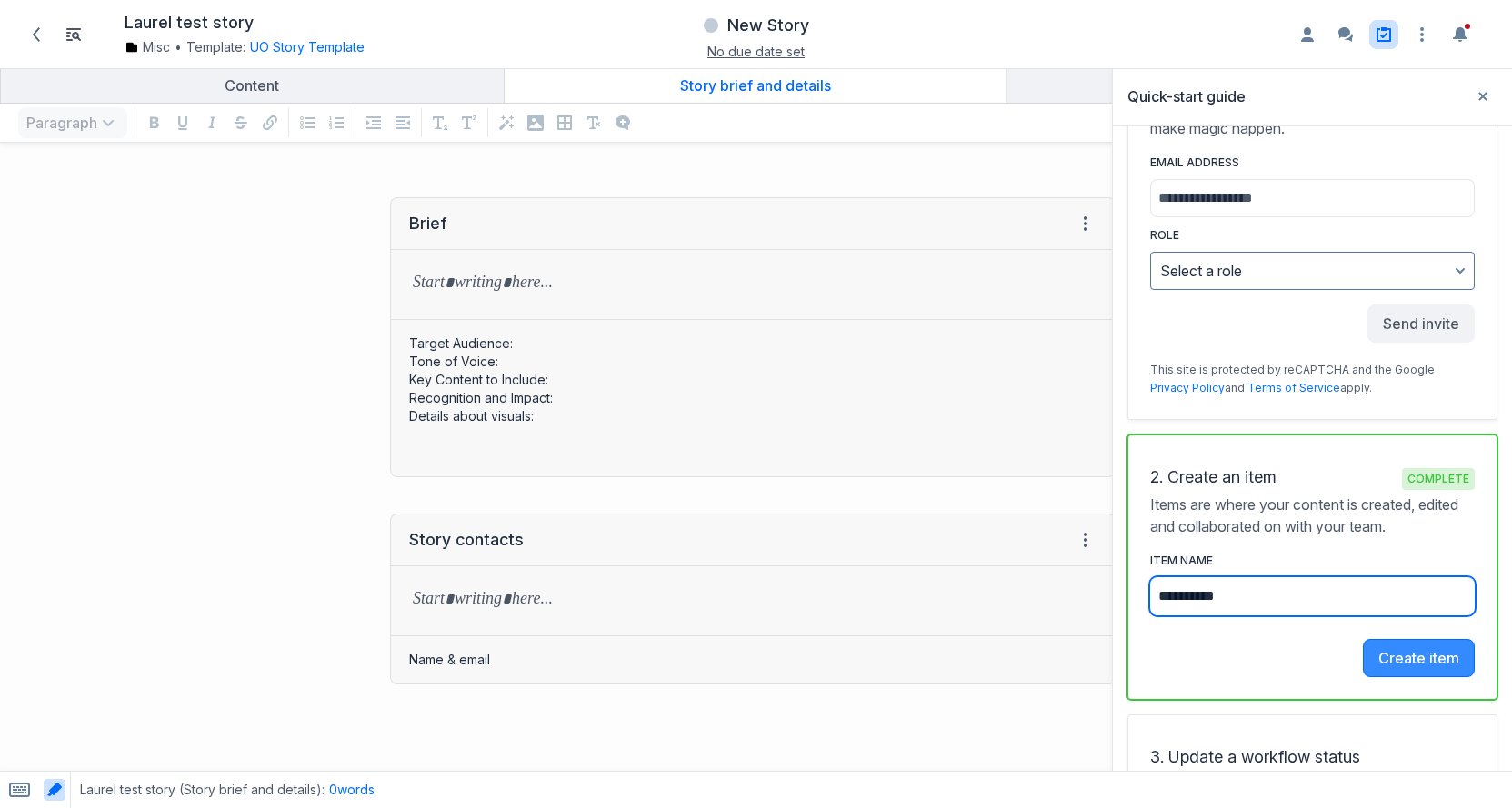 type on "**********" 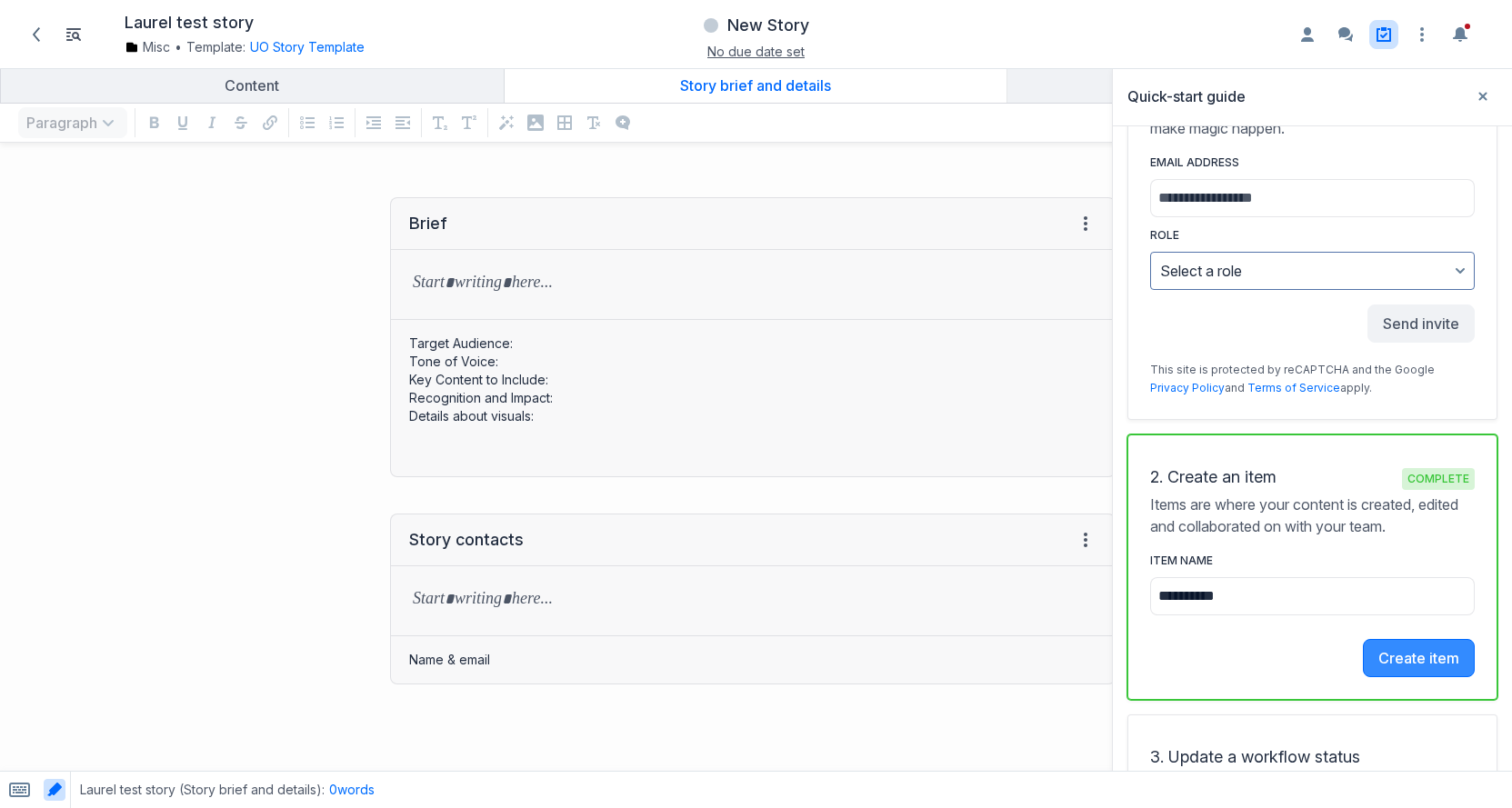 click on "Create item" at bounding box center [1418, 658] 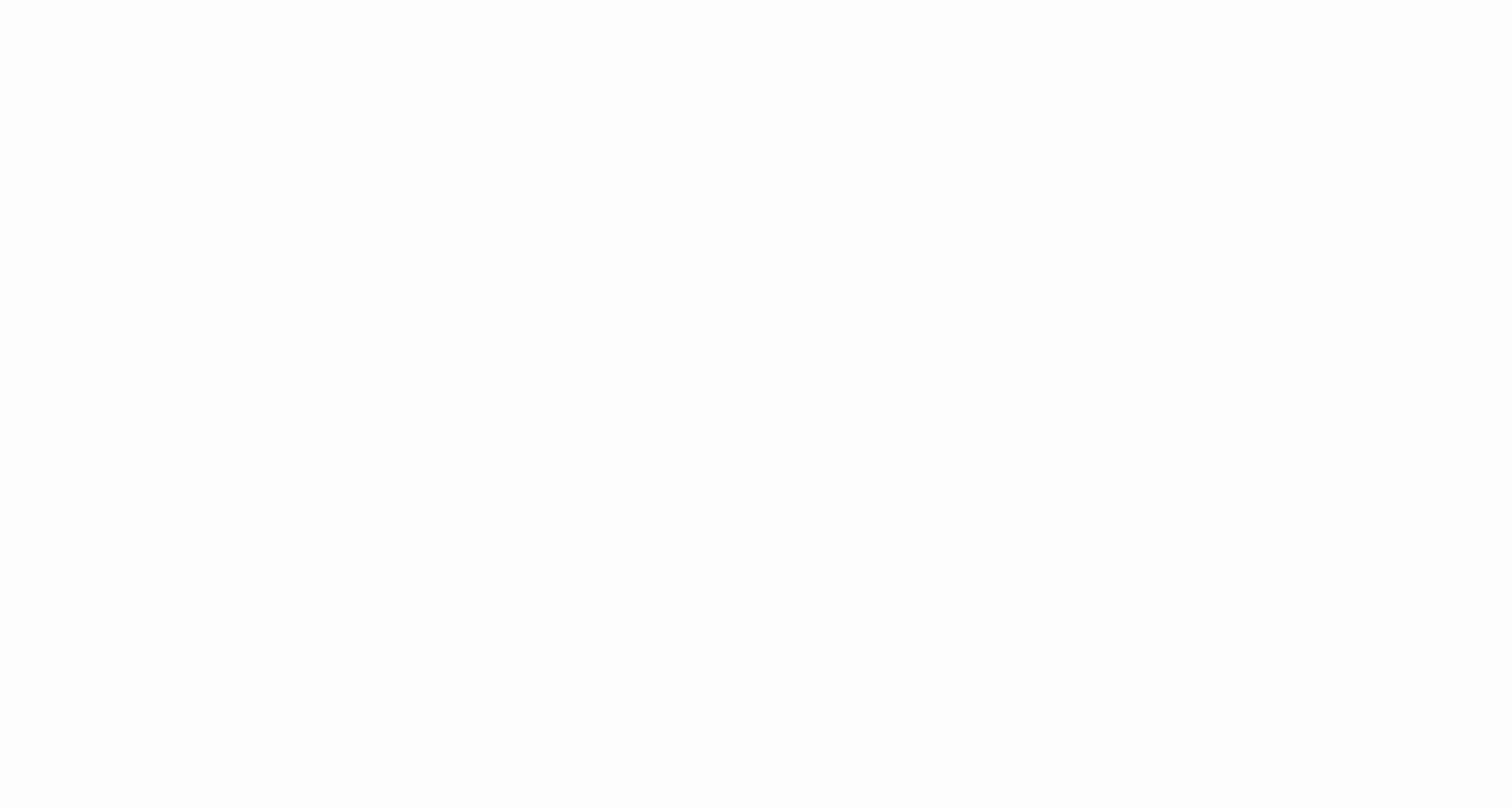 scroll, scrollTop: 0, scrollLeft: 0, axis: both 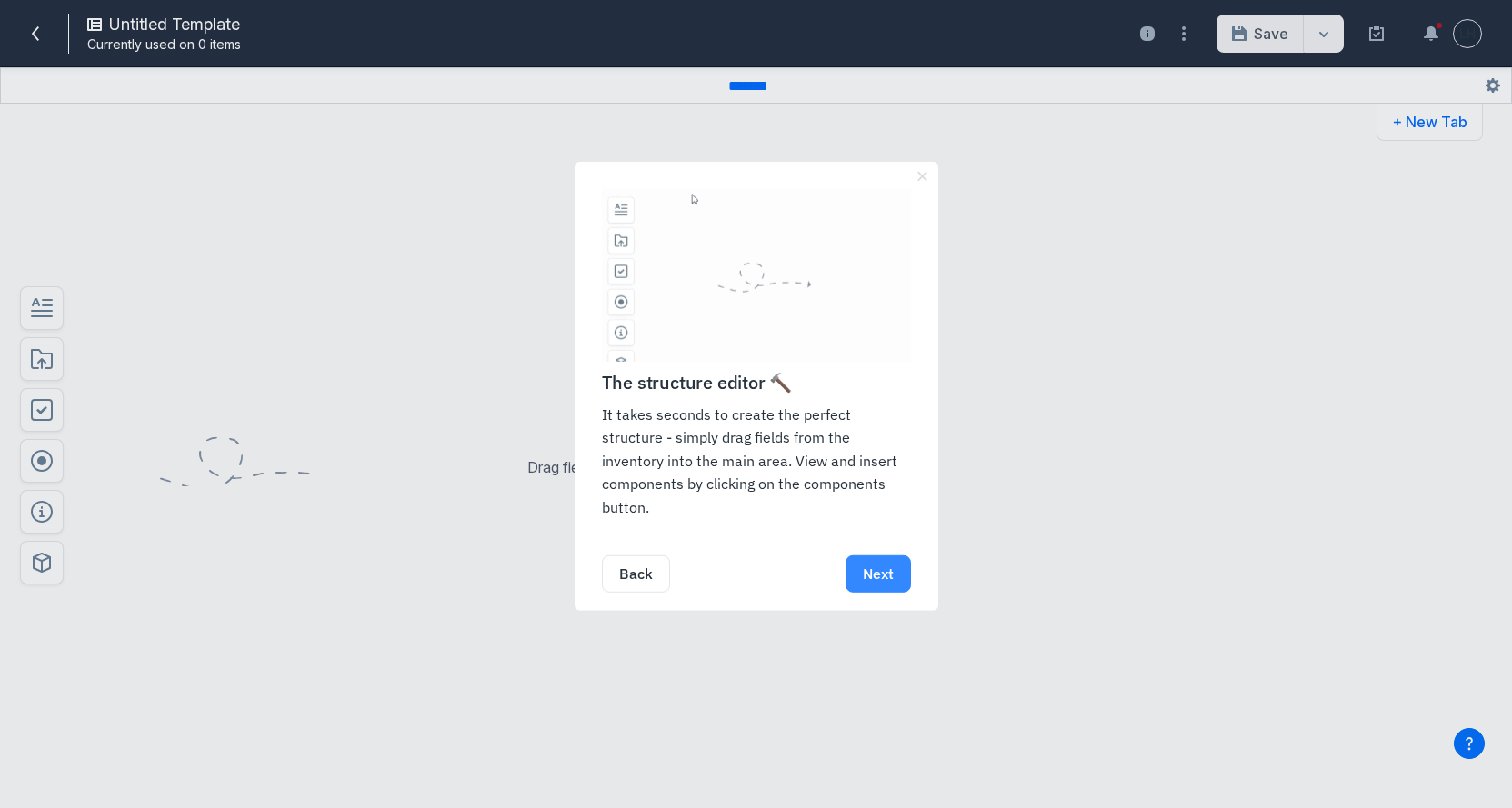 click on "Next" at bounding box center (878, 574) 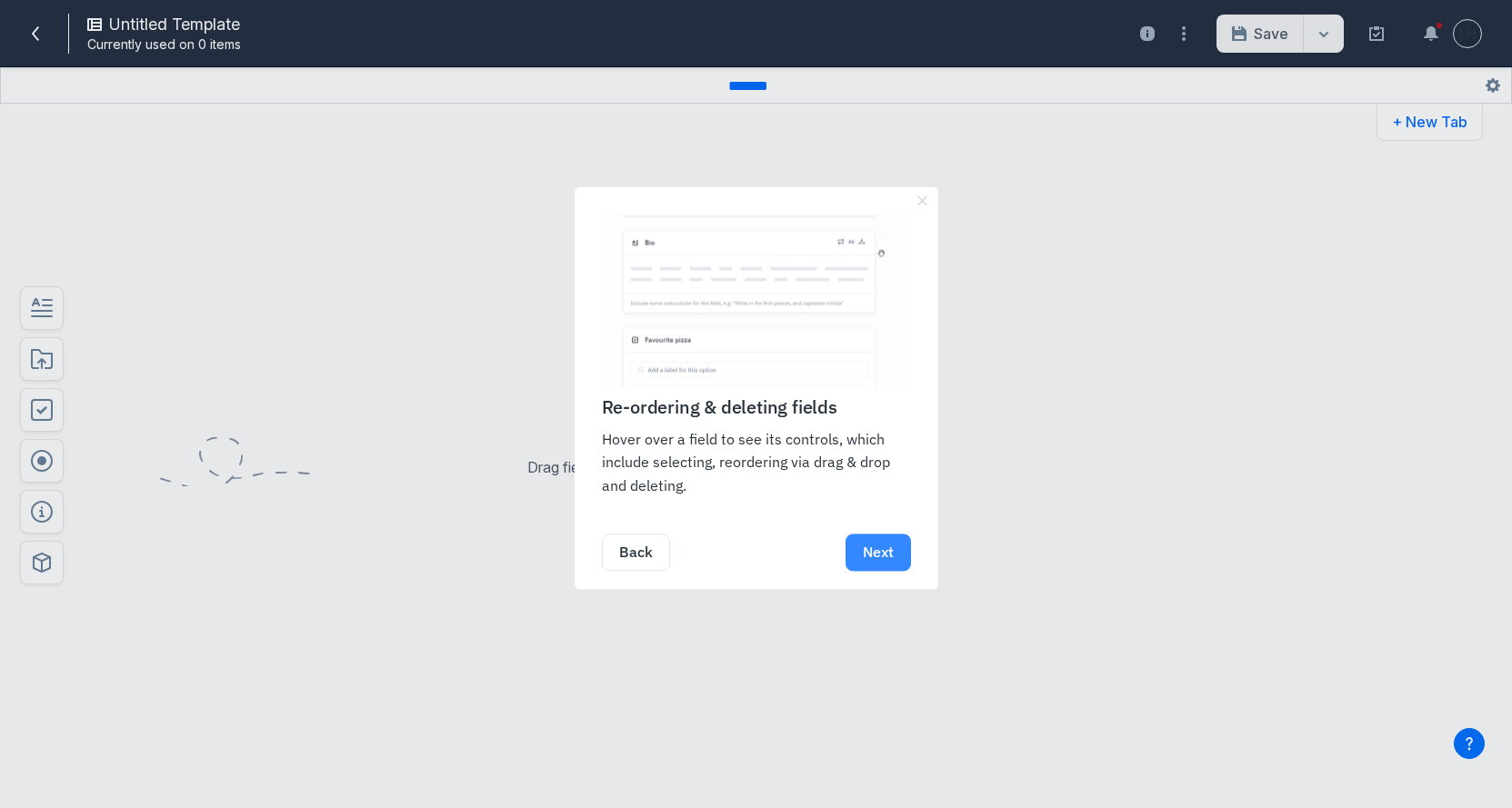 click on "Next" at bounding box center [878, 553] 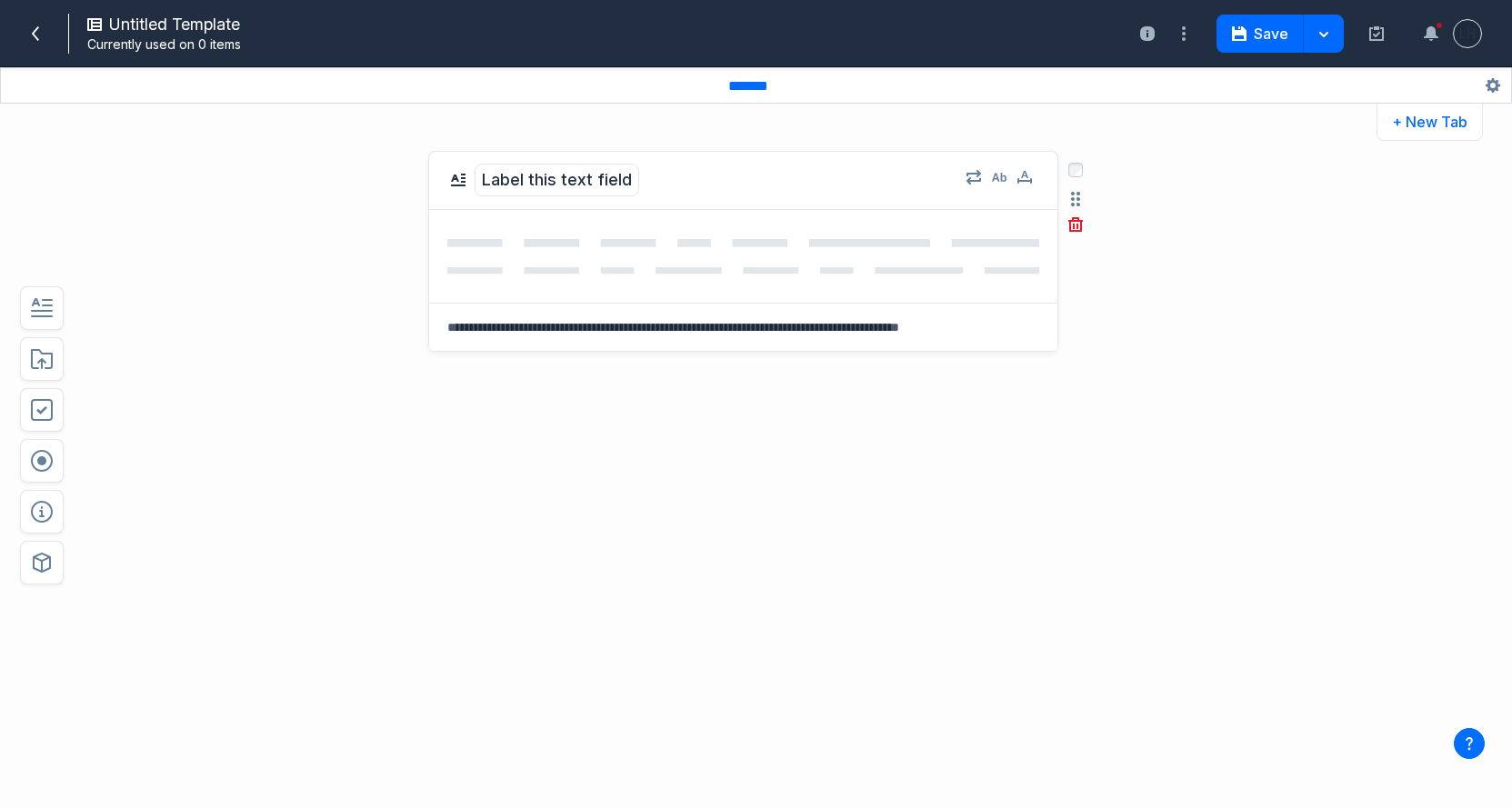 click on "Label this text field" at bounding box center (556, 180) 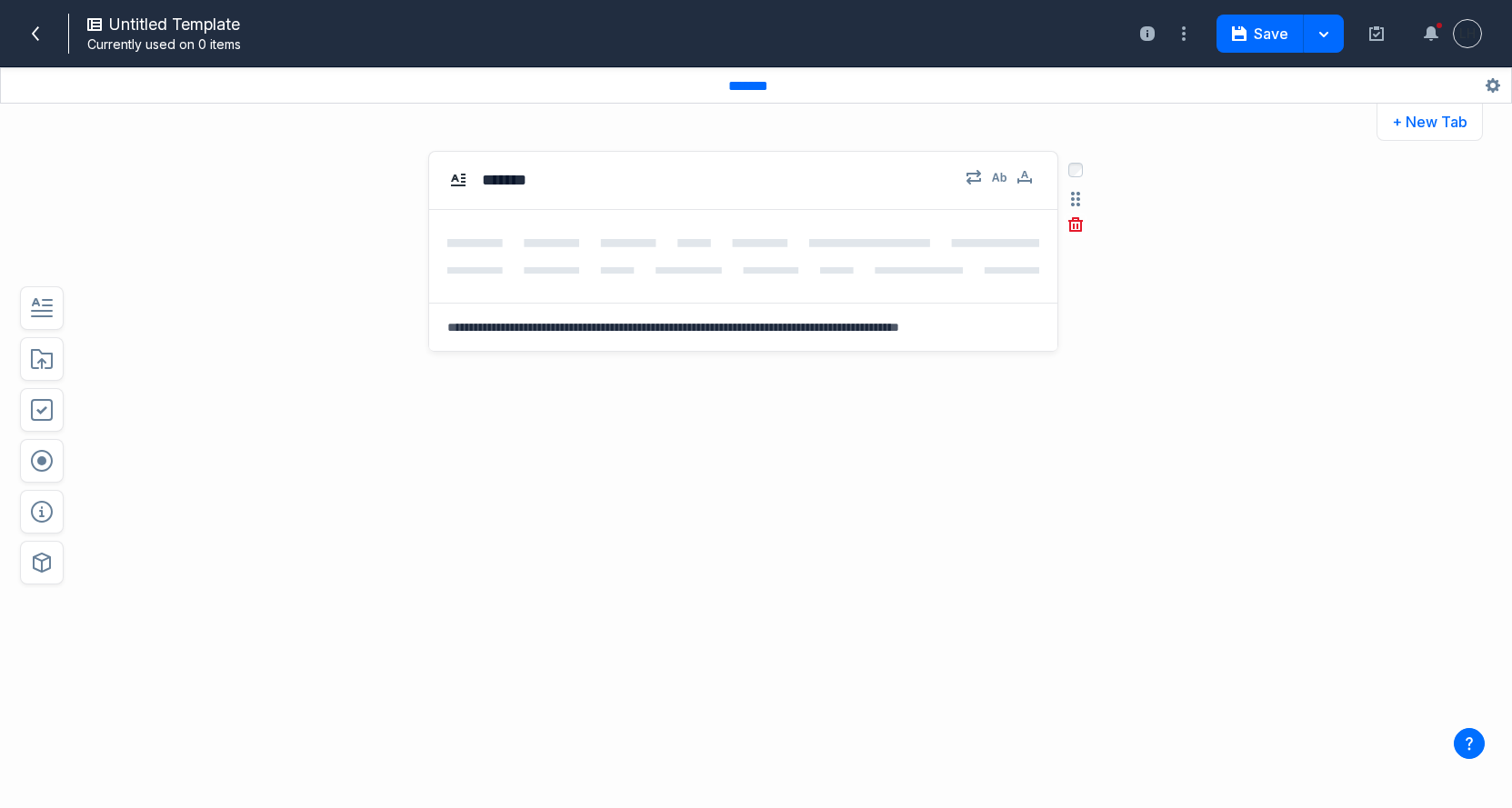 type on "********" 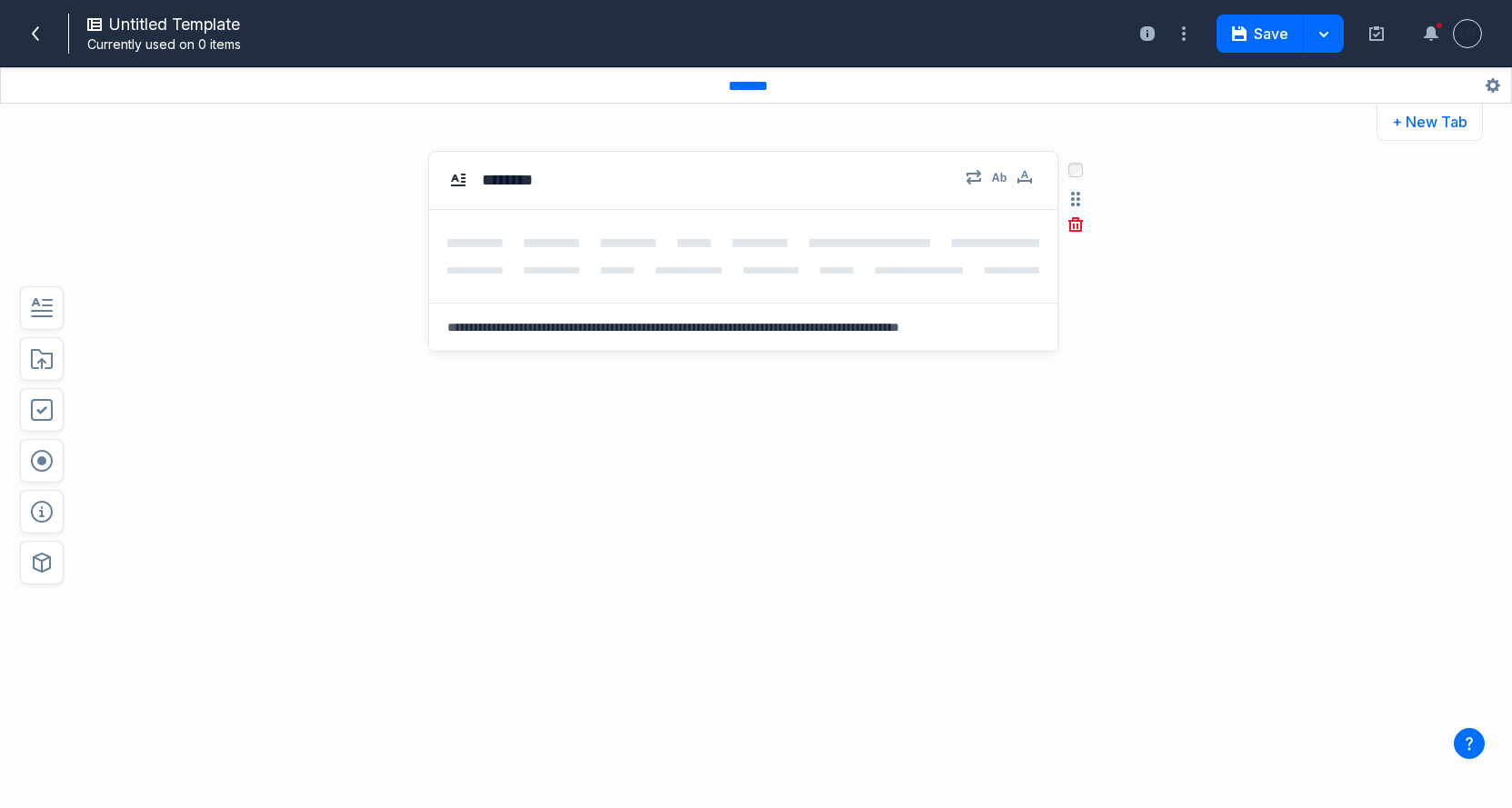 click at bounding box center [743, 327] 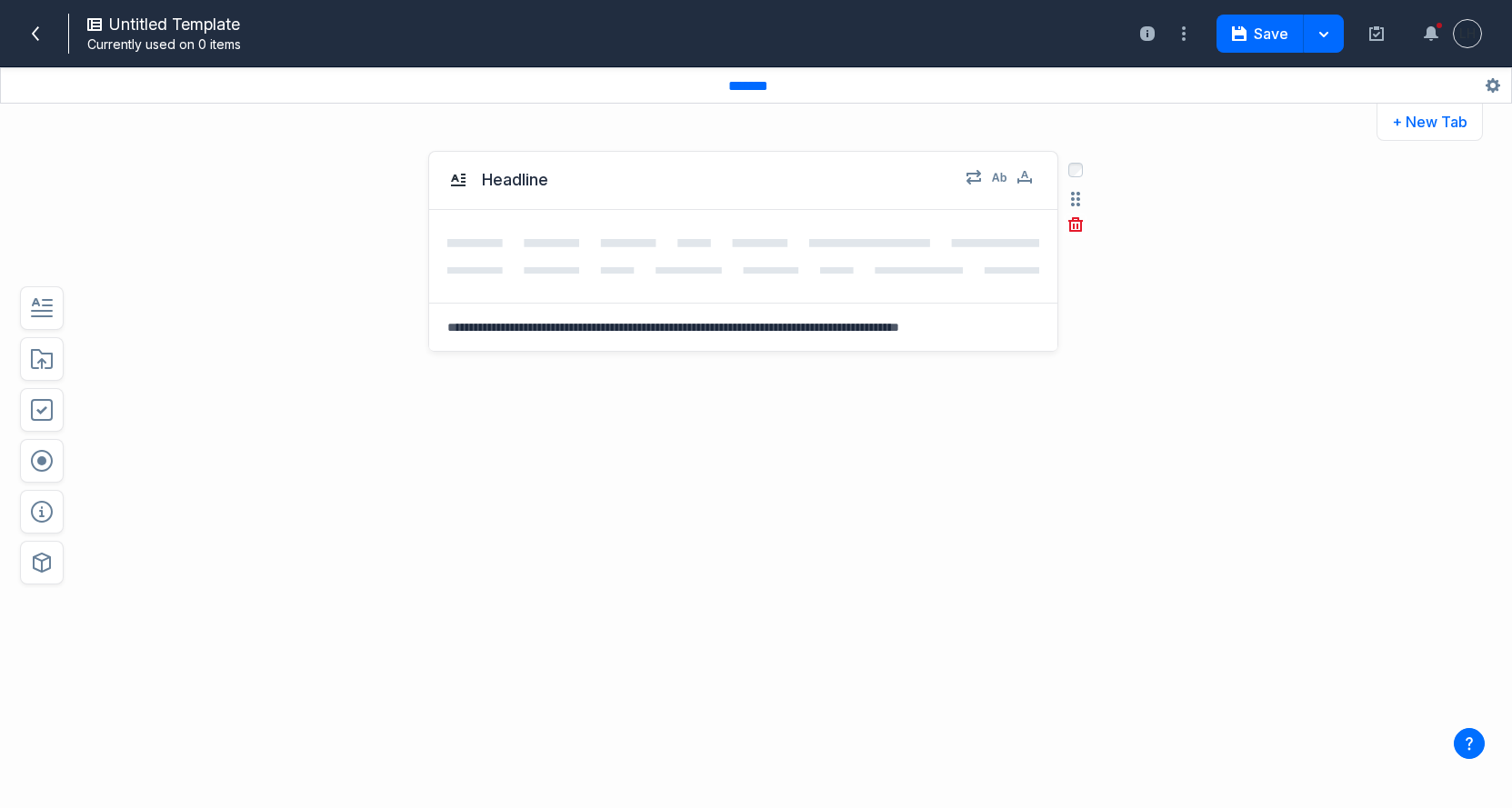 click at bounding box center [743, 327] 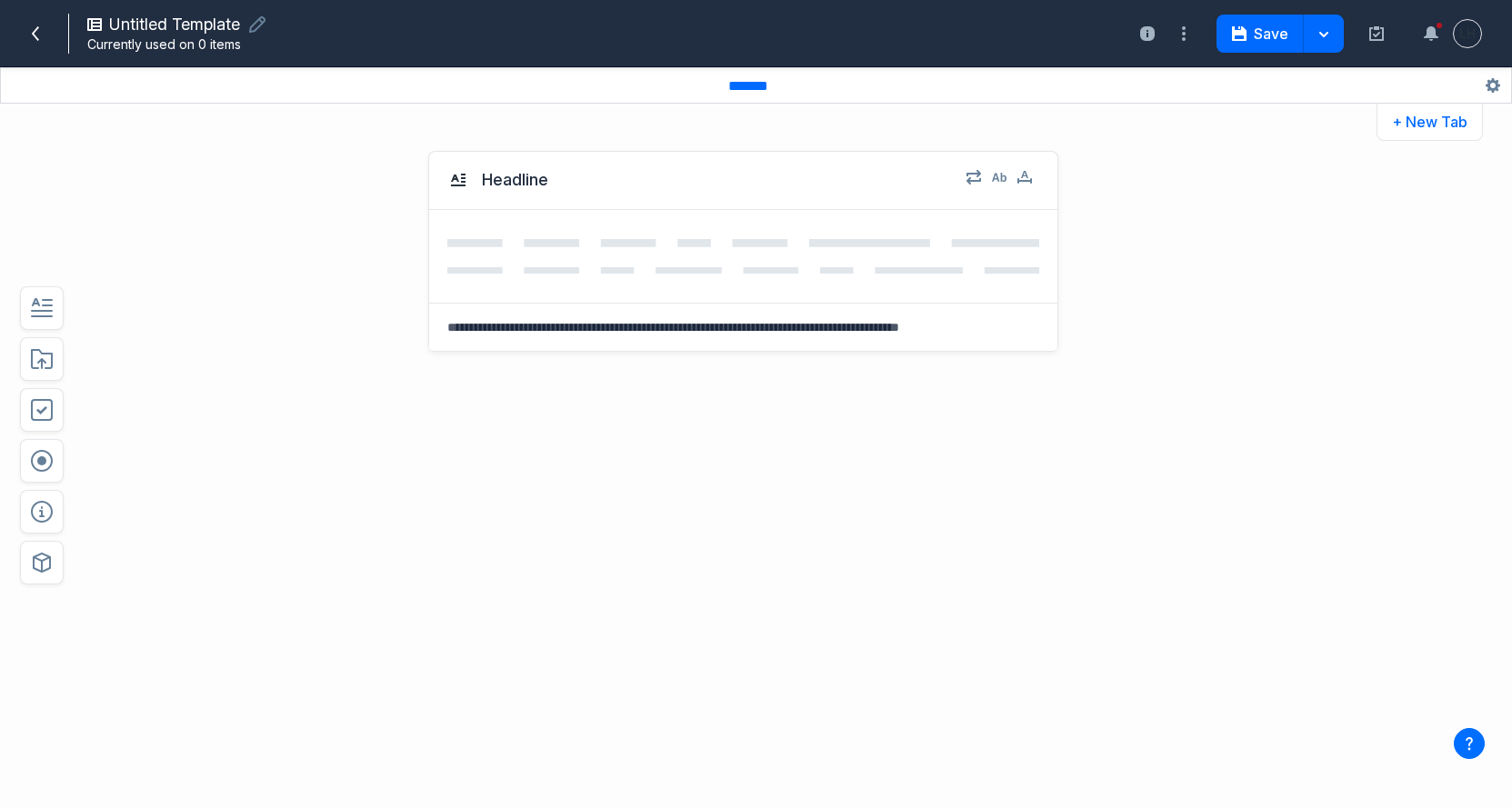 click on "Untitled Template" at bounding box center [175, 25] 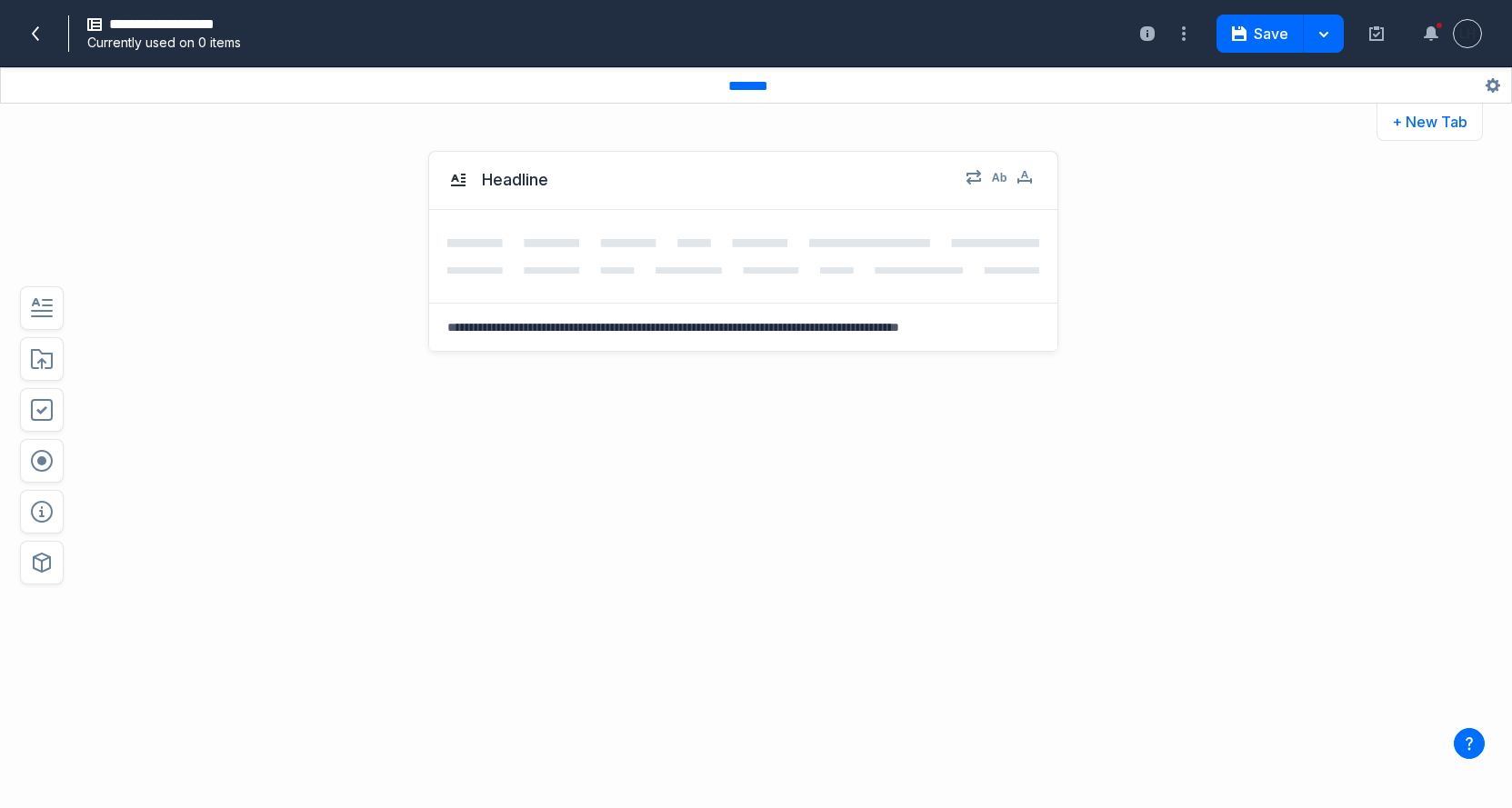 type on "**********" 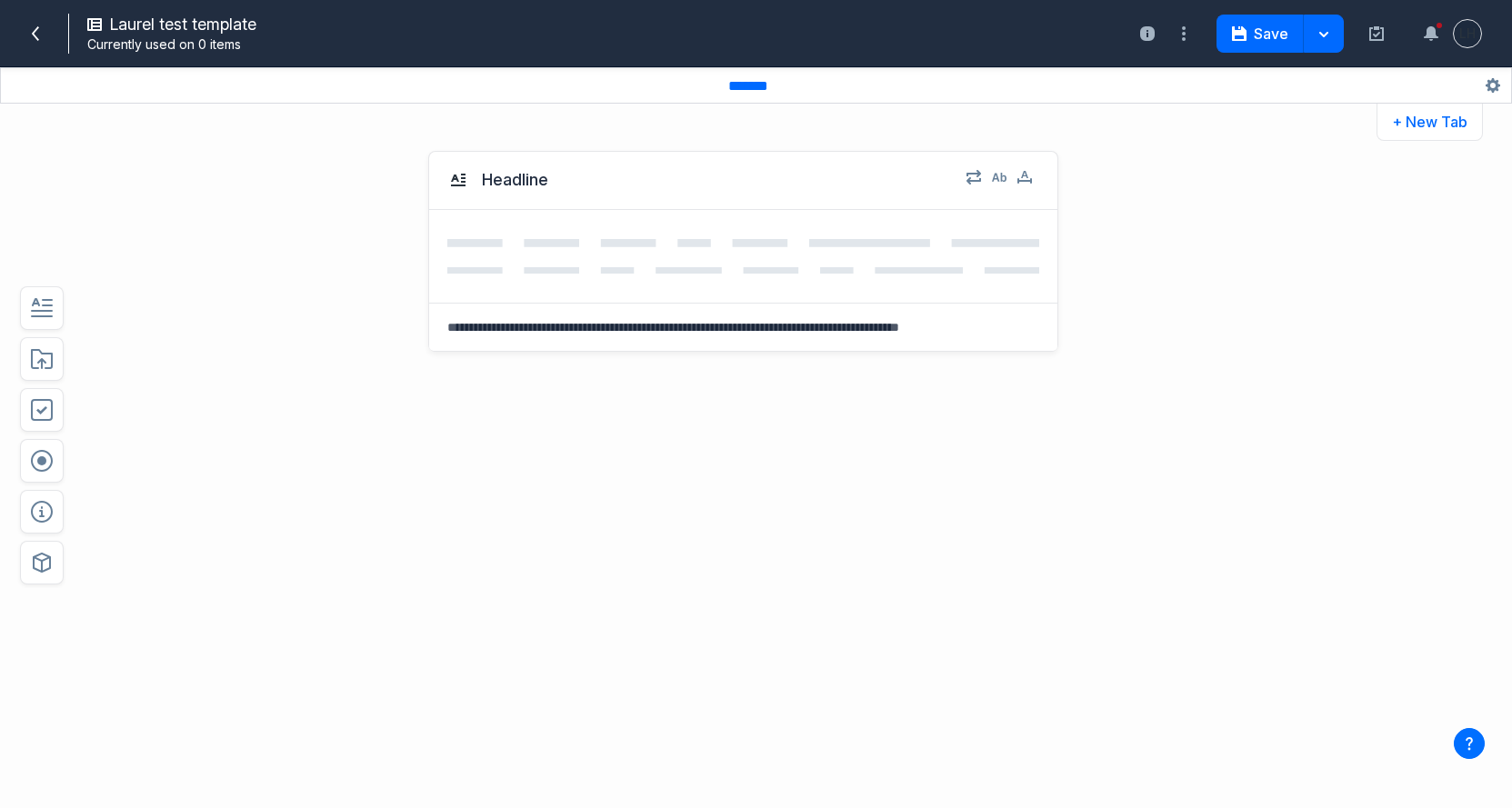 click on "Headline Select field:  Headline Are you sure you want to delete this field? Cancel Delete" at bounding box center [696, 342] 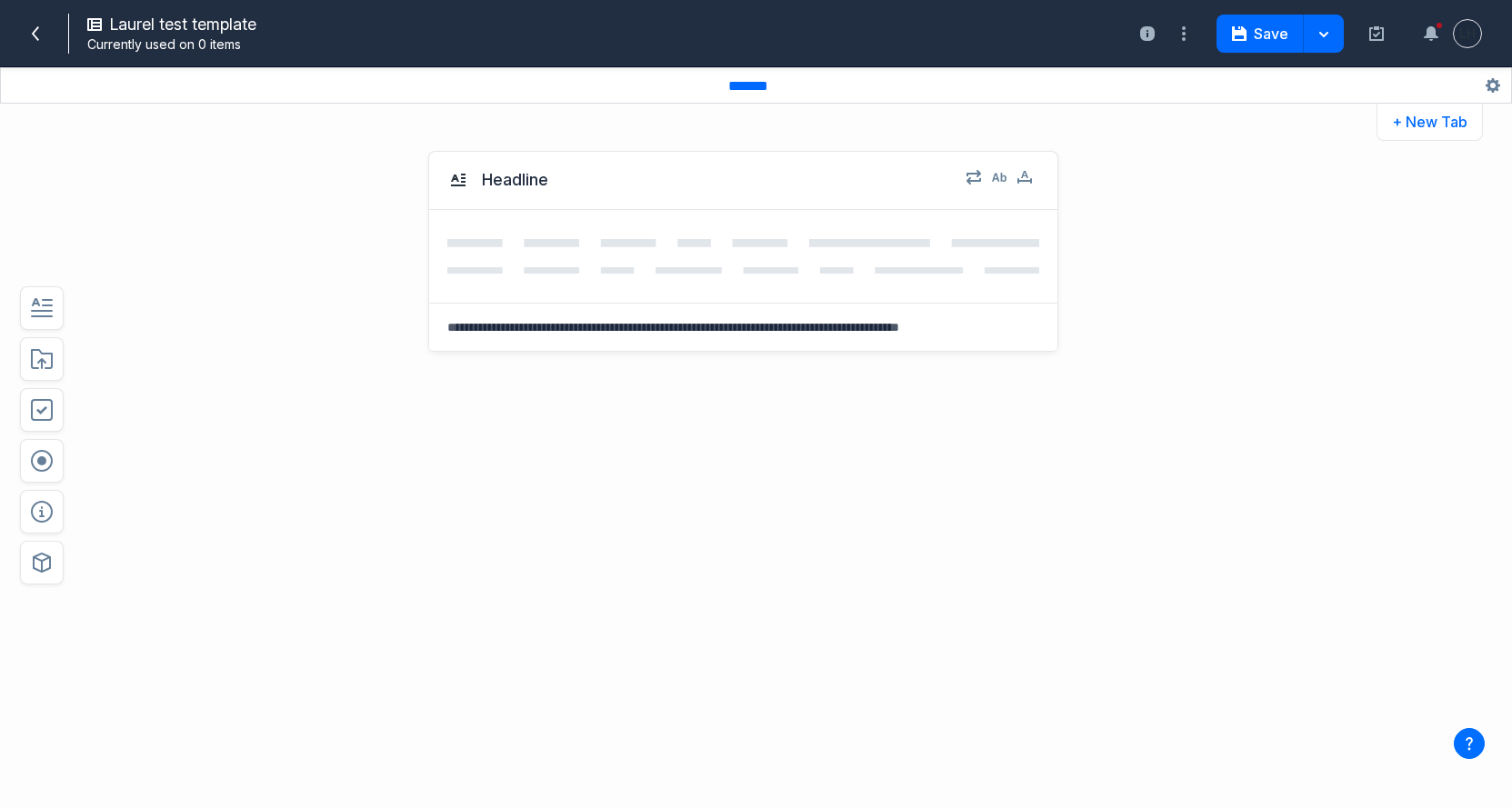 click at bounding box center [743, 327] 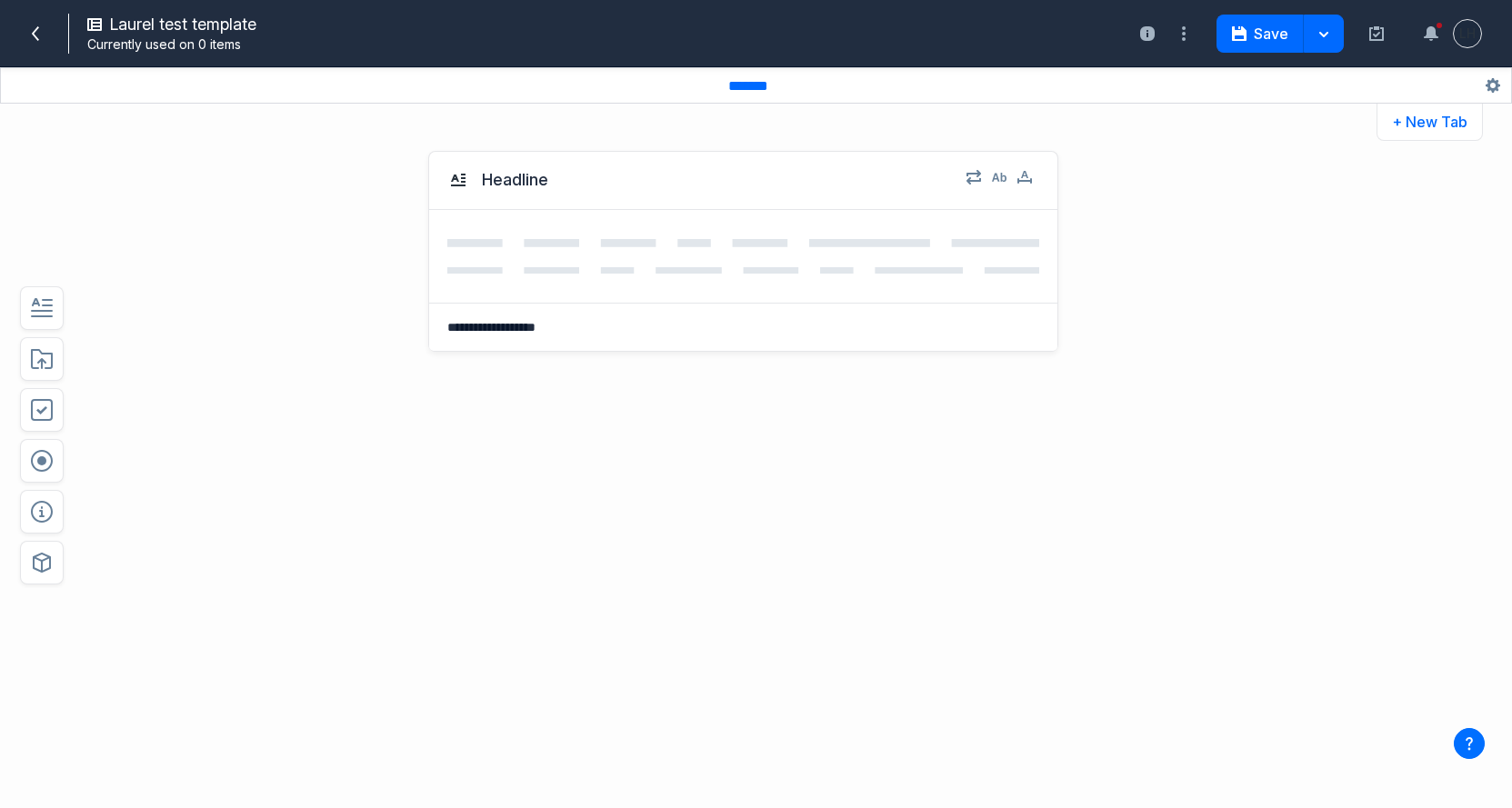type on "**********" 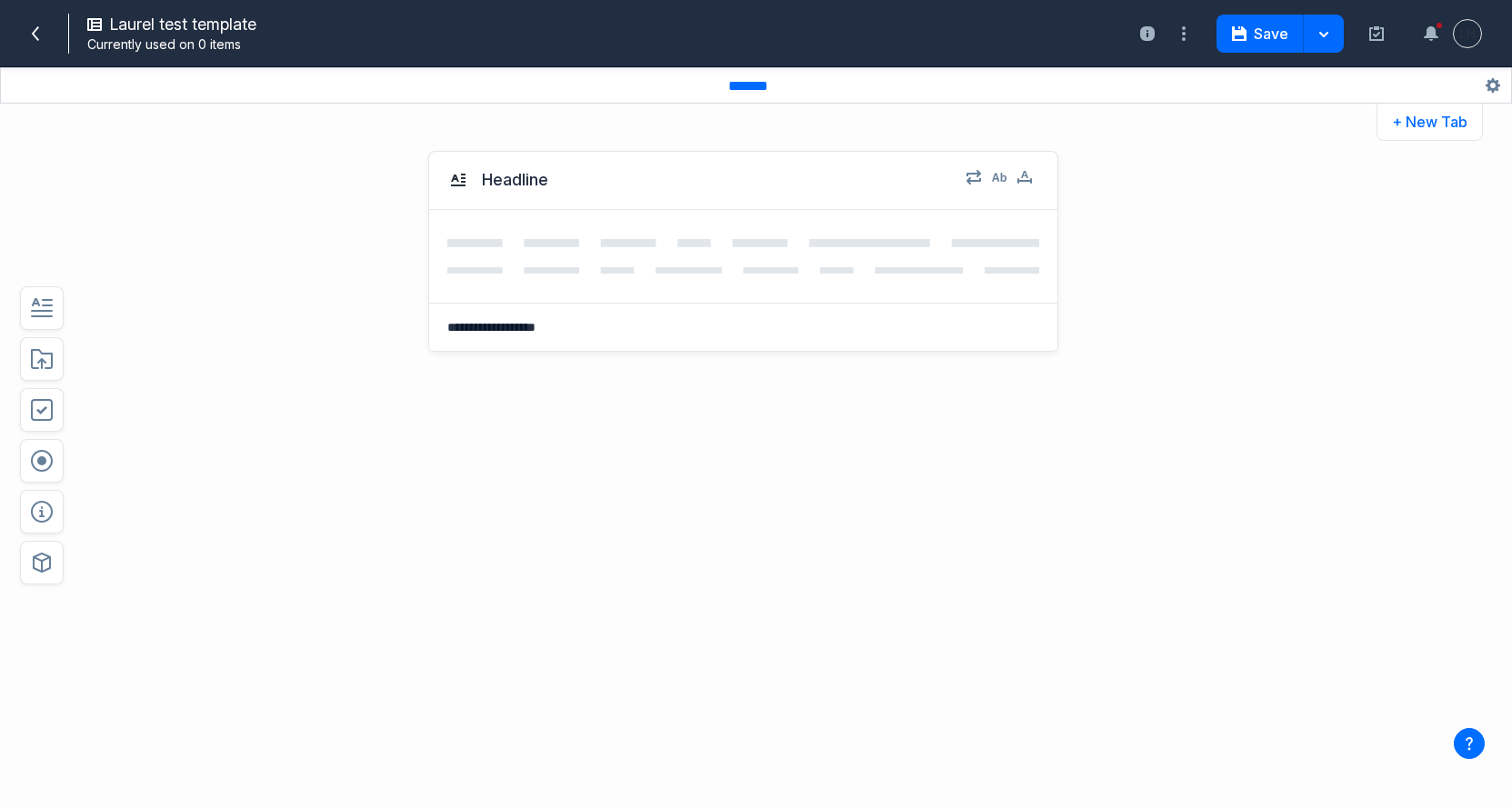 click on "**********" at bounding box center (743, 351) 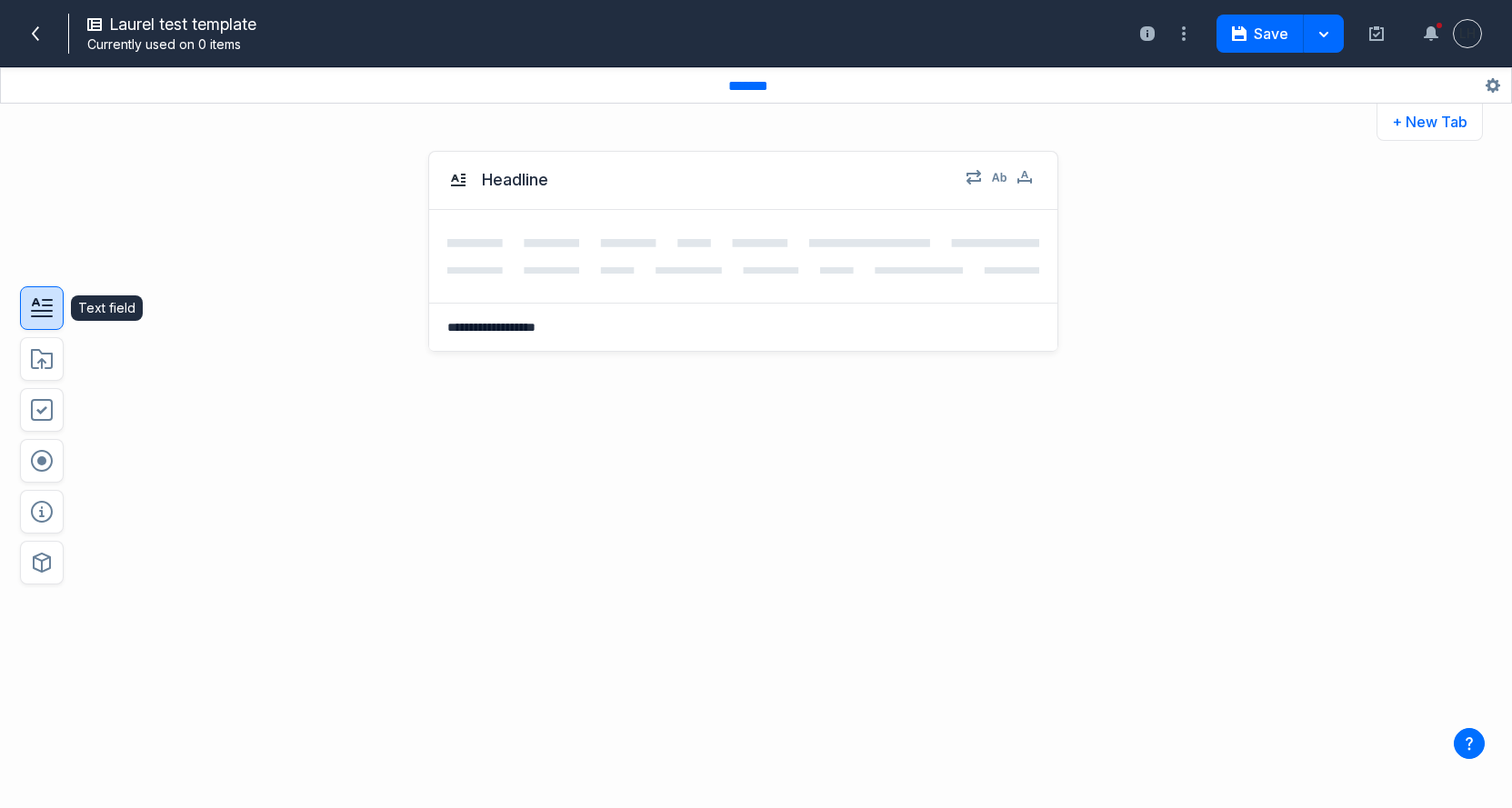 click 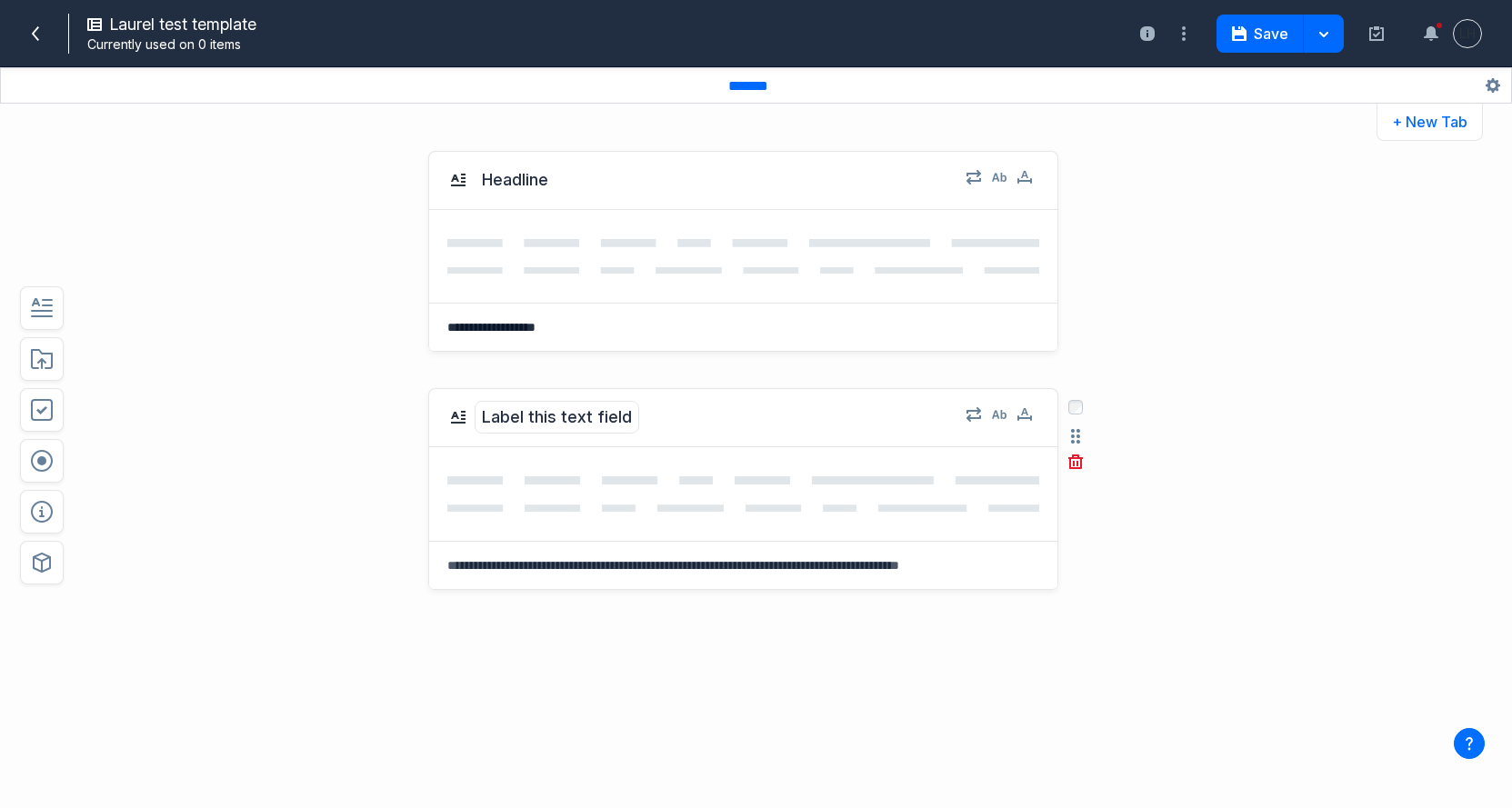 click on "Label this text field" at bounding box center (556, 417) 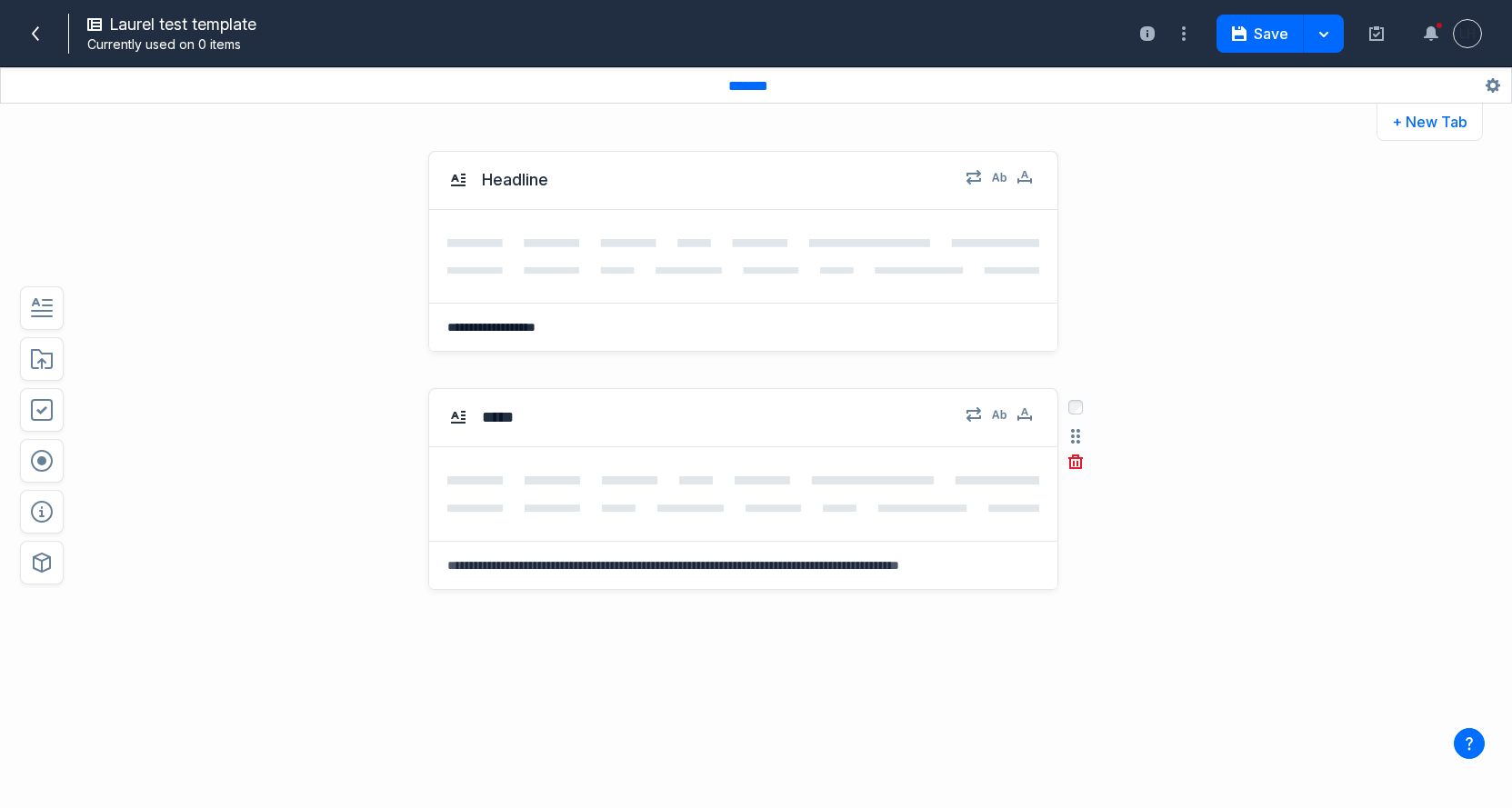 type on "******" 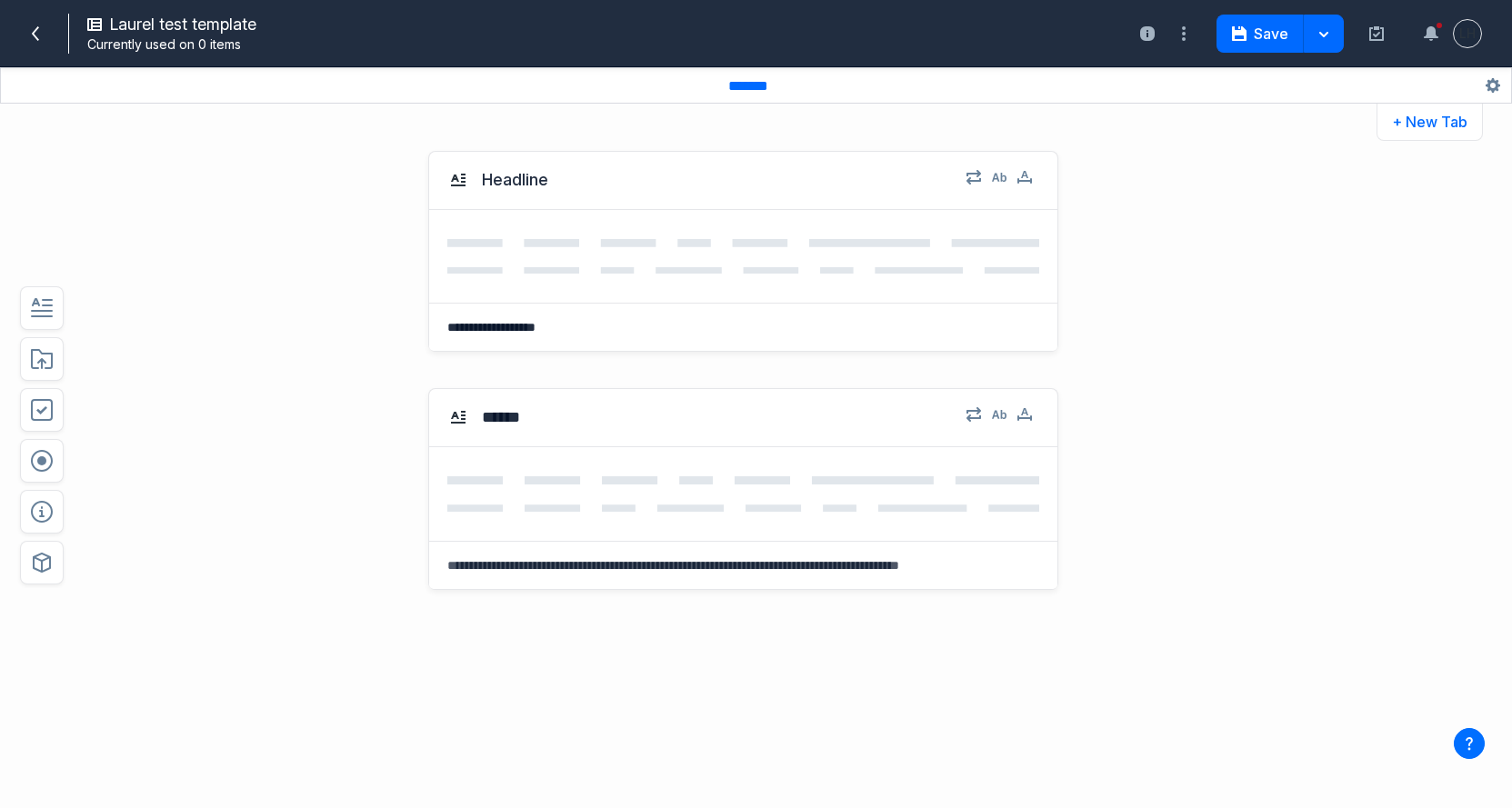 click on "edit field label: Label this text field Subhed ****** Select field:  Label this text field Are you sure you want to delete this field? Cancel Delete" at bounding box center [743, 588] 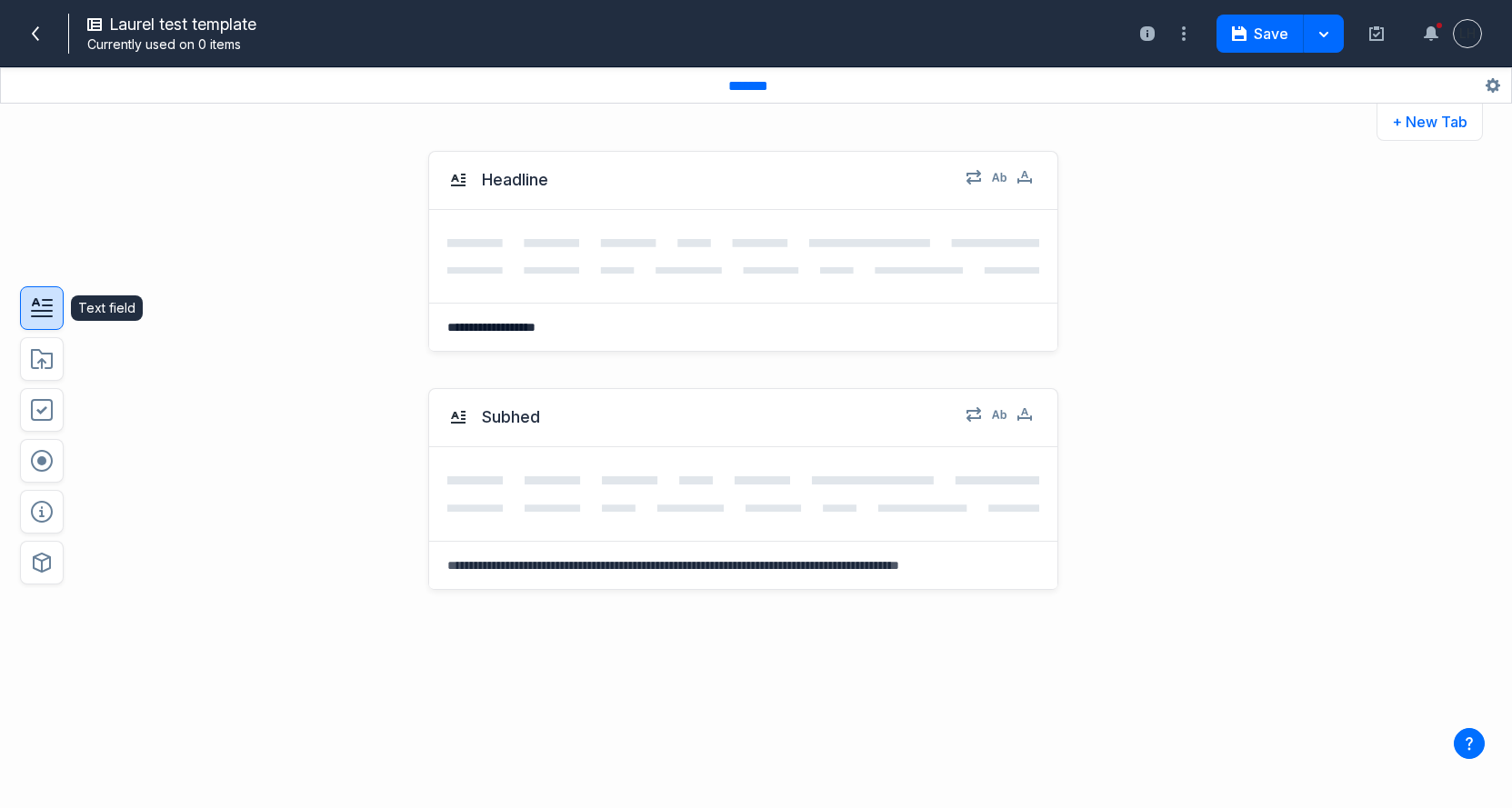 click 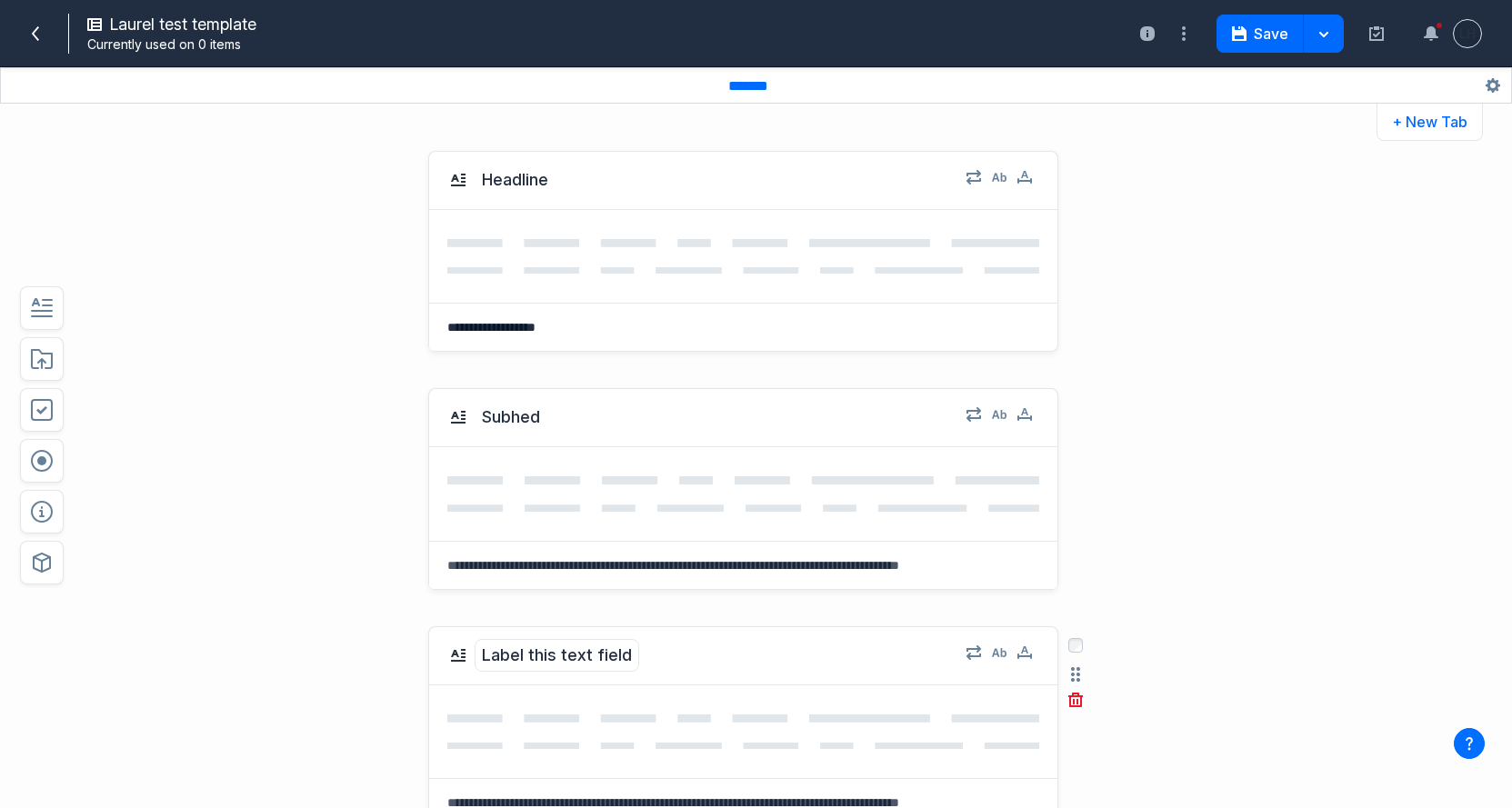 click on "Label this text field" at bounding box center (556, 655) 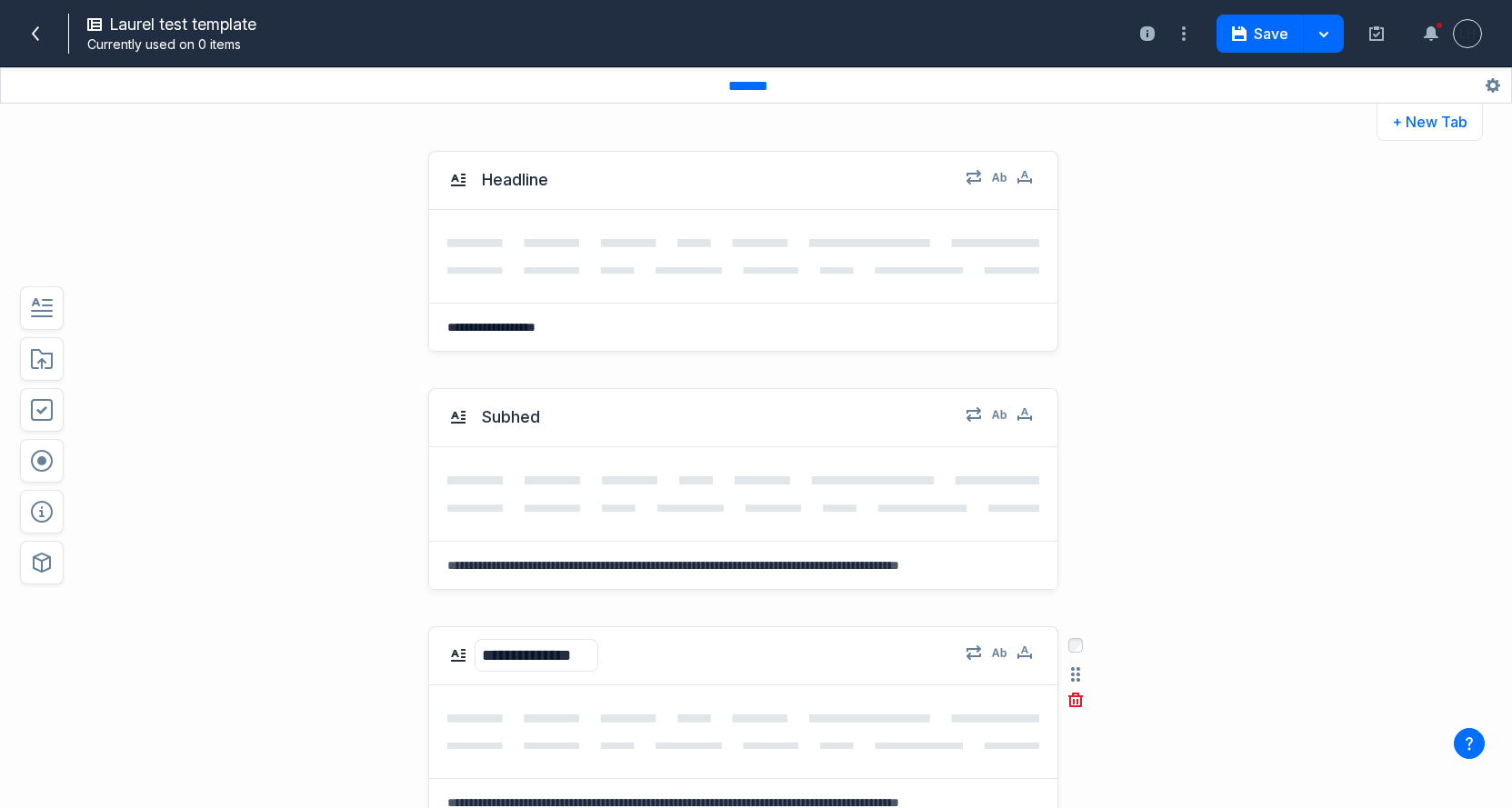 type on "**********" 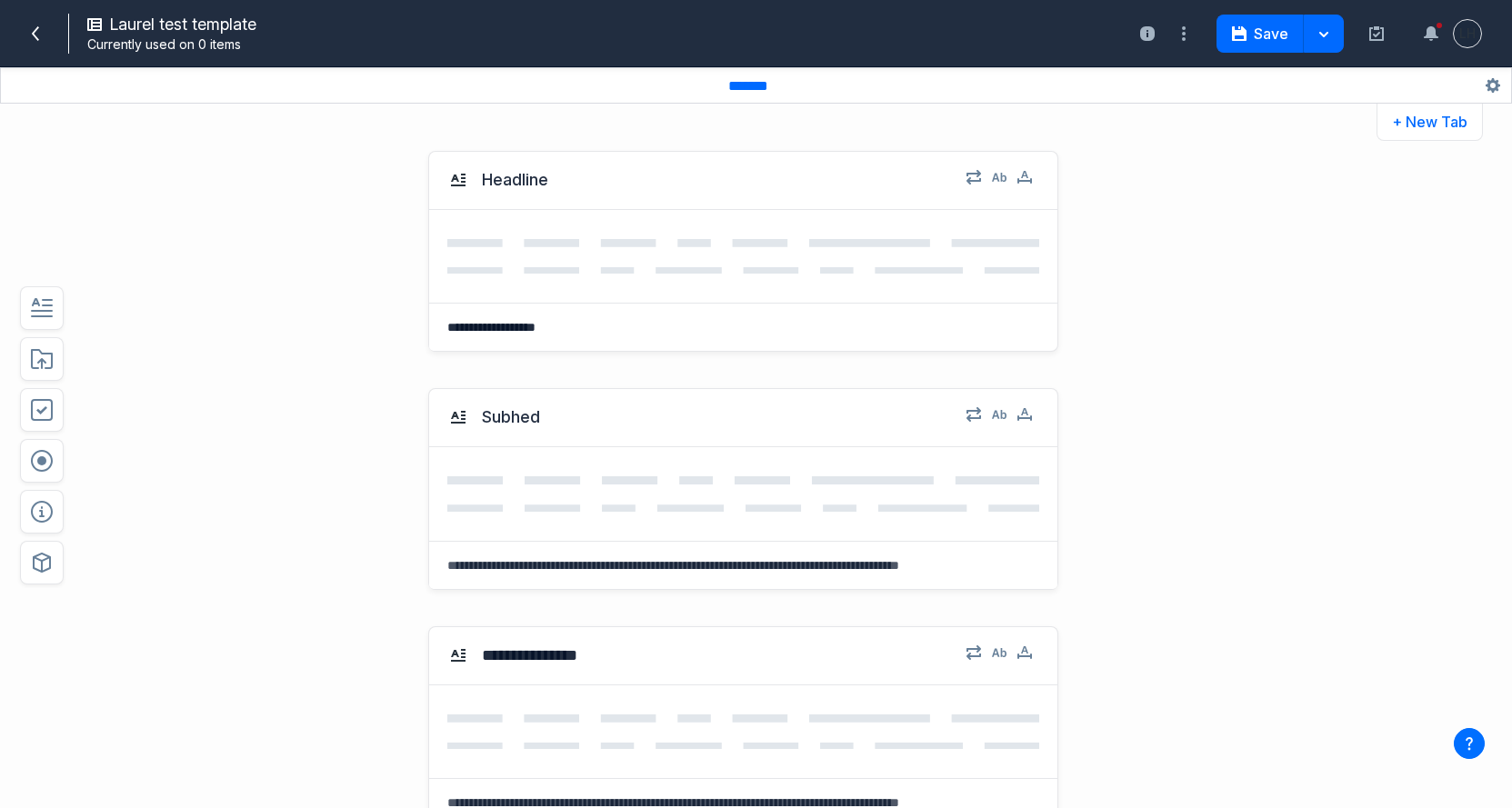 click on "**********" at bounding box center [696, 817] 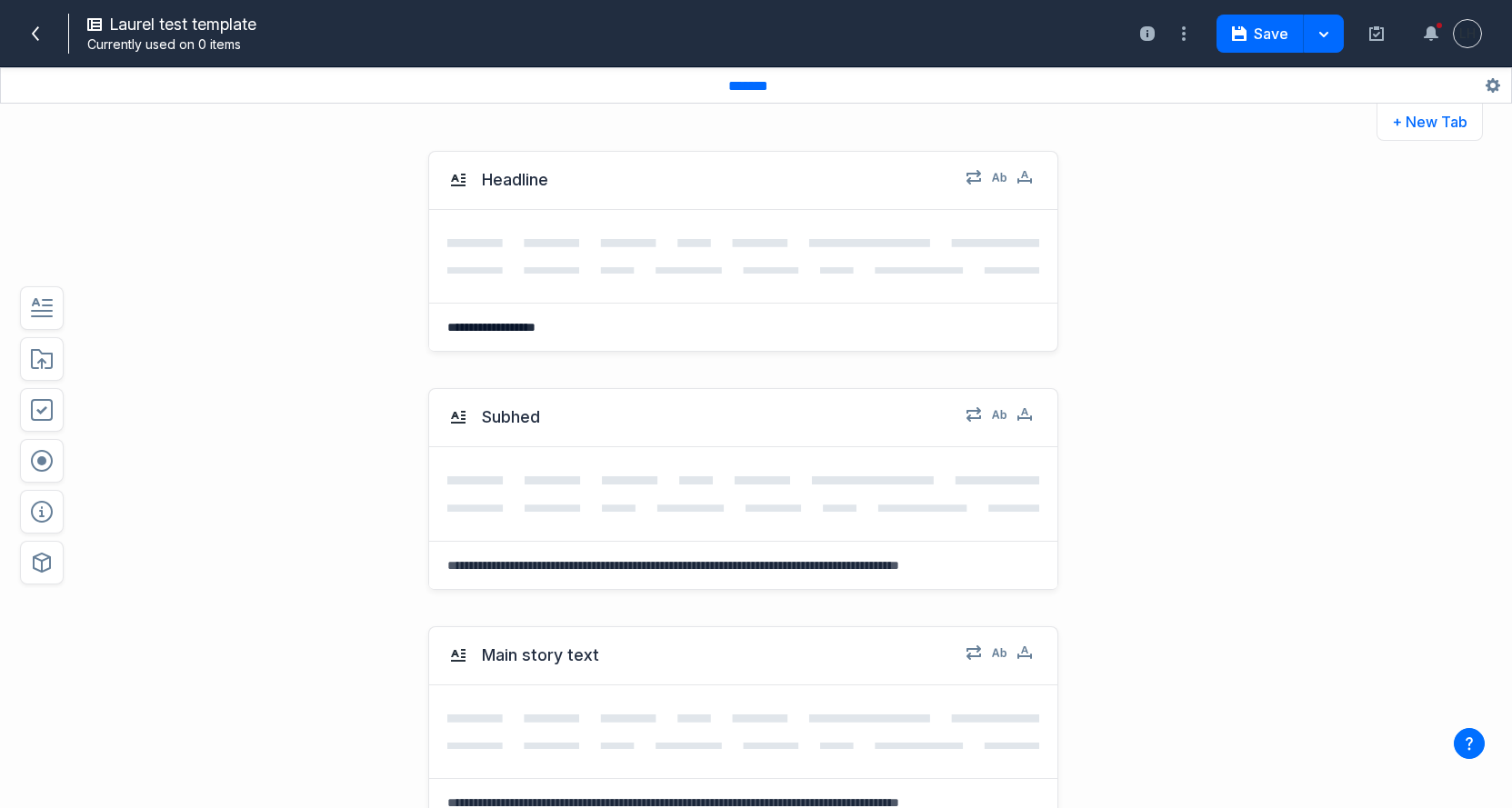 scroll, scrollTop: 218, scrollLeft: 0, axis: vertical 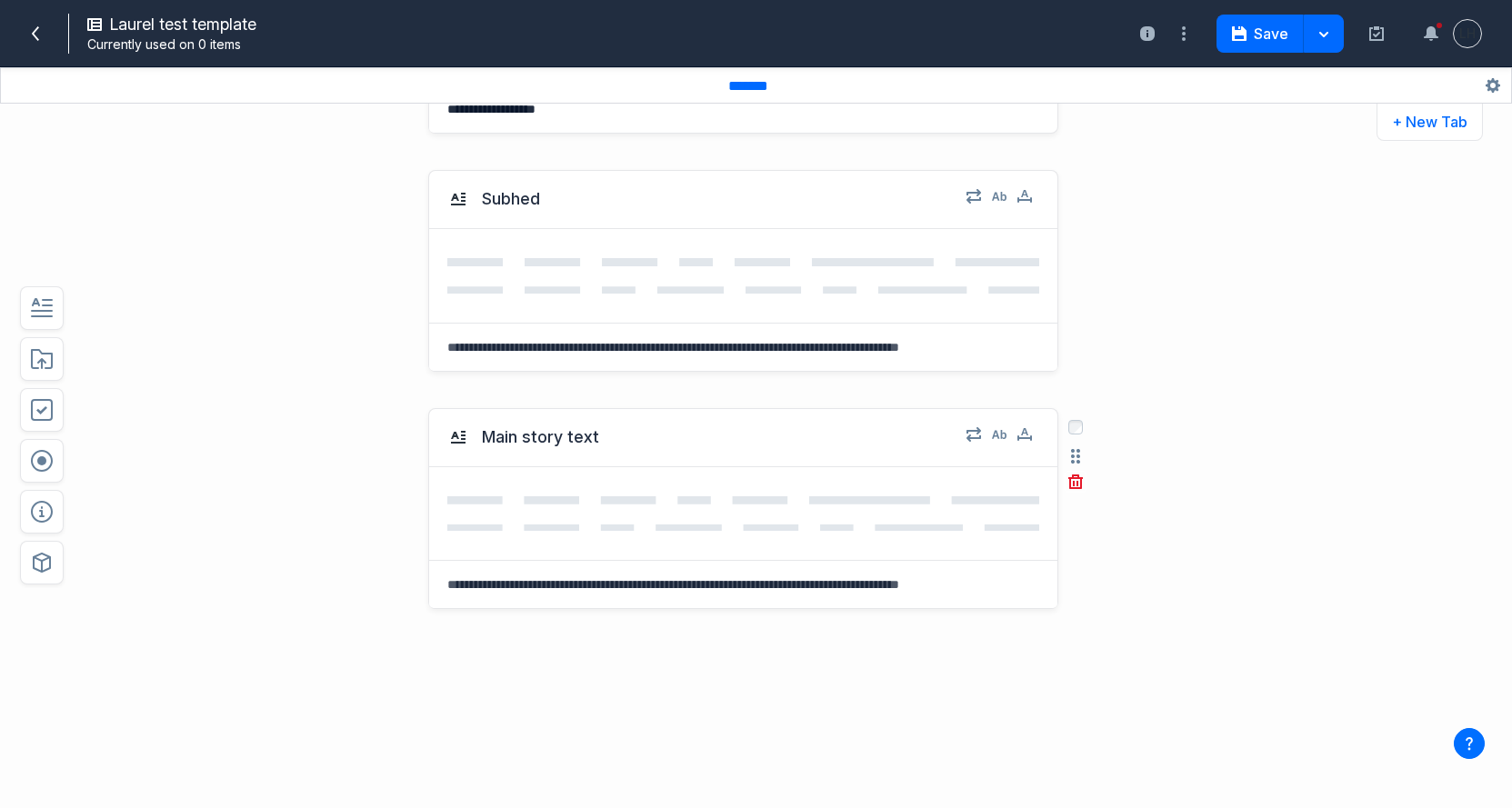 click 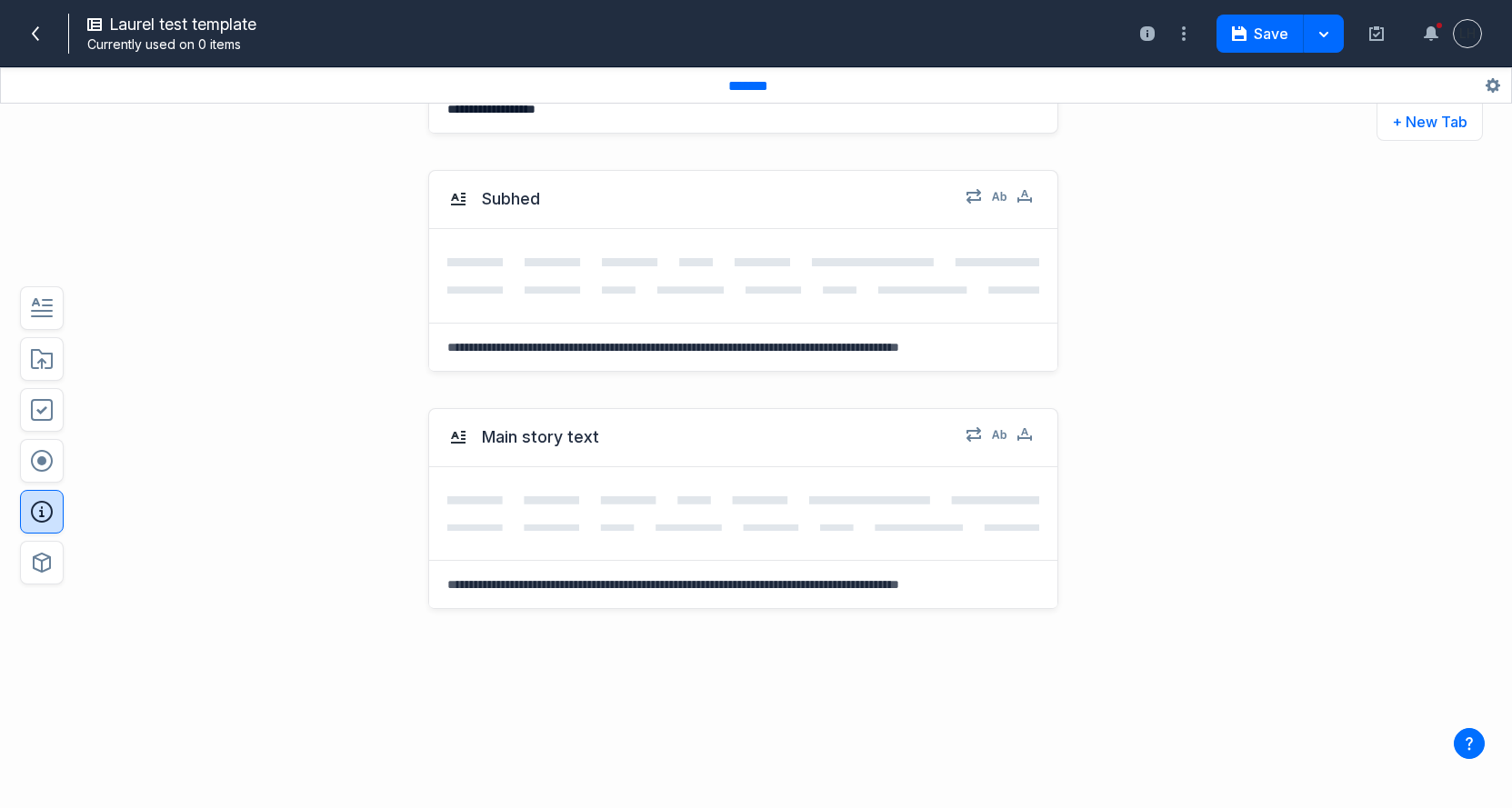 click at bounding box center [42, 512] 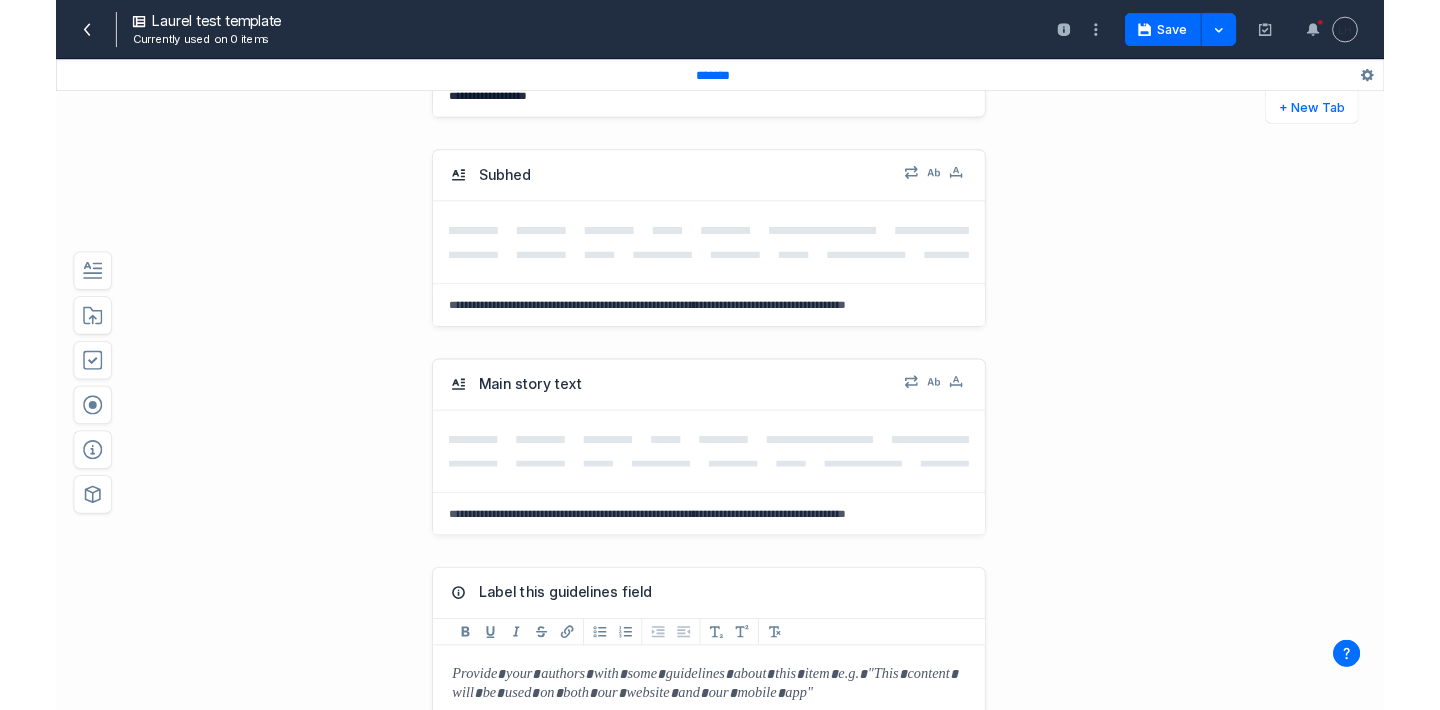 scroll, scrollTop: 427, scrollLeft: 0, axis: vertical 